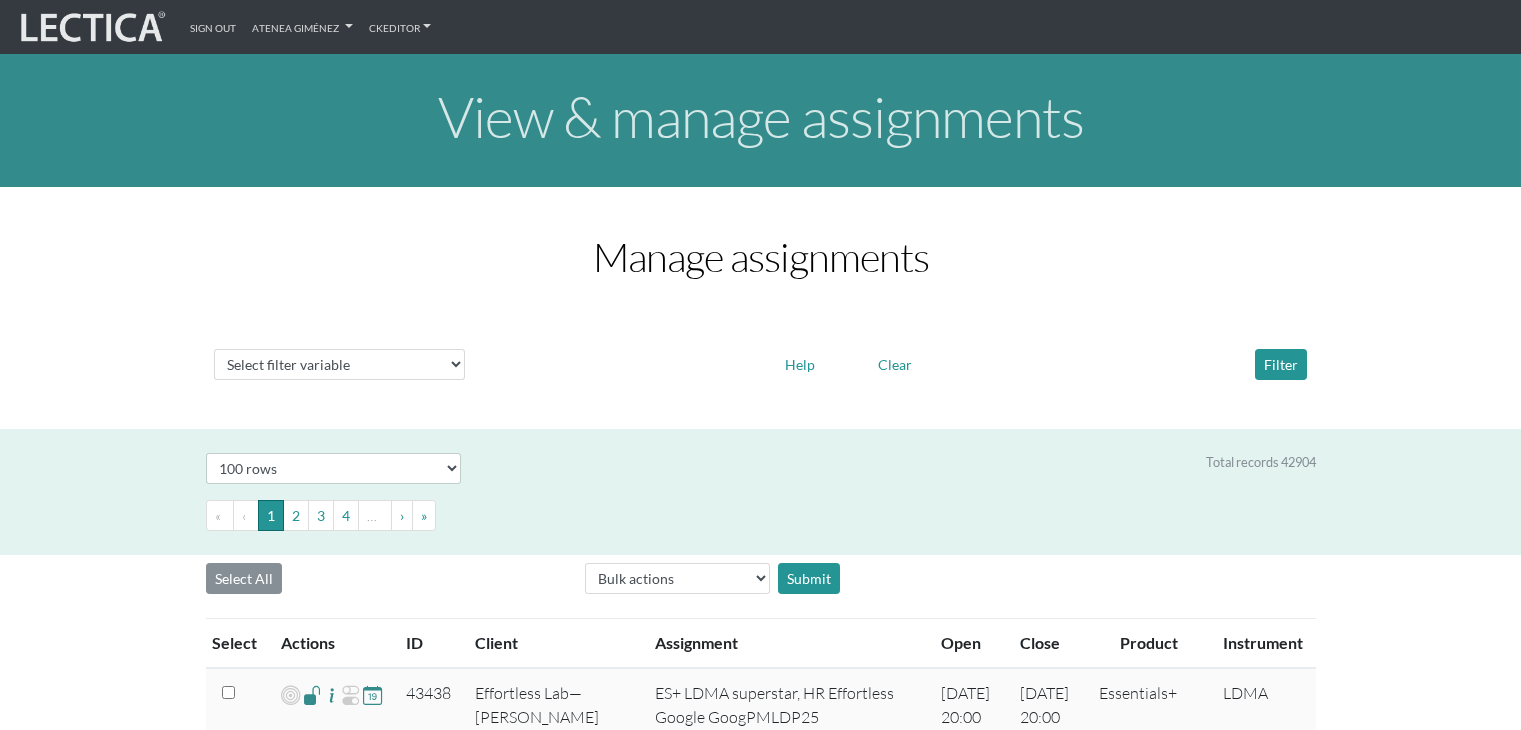 select on "100" 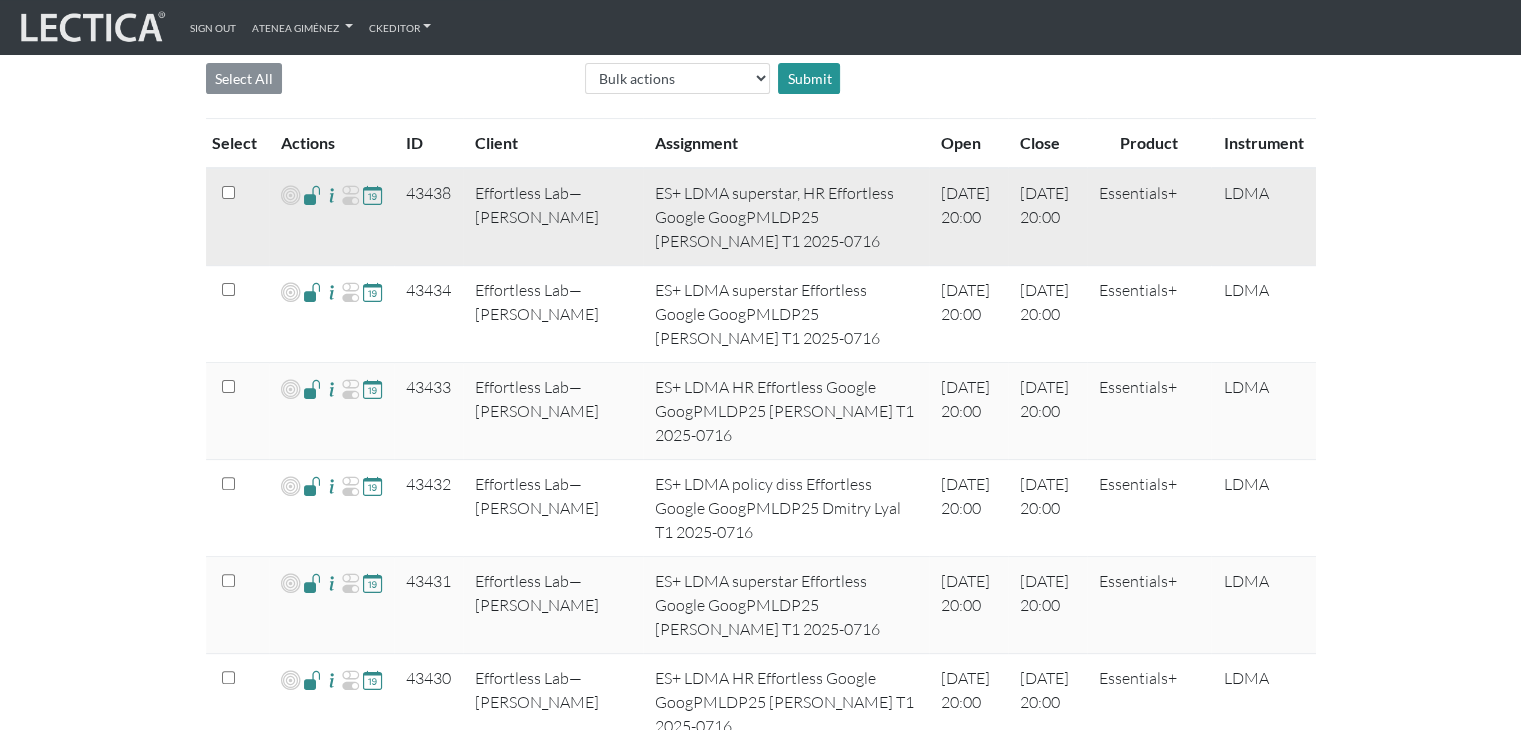 scroll, scrollTop: 500, scrollLeft: 0, axis: vertical 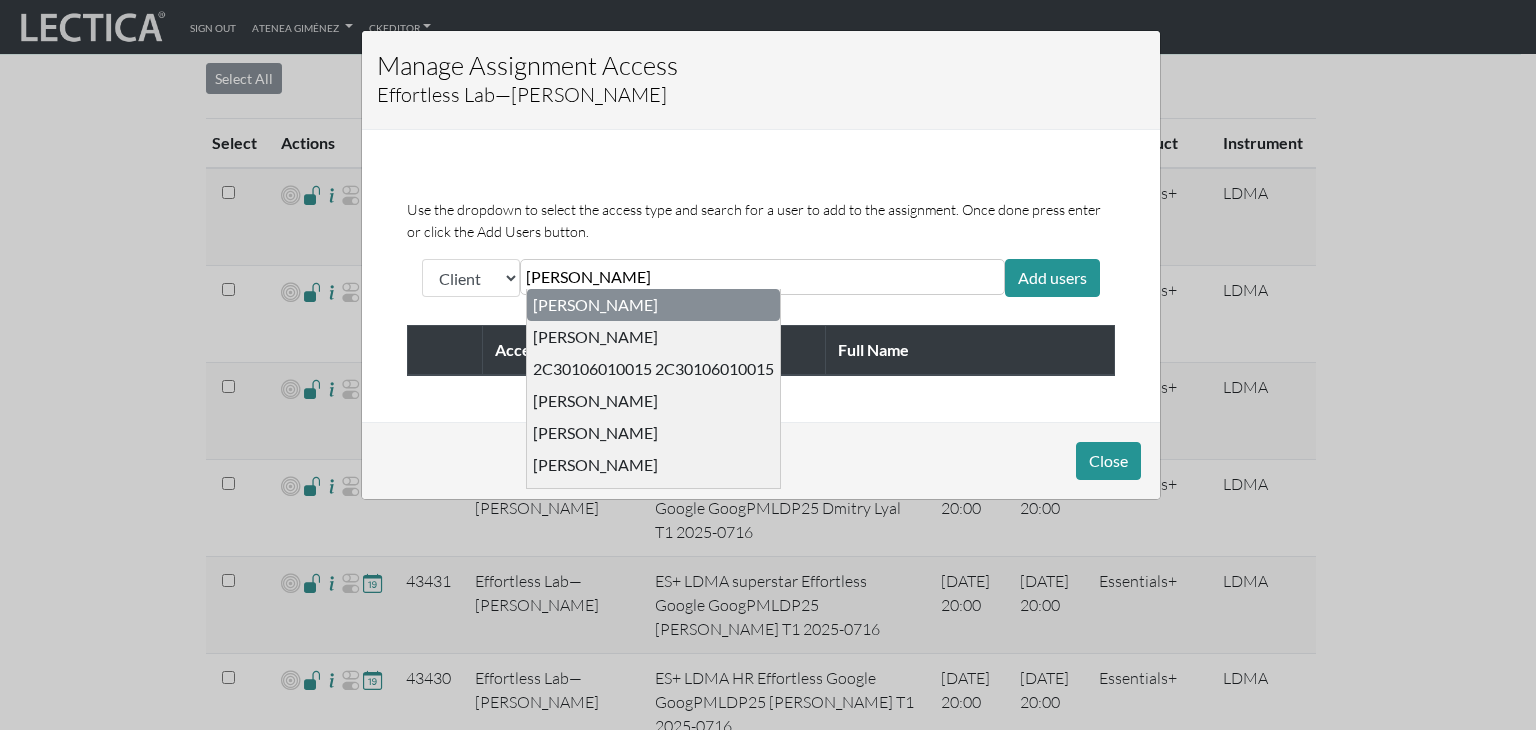 click on "maisano
Nicholas Maisano
JIAN LI
2C30106010015 2C30106010015
Rena Lord
Simon Arsenis
Bertina Ramirez
Florian Gammer
Kimberly Rios
Eloise Perez
Timotej Okorn
PING Wu
Linda Racz
Teresa Wu
Seema Patel
Michelle Malloy
Neil Mackintosh
Megha Muliyana
Kyle Smitley
Patrik Hambraeus
Sam Thompson" at bounding box center (762, 277) 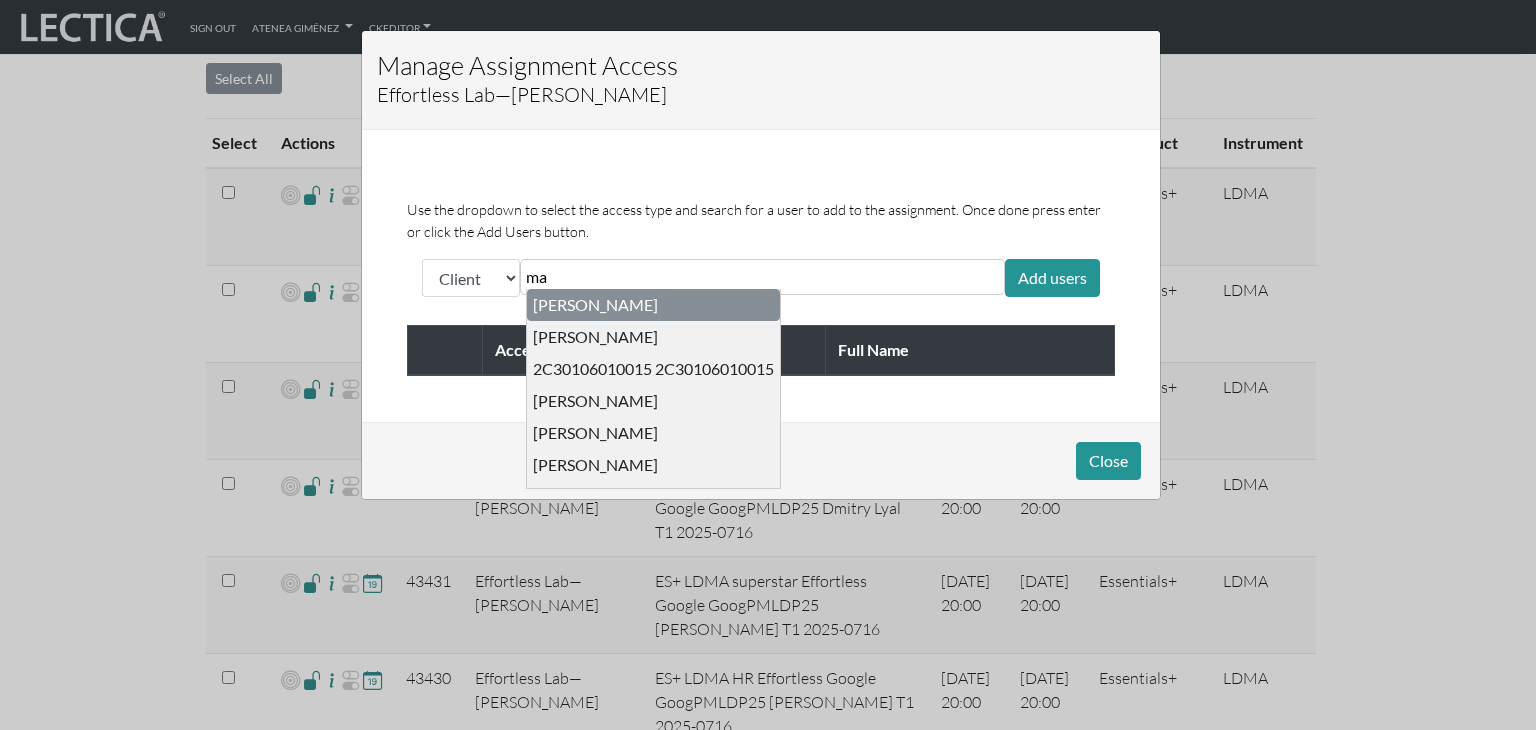type on "m" 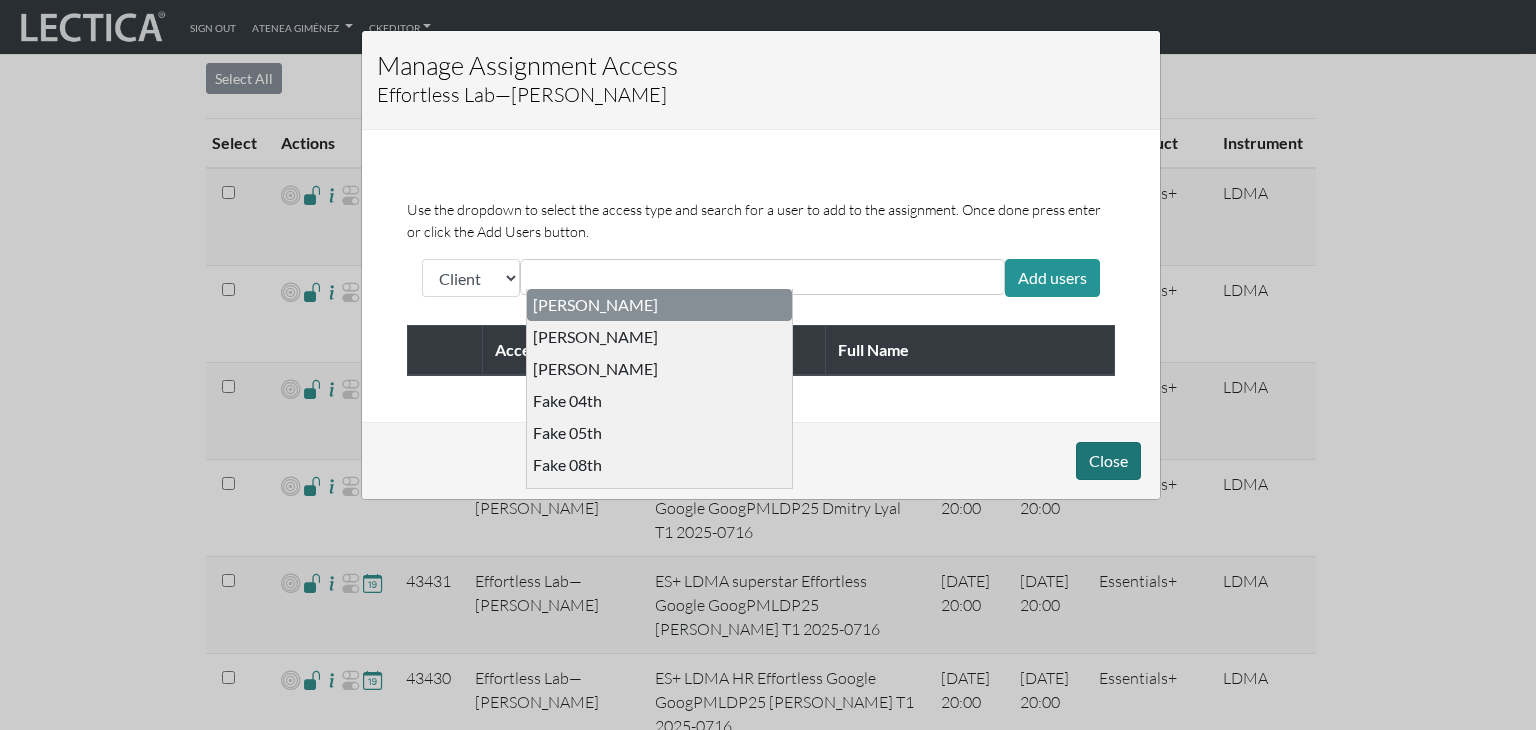 type 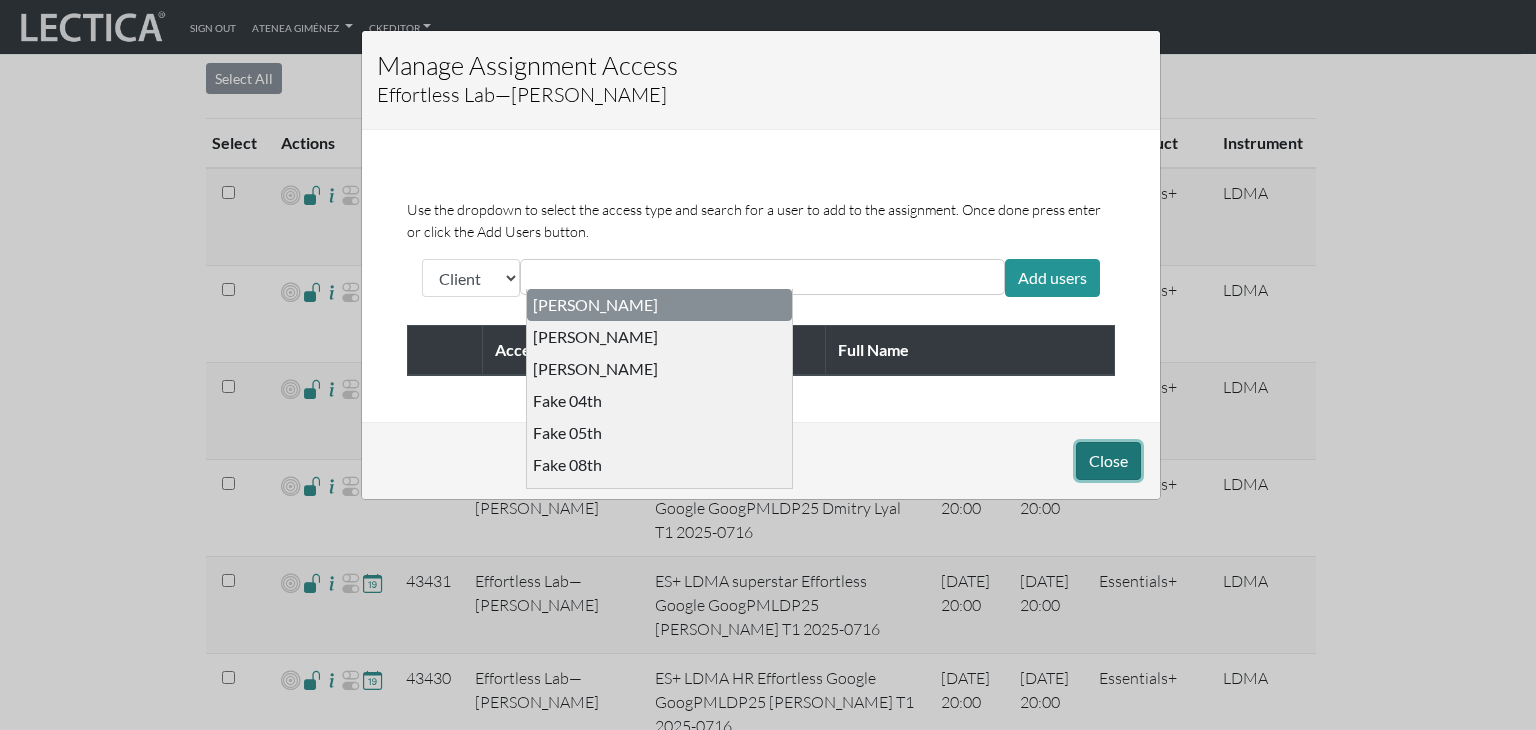click on "Close" at bounding box center (1108, 461) 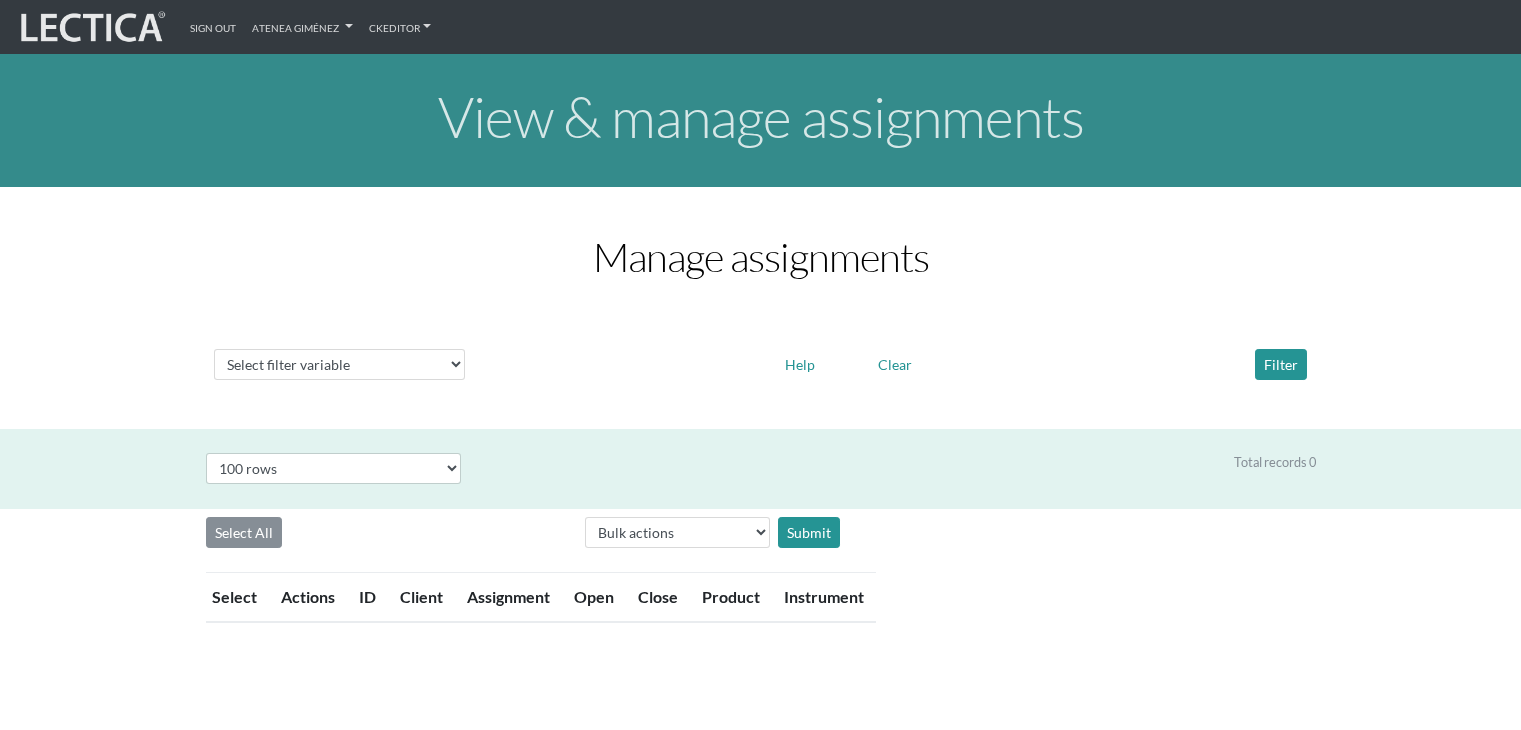 select on "100" 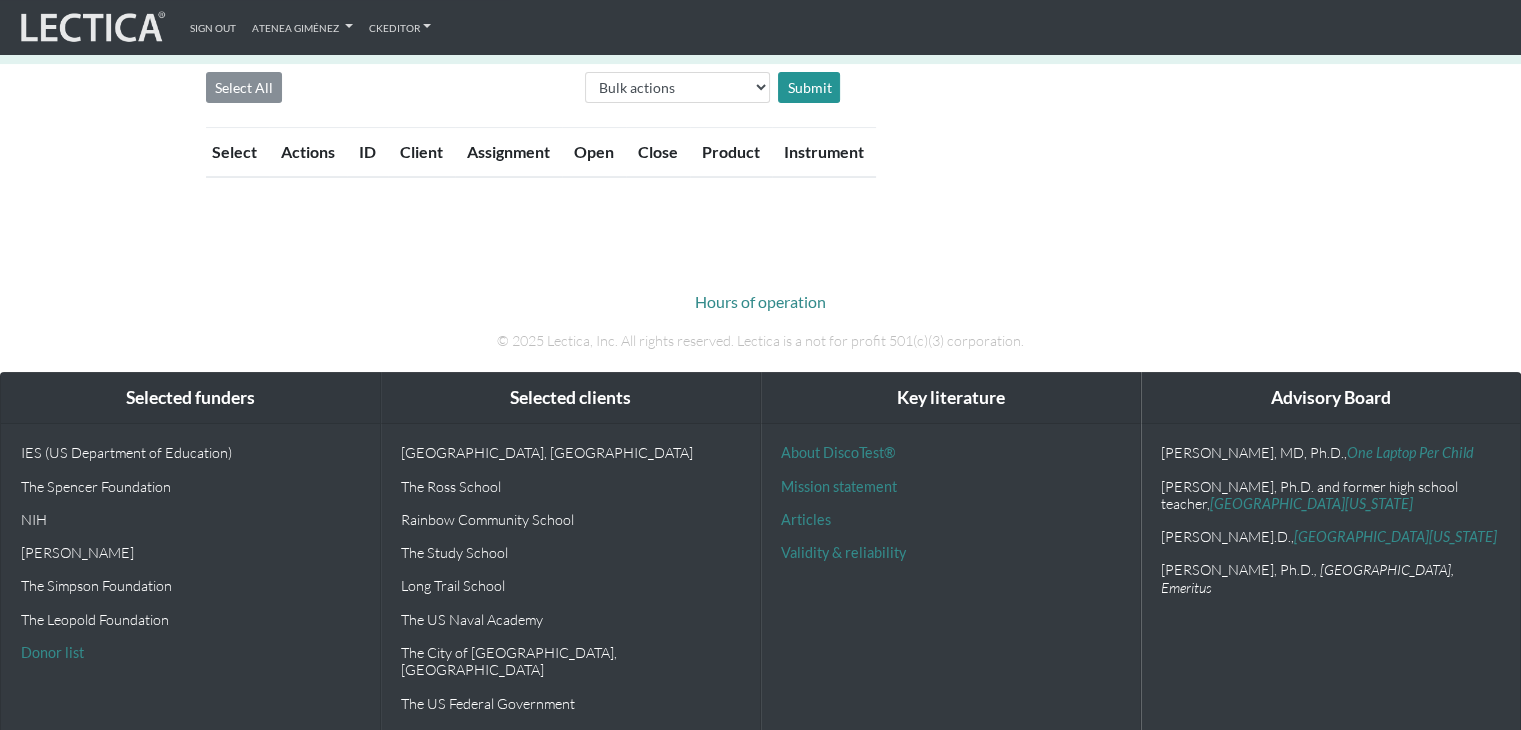 scroll, scrollTop: 445, scrollLeft: 0, axis: vertical 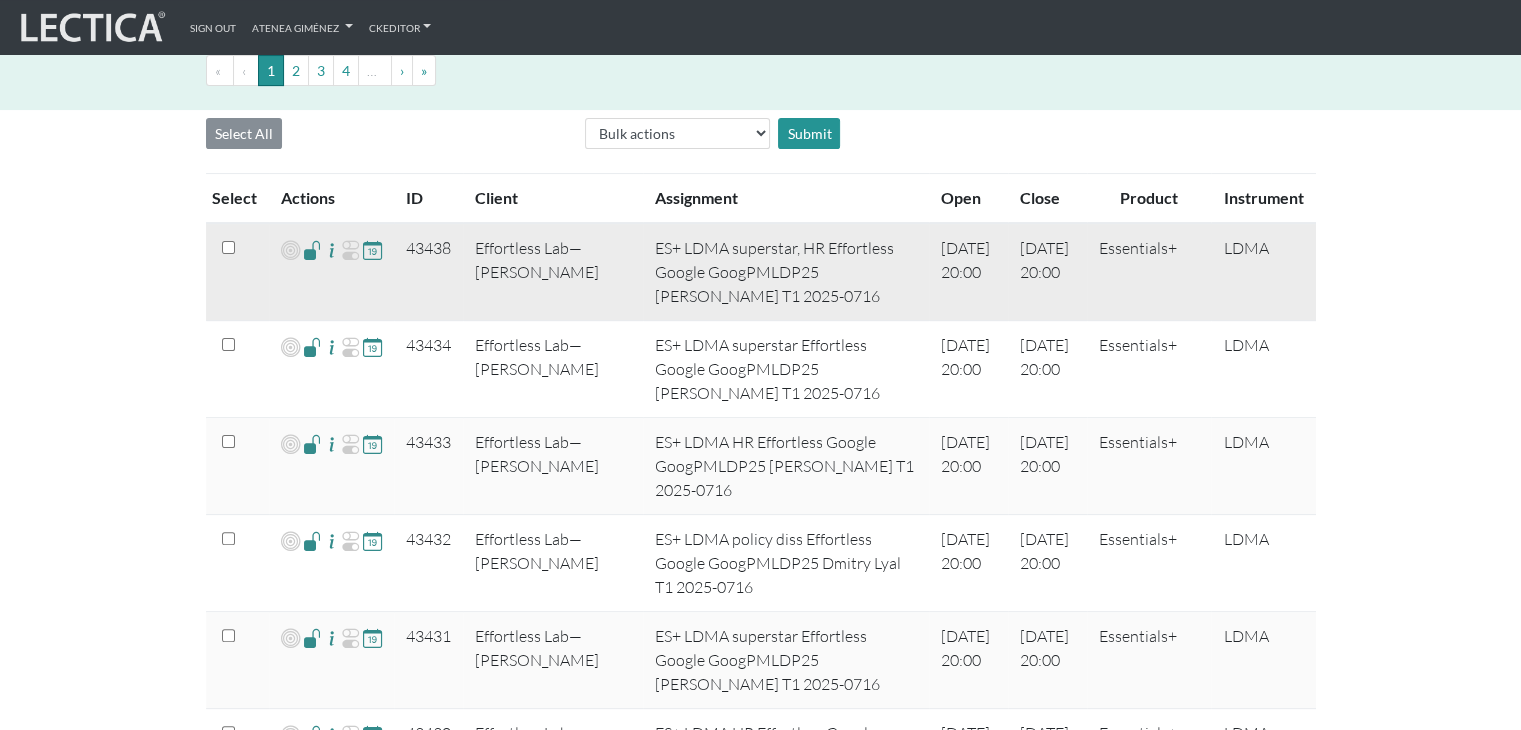 click at bounding box center [312, 249] 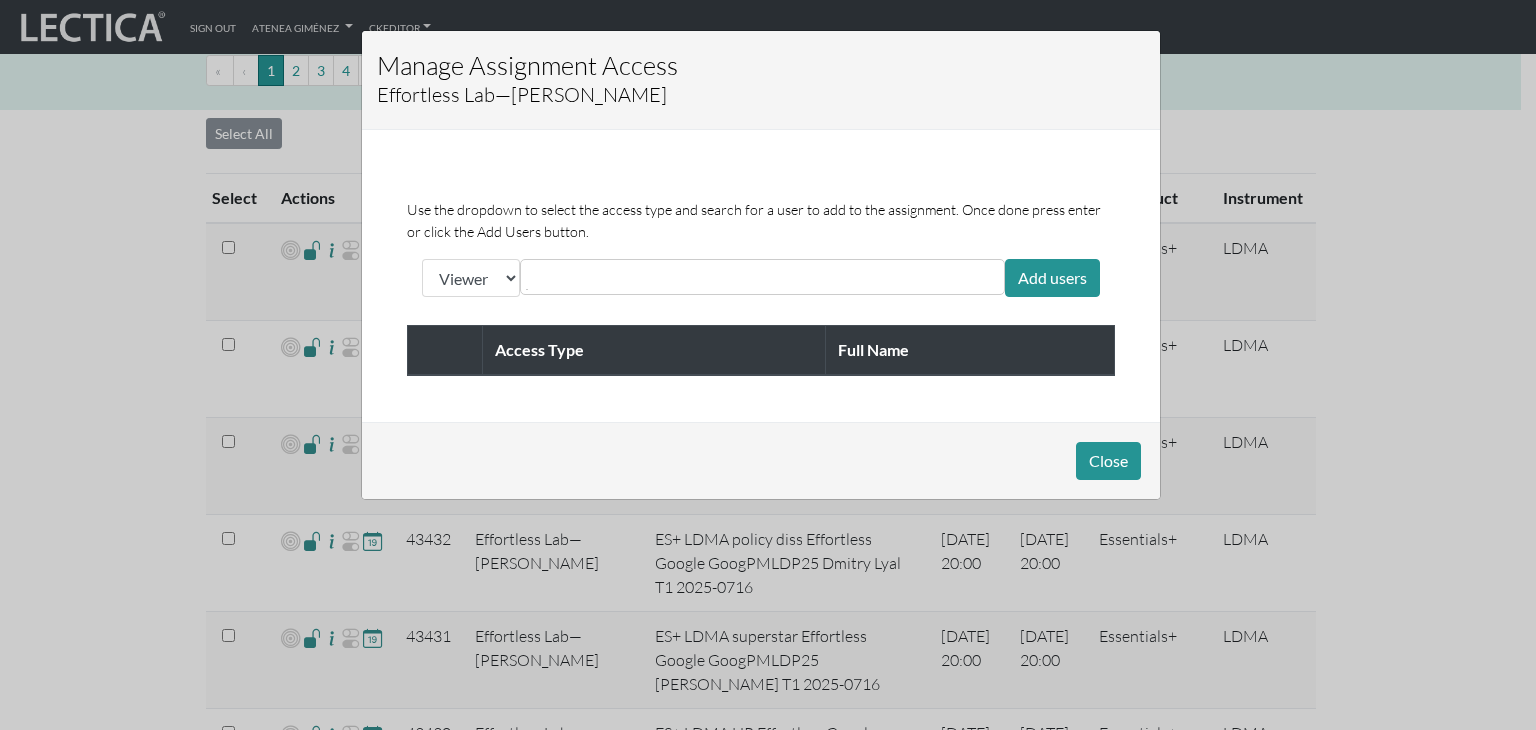 click at bounding box center (615, 277) 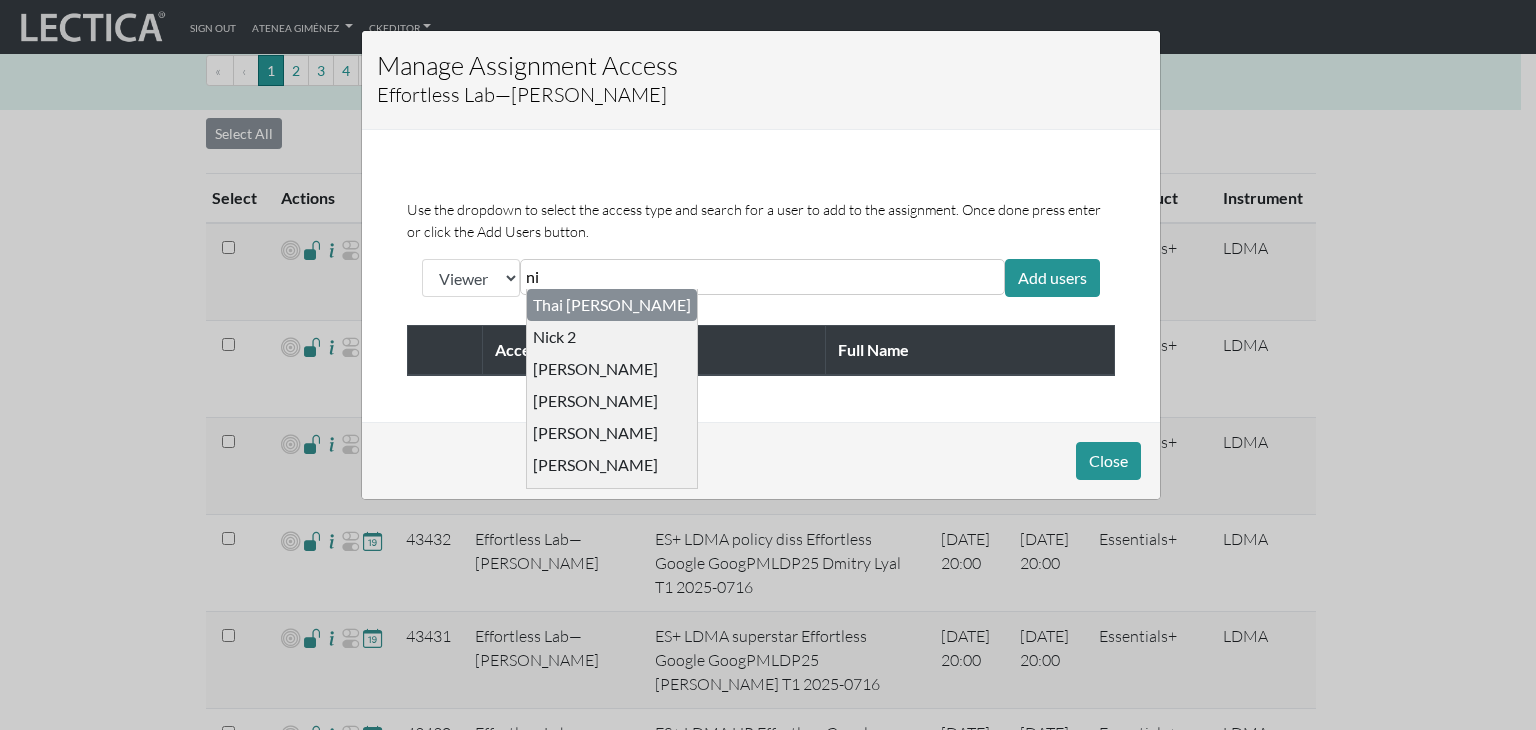 type on "n" 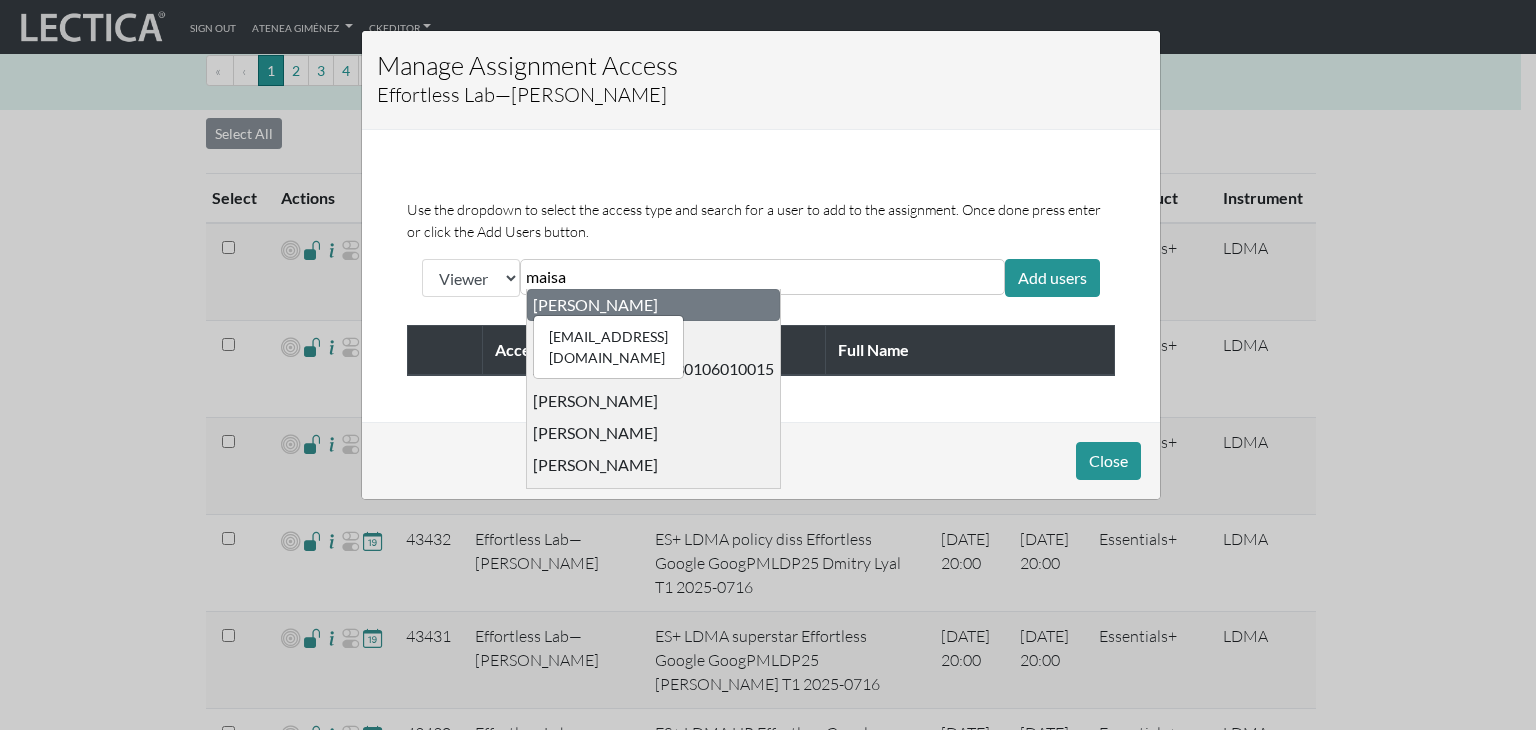 type on "maisa" 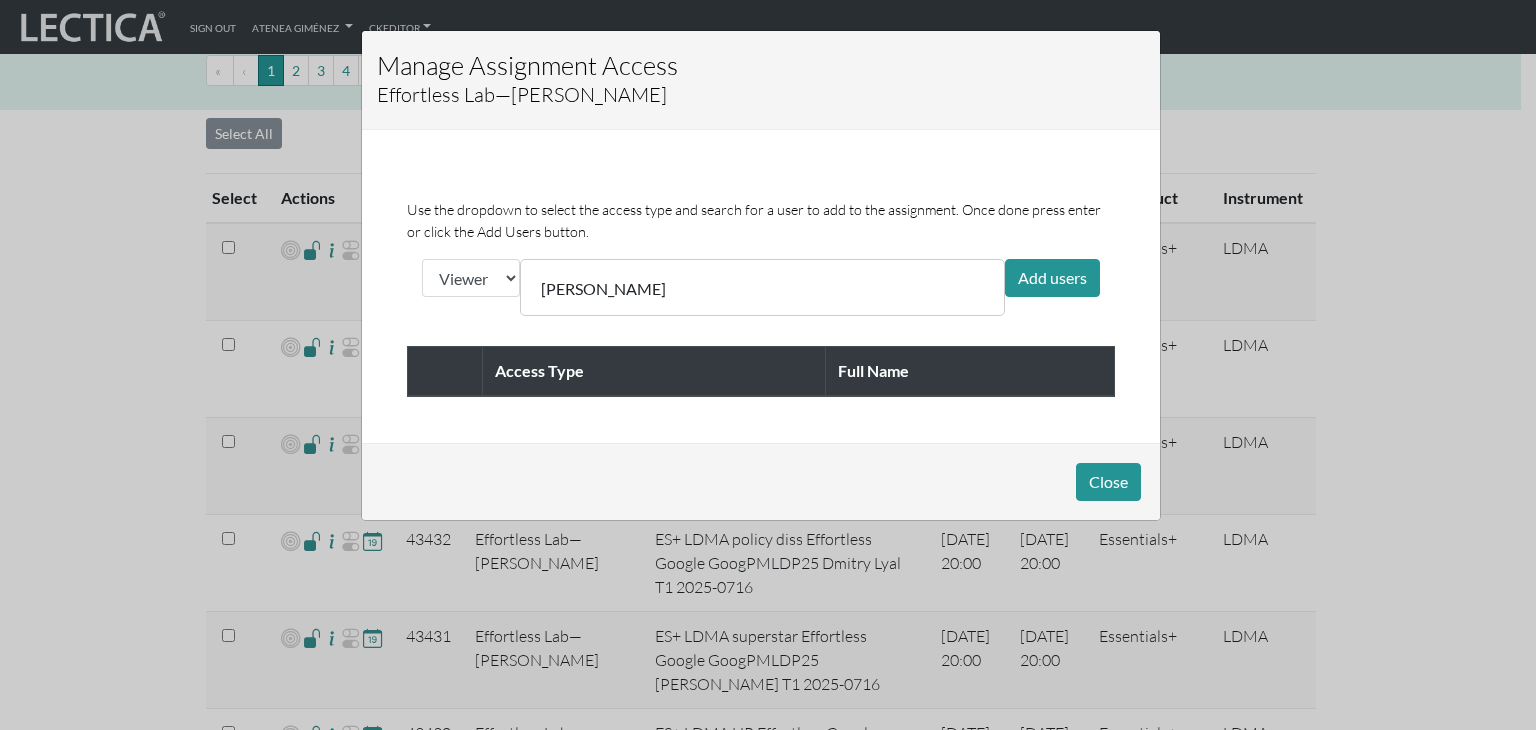click on "[PERSON_NAME]" at bounding box center (762, 287) 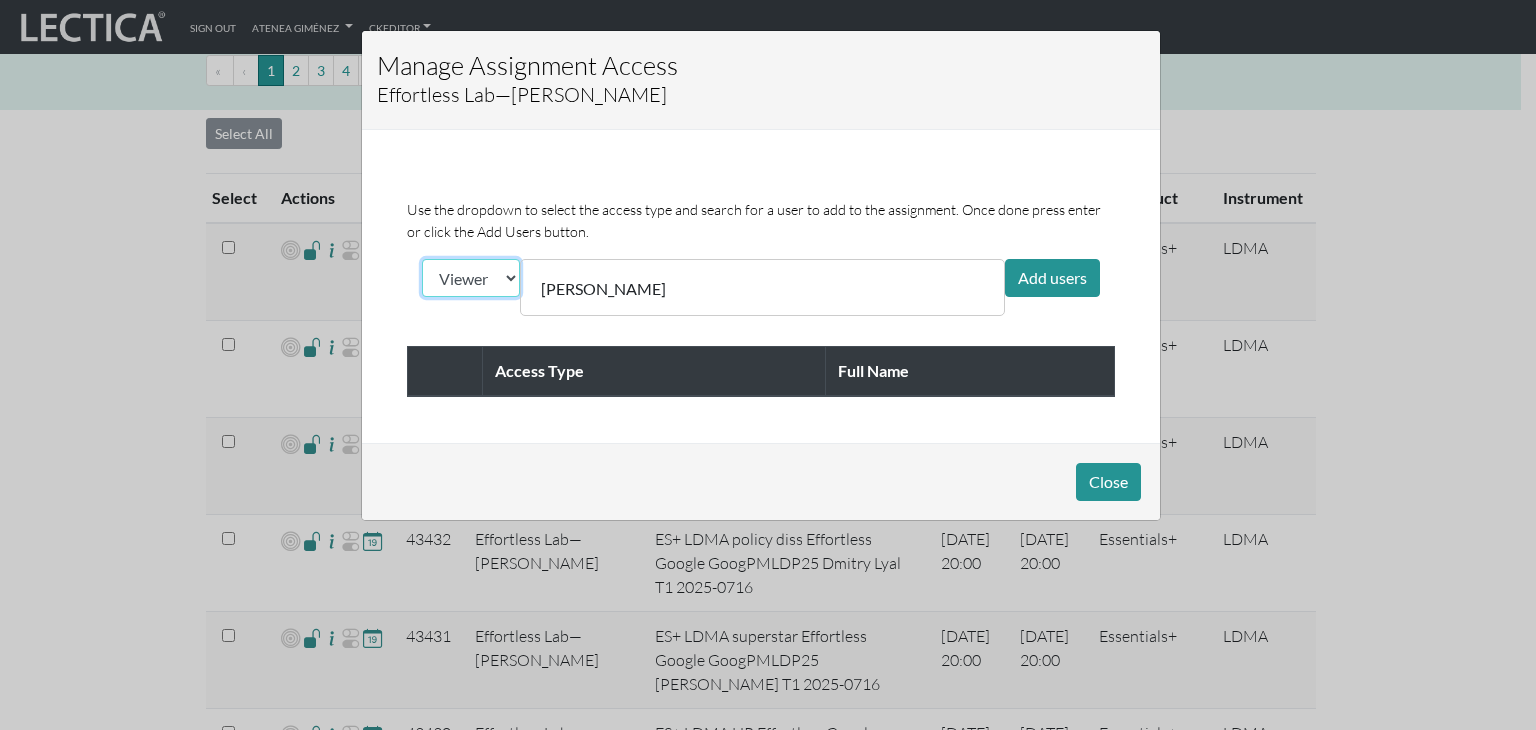 click on "Viewer   Limited   Client" at bounding box center (471, 278) 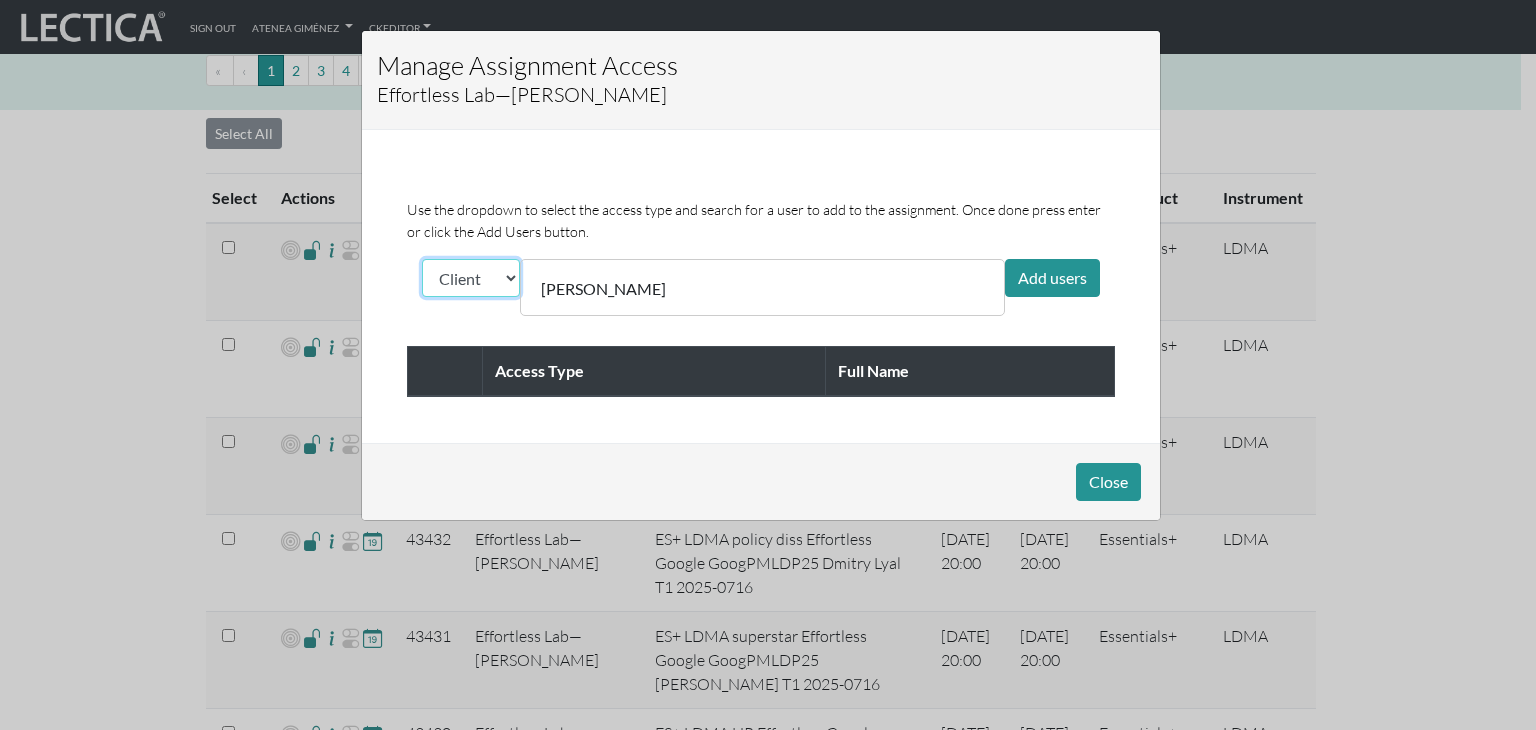 click on "Viewer   Limited   Client" at bounding box center (471, 278) 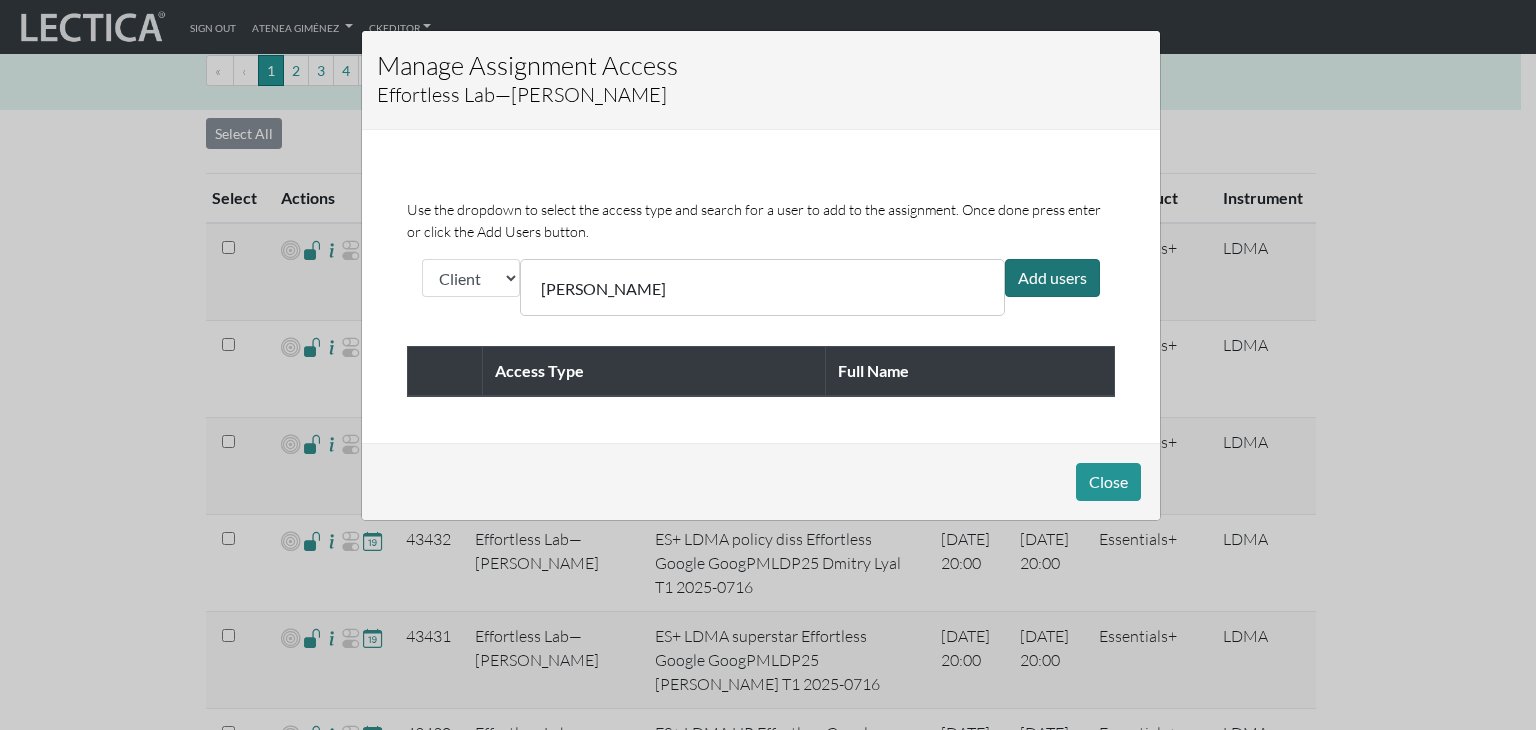 click on "Add users" at bounding box center (1052, 278) 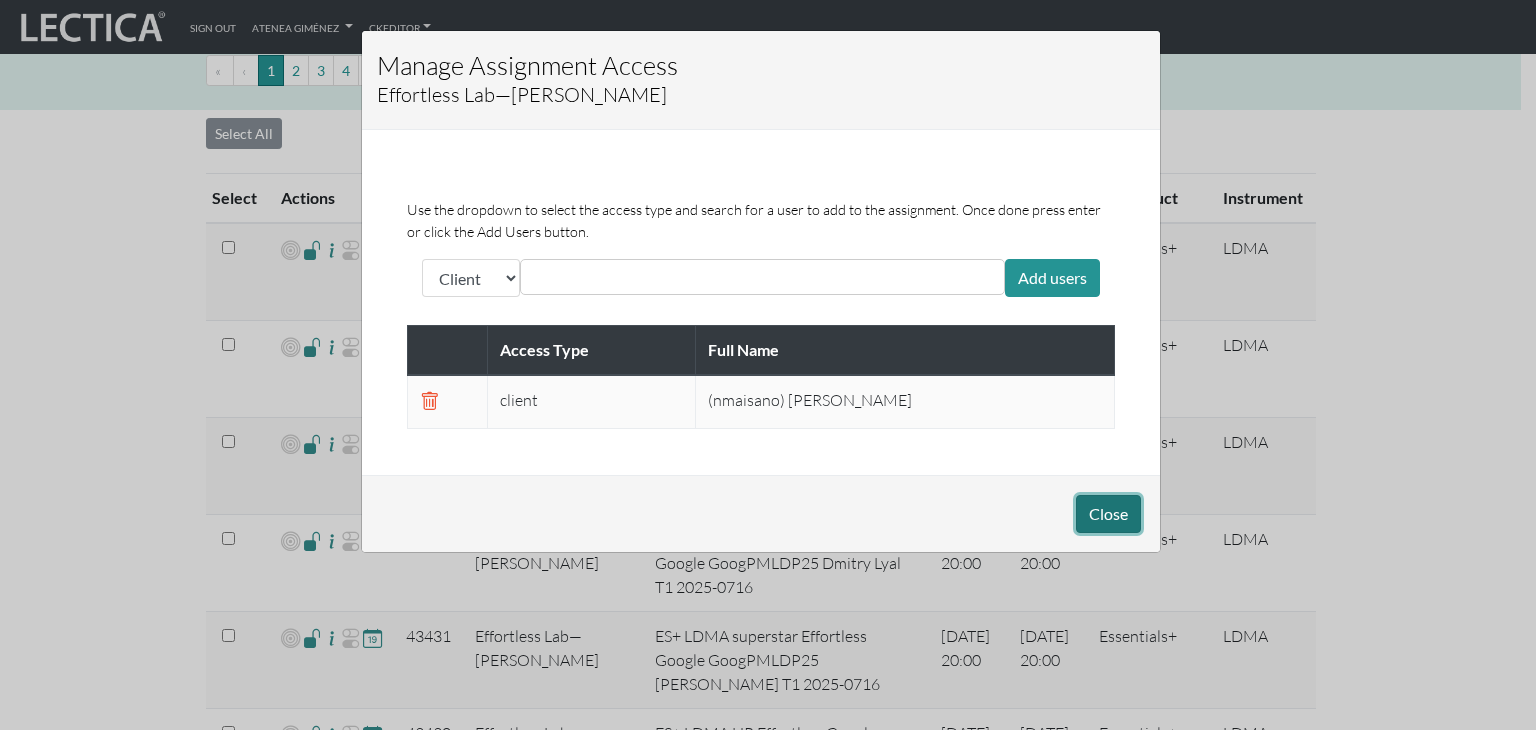 click on "Close" at bounding box center [1108, 514] 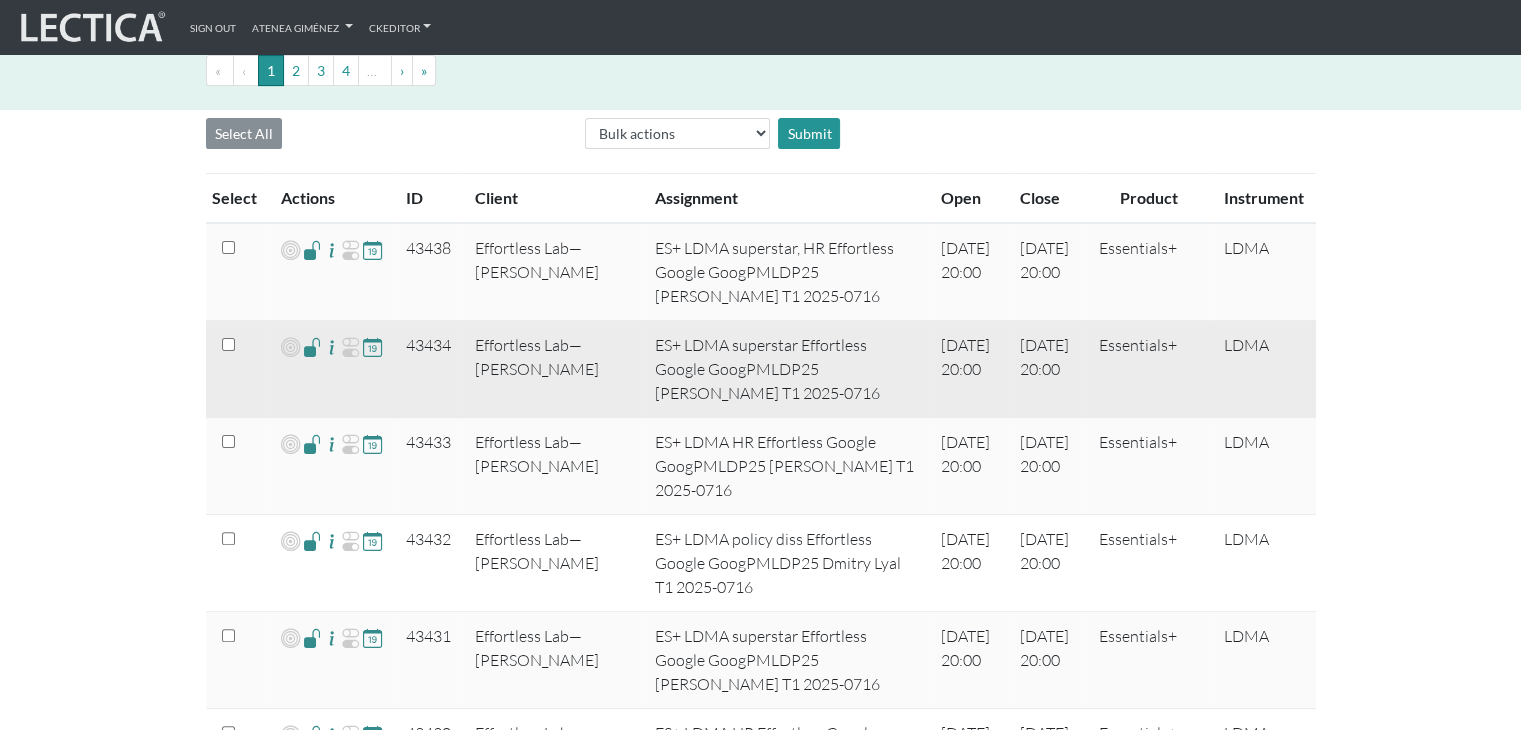 click at bounding box center (312, 346) 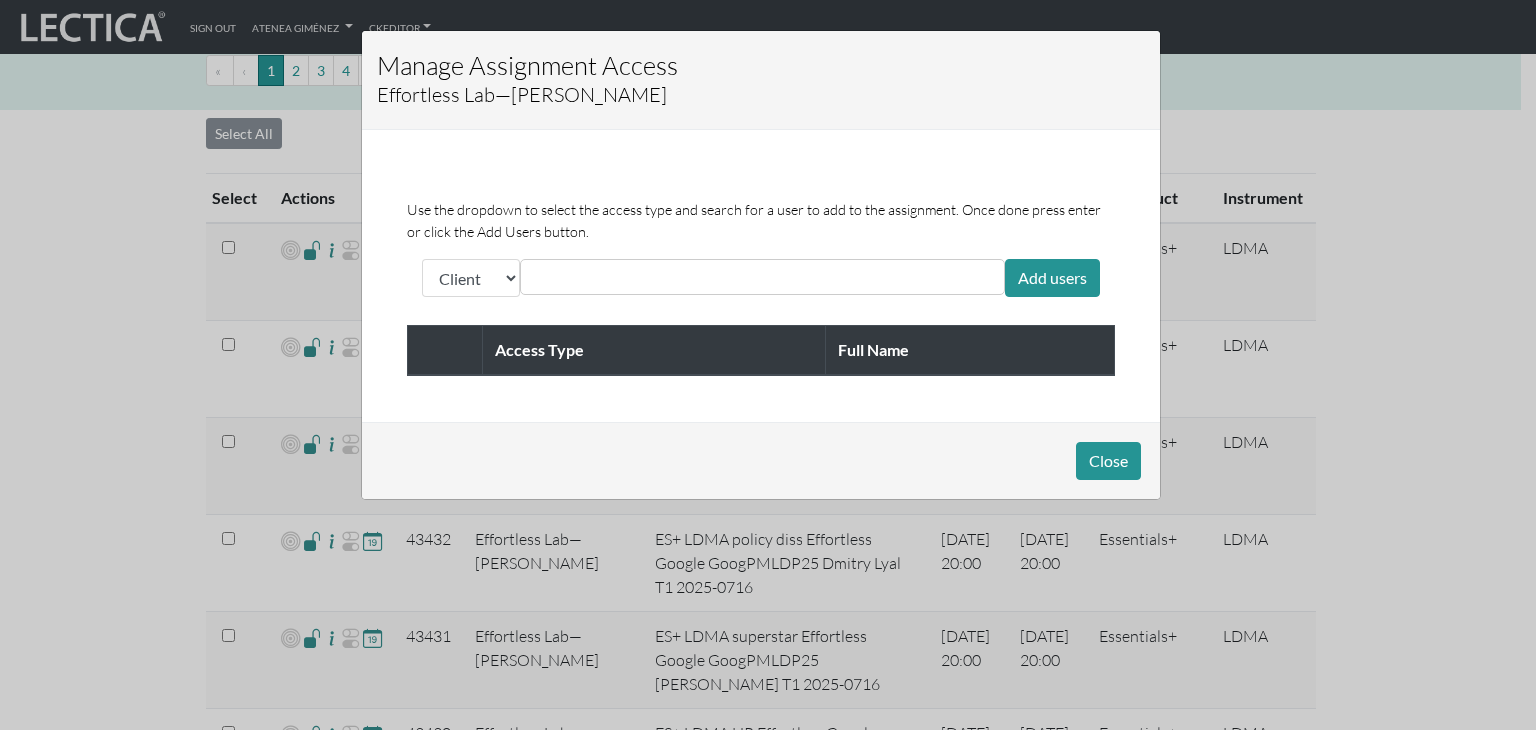 click at bounding box center (615, 277) 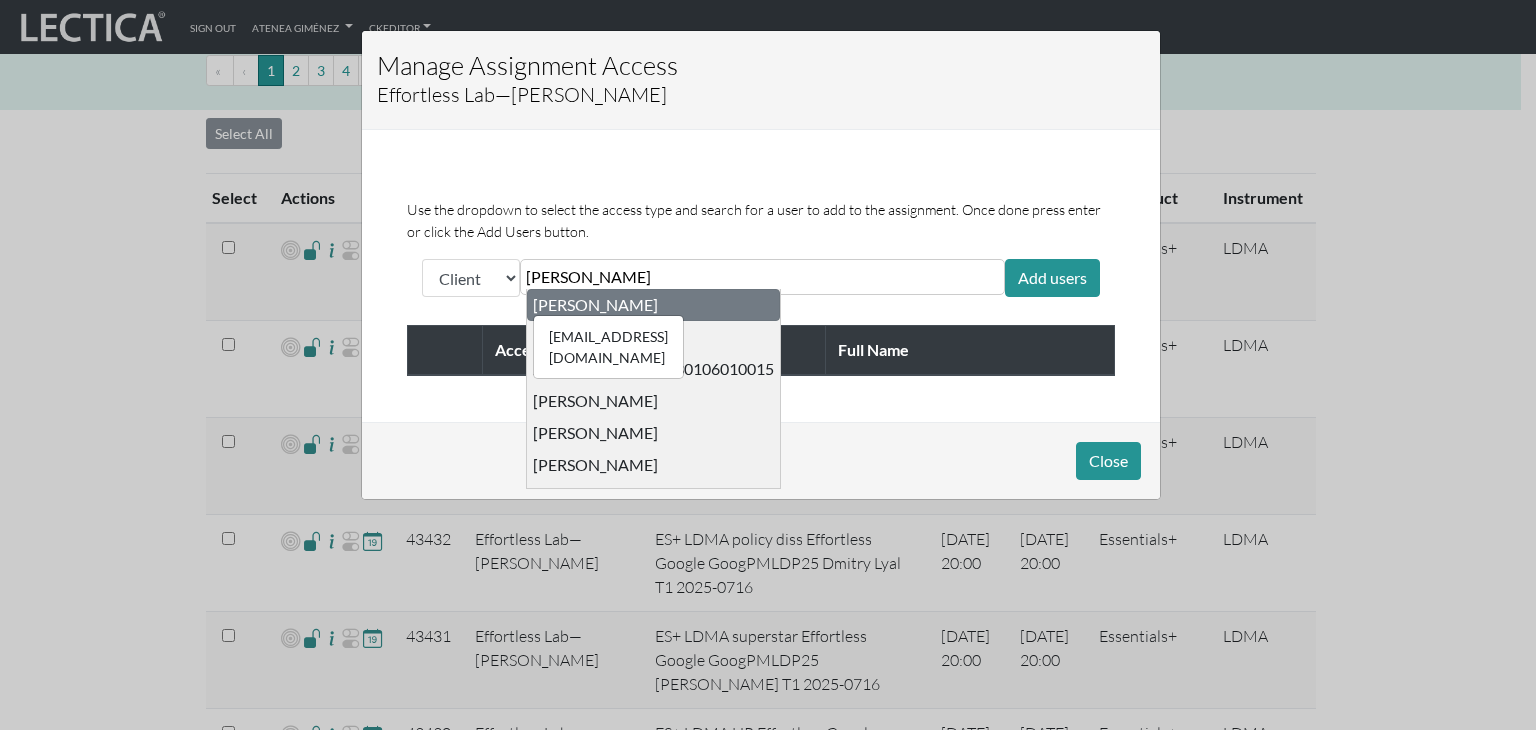 type on "[PERSON_NAME]" 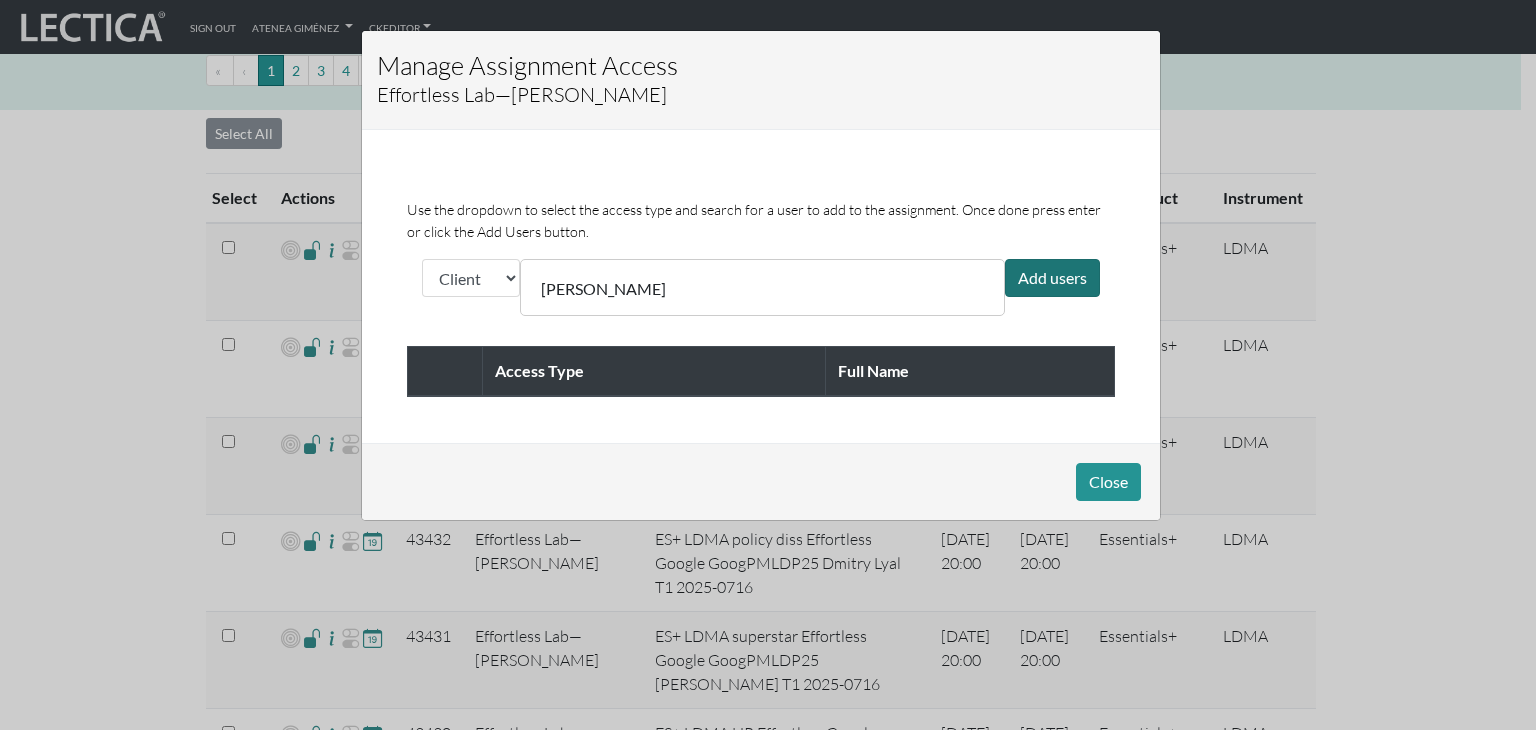 click on "Add users" at bounding box center (1052, 278) 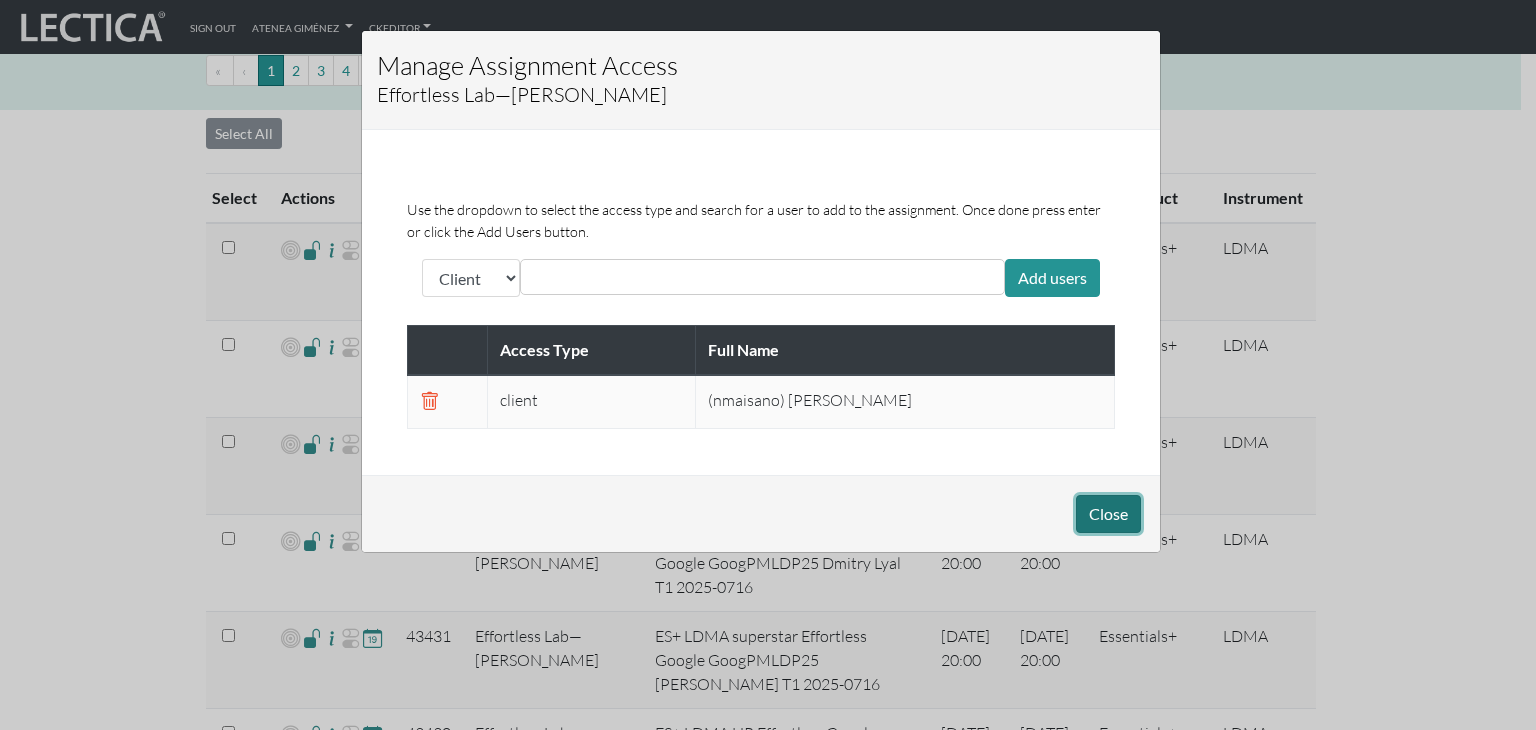 click on "Close" at bounding box center [1108, 514] 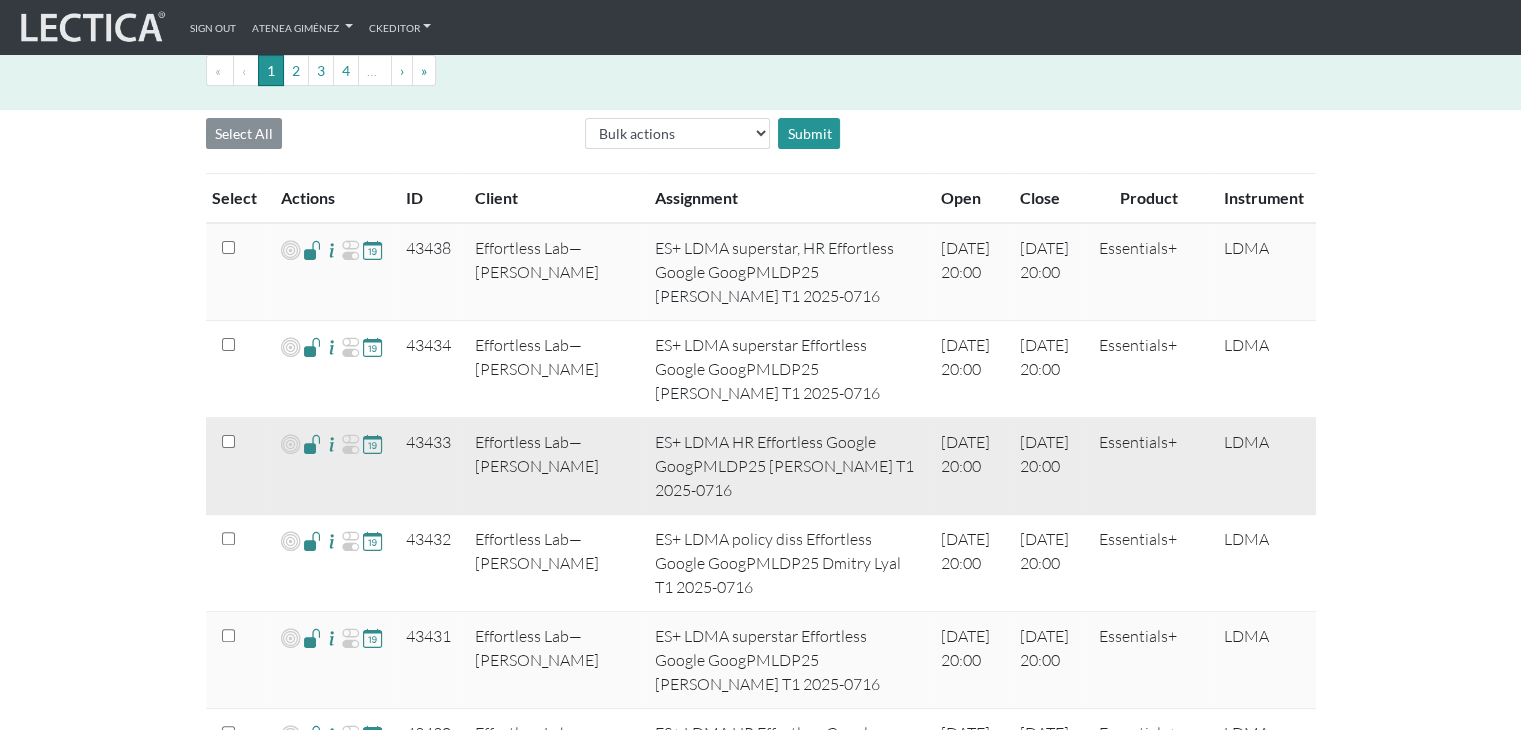 click at bounding box center [312, 443] 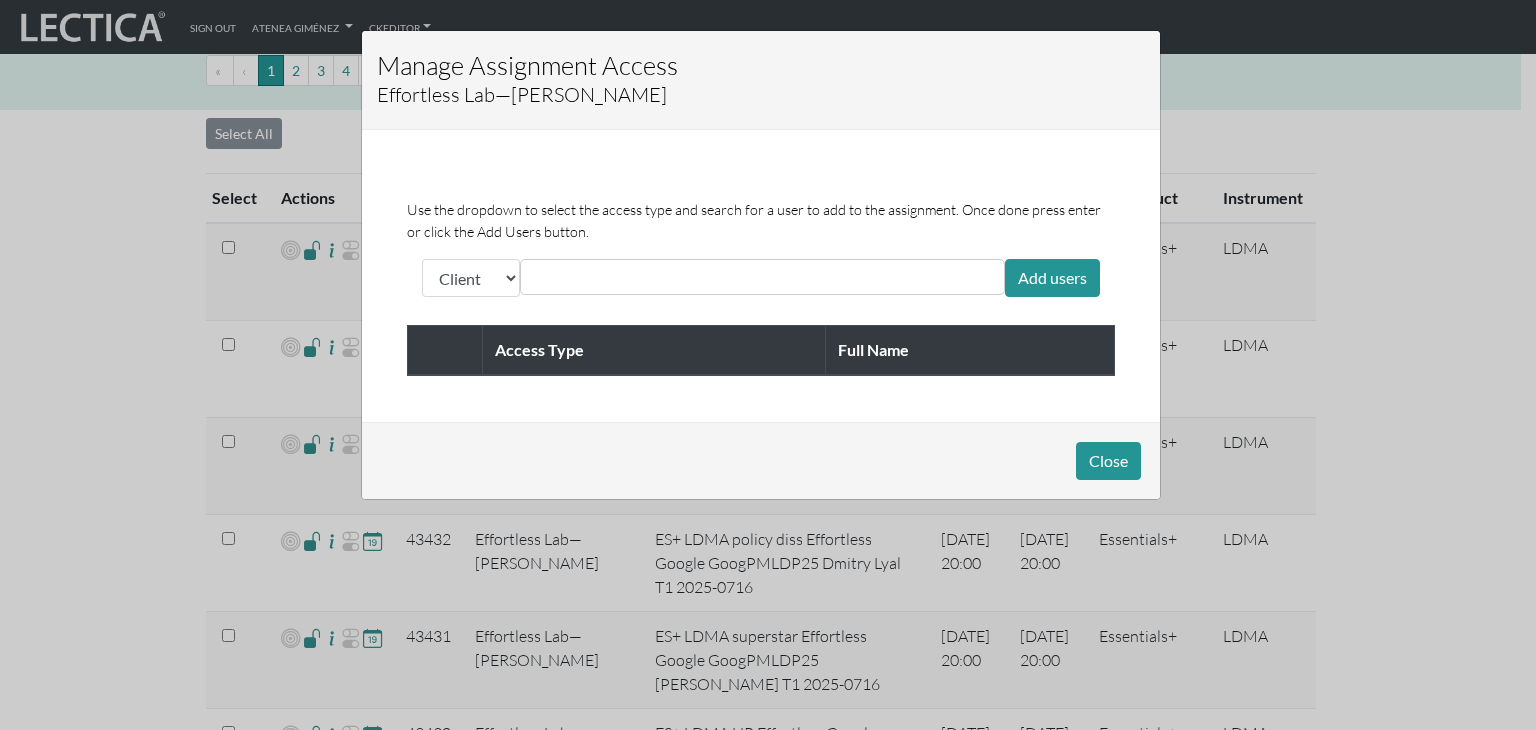 click at bounding box center [615, 277] 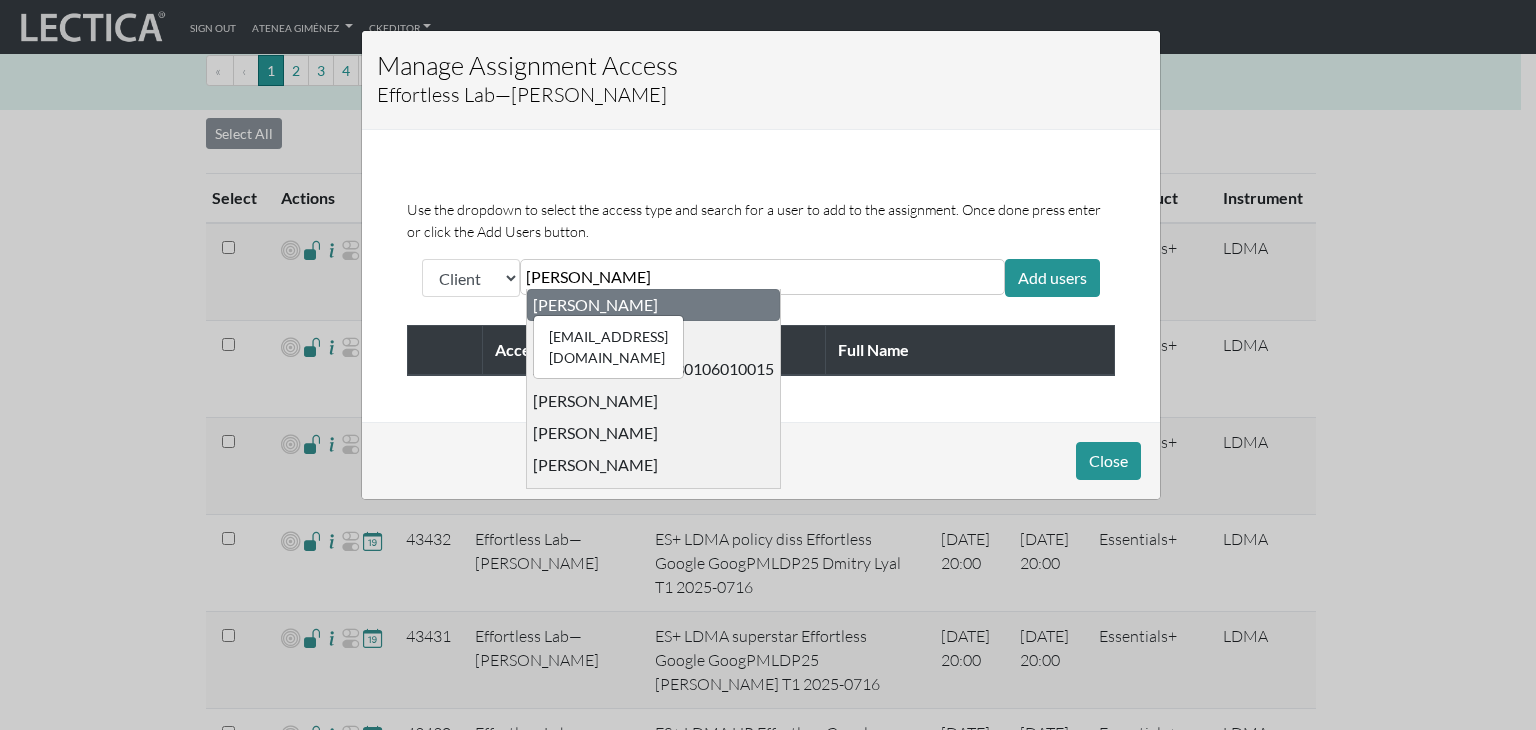 type on "[PERSON_NAME]" 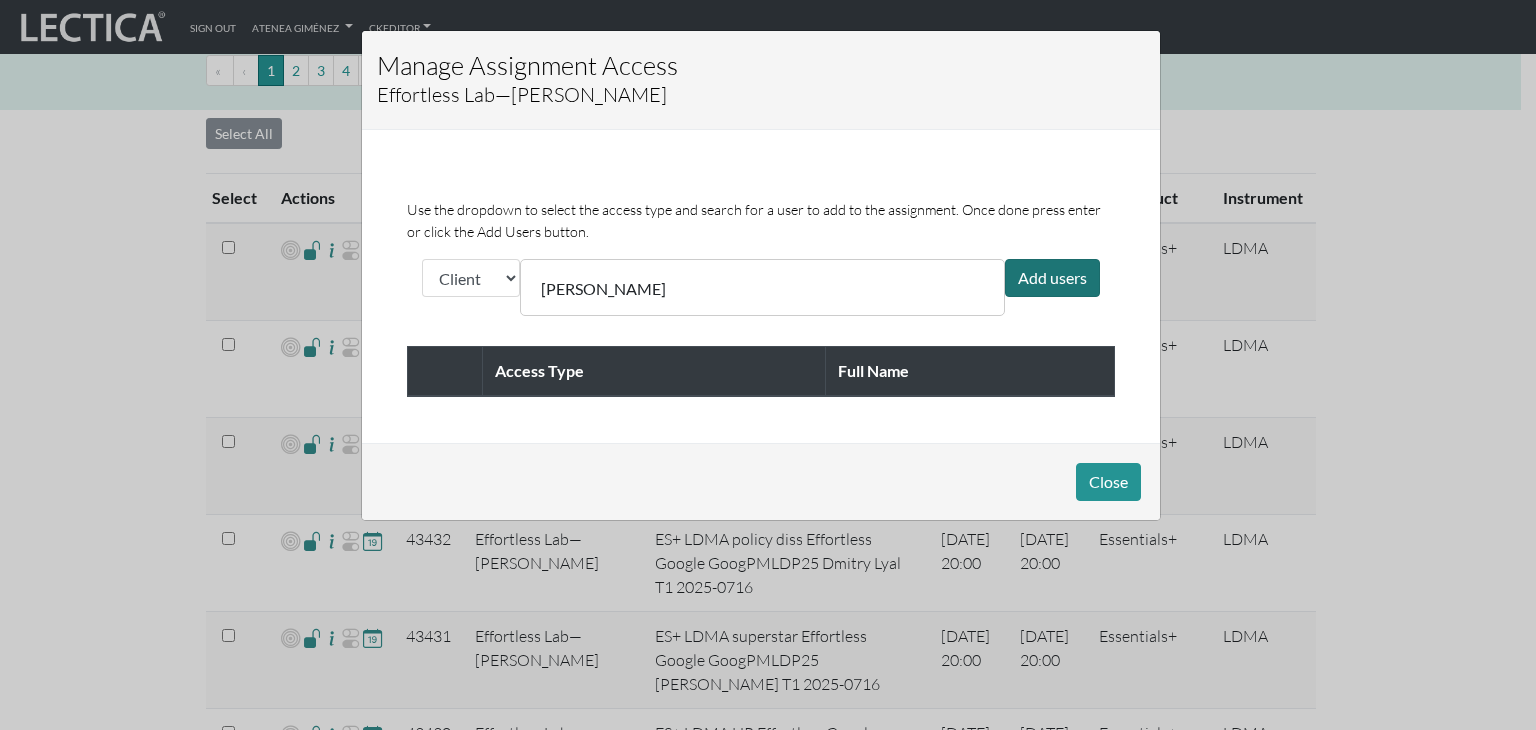 click on "Add users" at bounding box center [1052, 278] 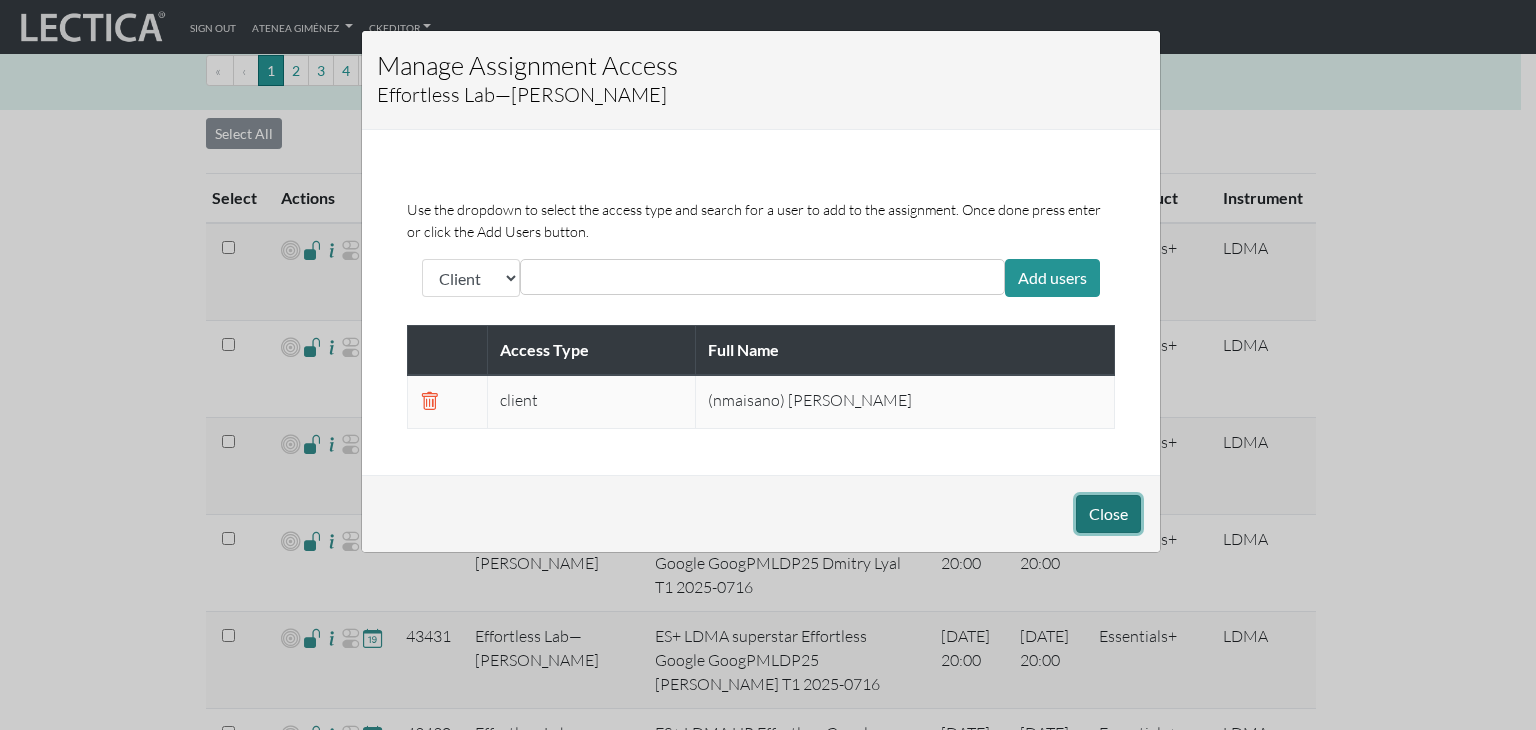 click on "Close" at bounding box center [1108, 514] 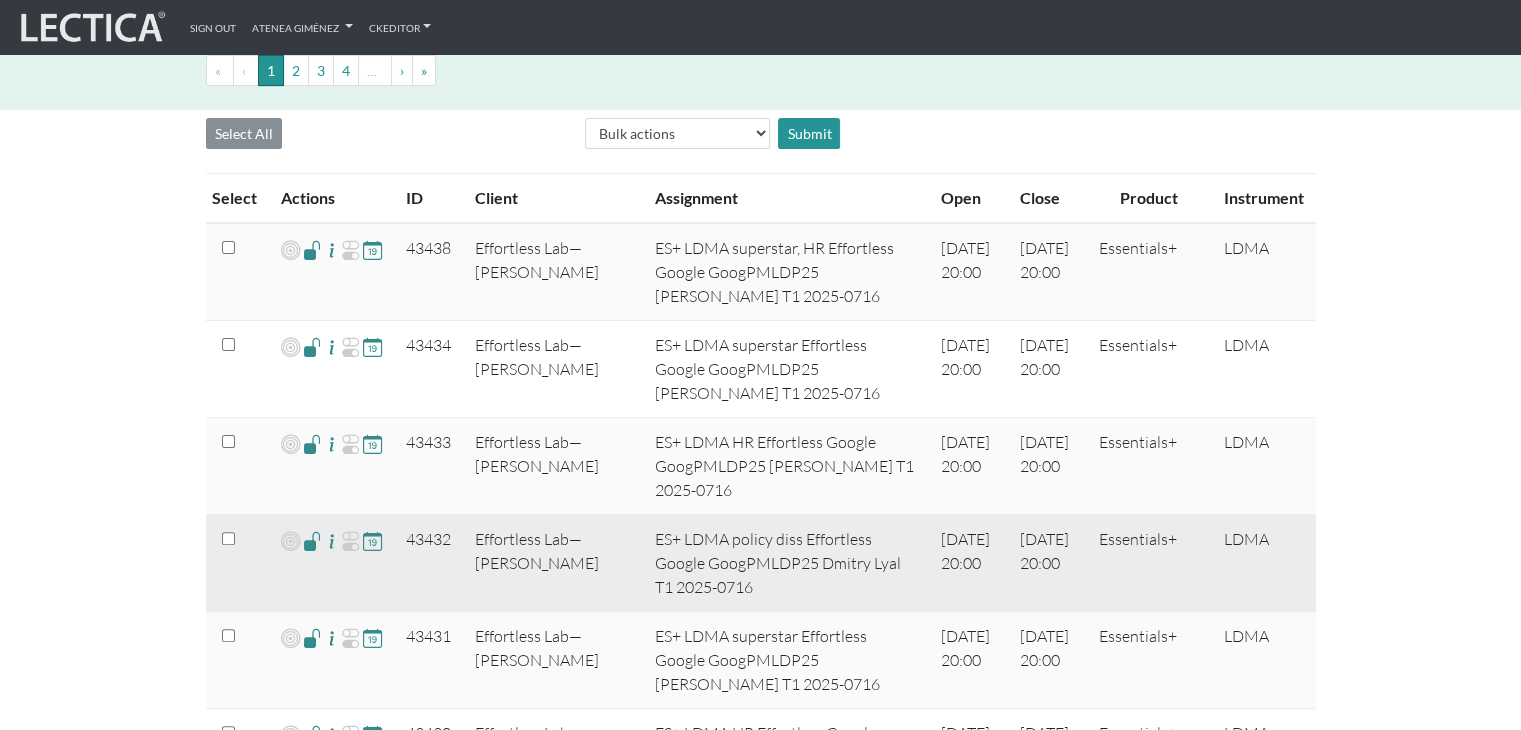 click at bounding box center [312, 540] 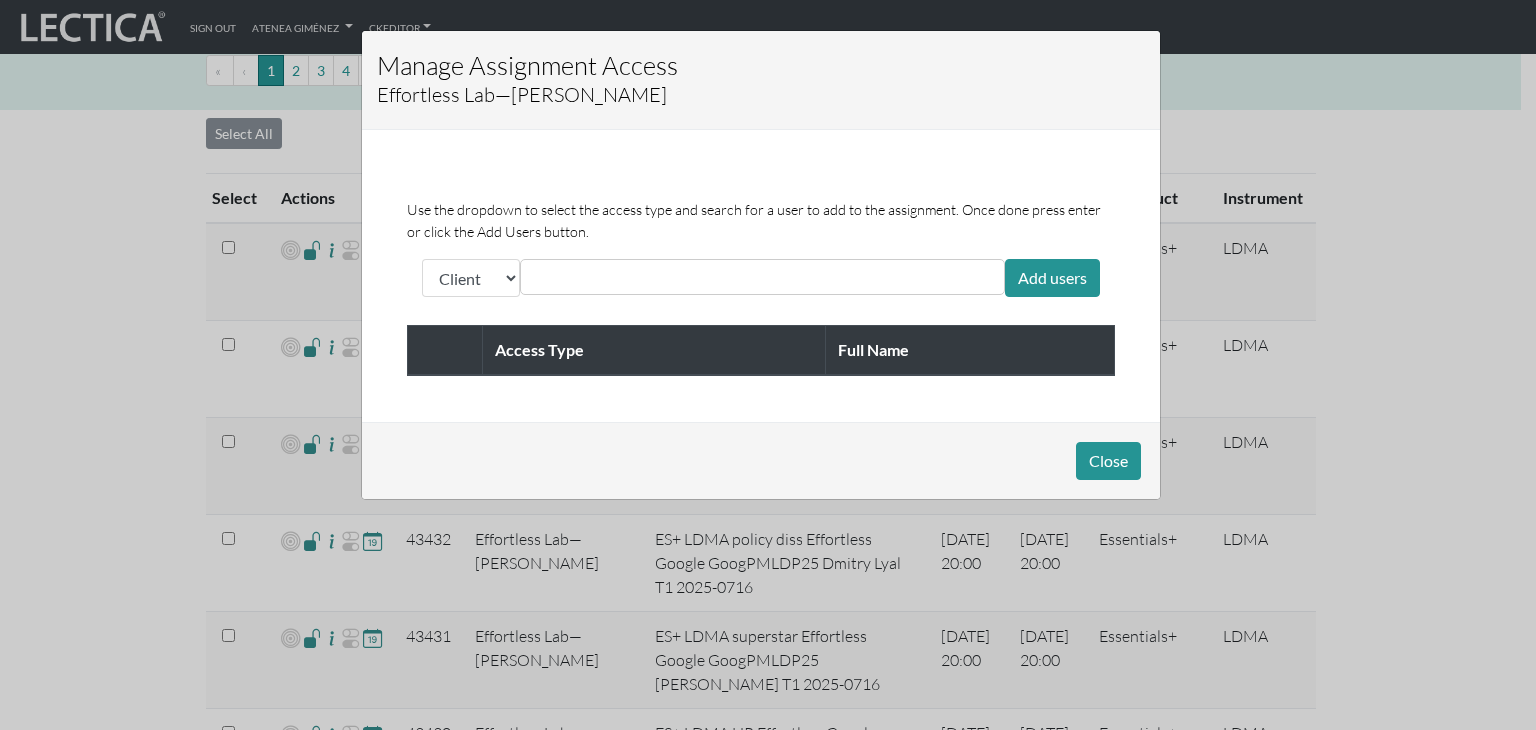 click at bounding box center (615, 277) 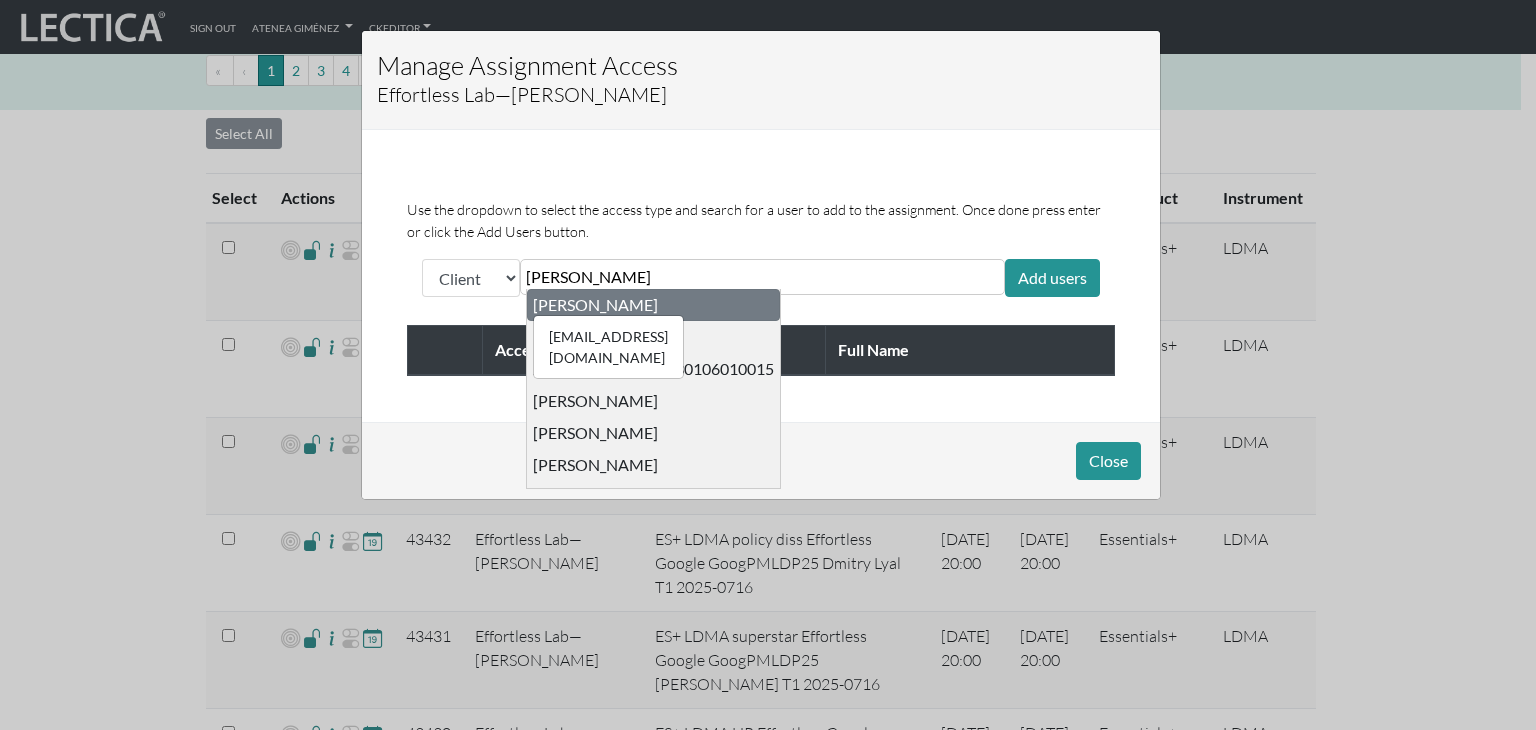 type on "[PERSON_NAME]" 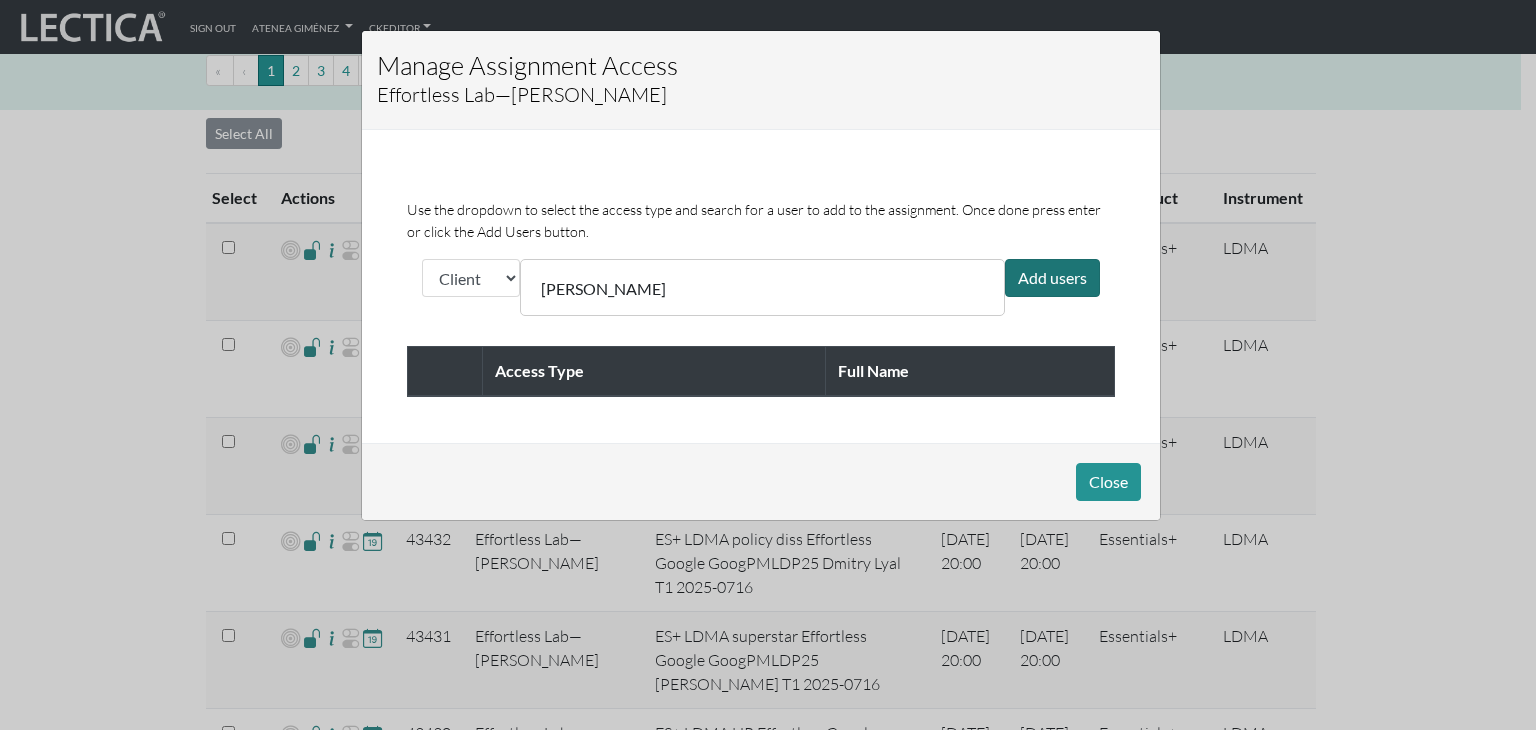 click on "Add users" at bounding box center (1052, 278) 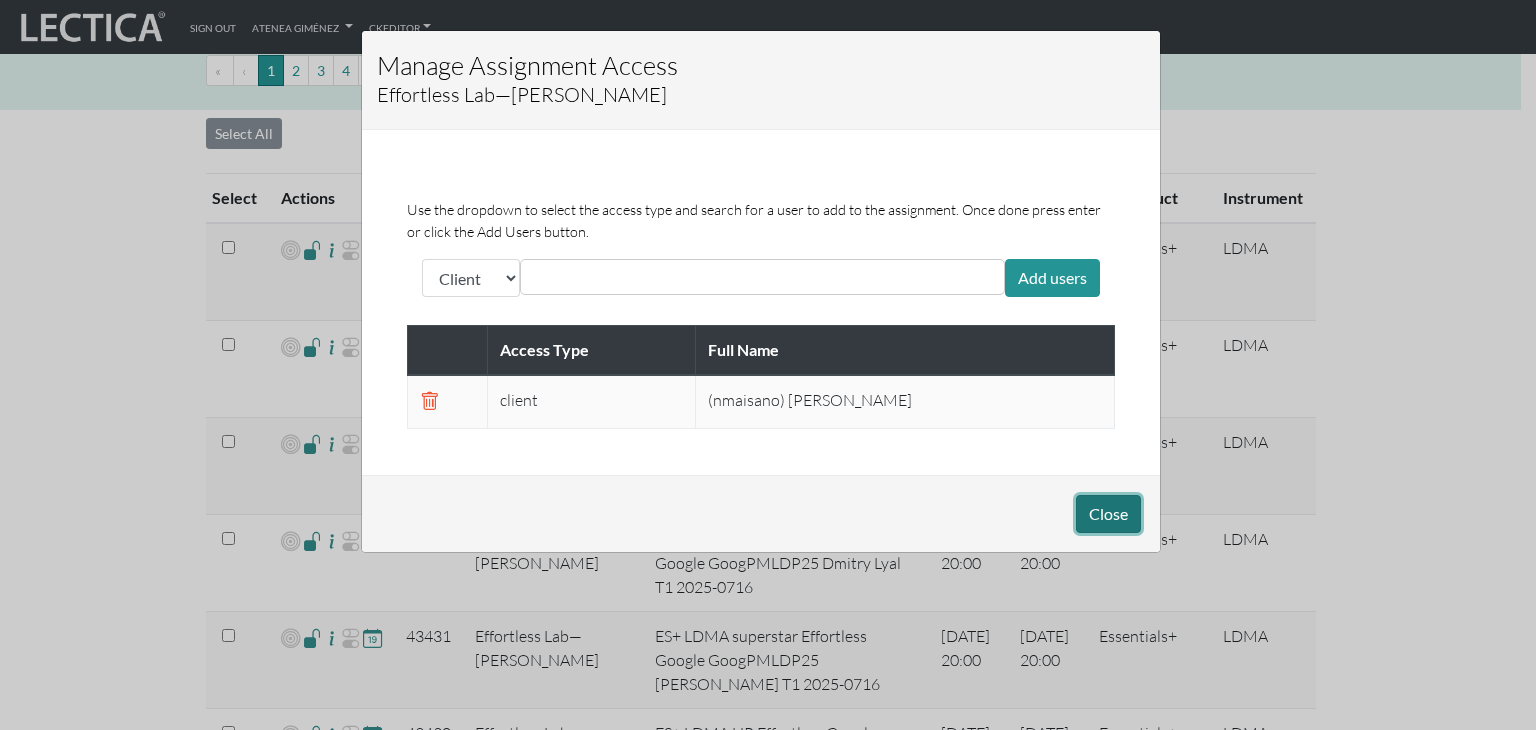 click on "Close" at bounding box center [1108, 514] 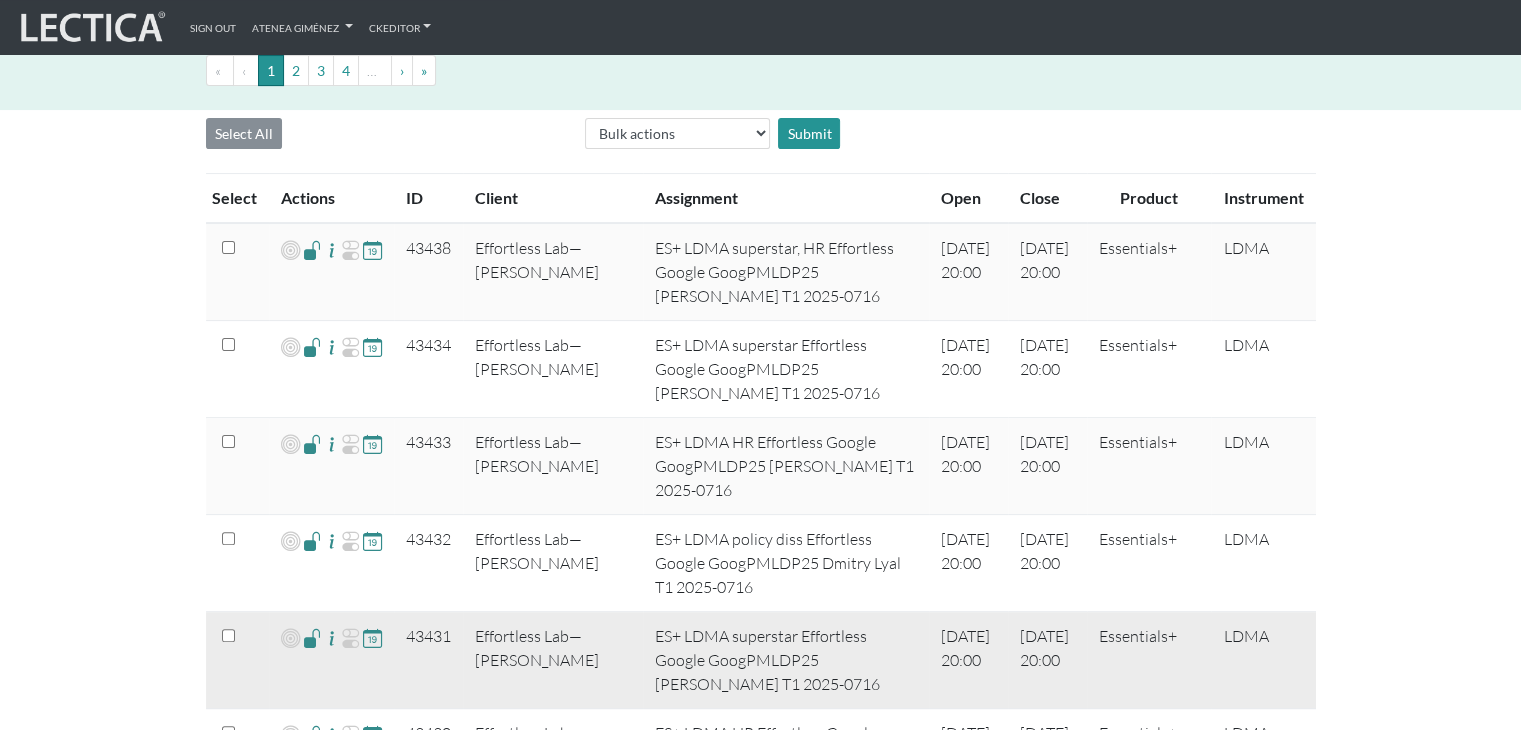click at bounding box center [312, 637] 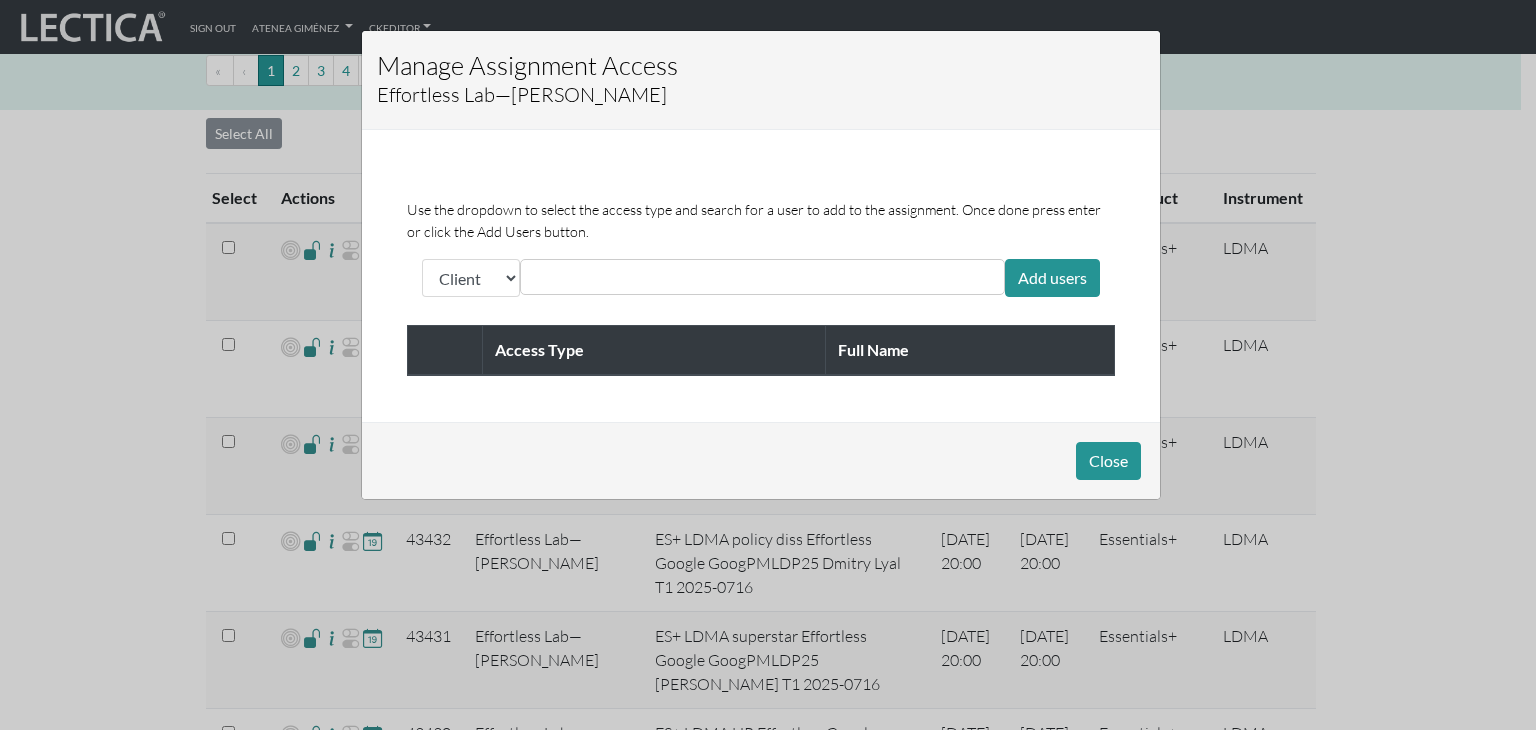 click at bounding box center [615, 277] 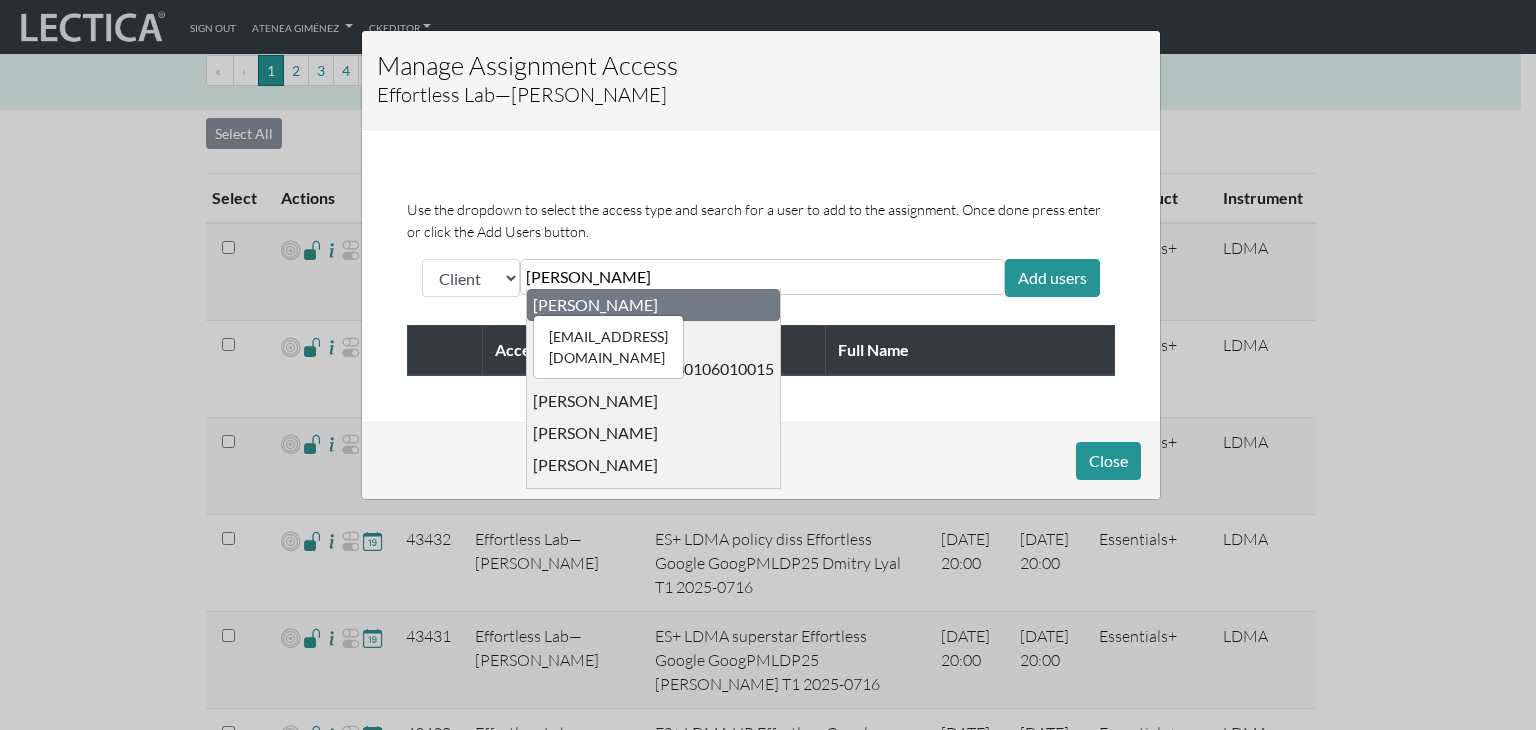 type on "[PERSON_NAME]" 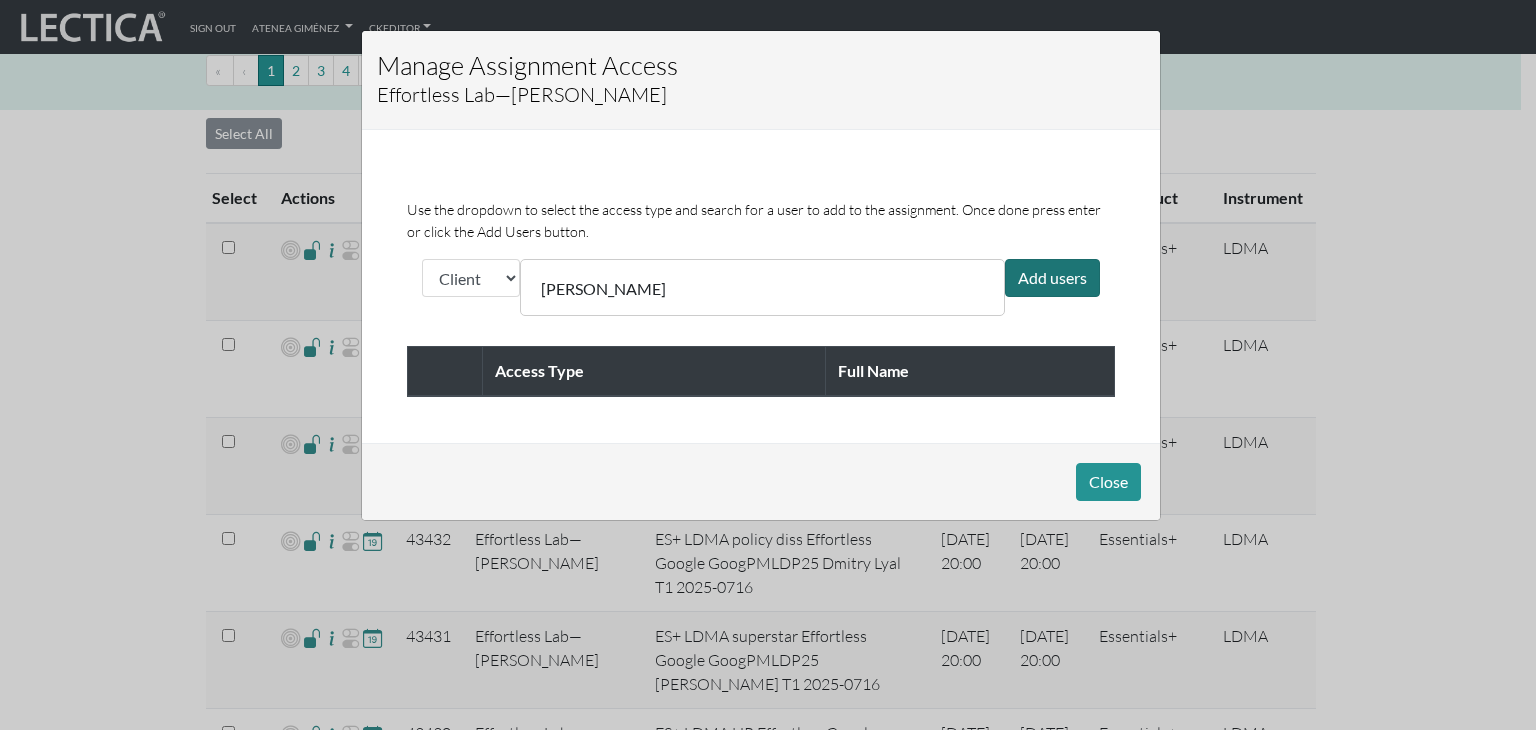 click on "Add users" at bounding box center (1052, 278) 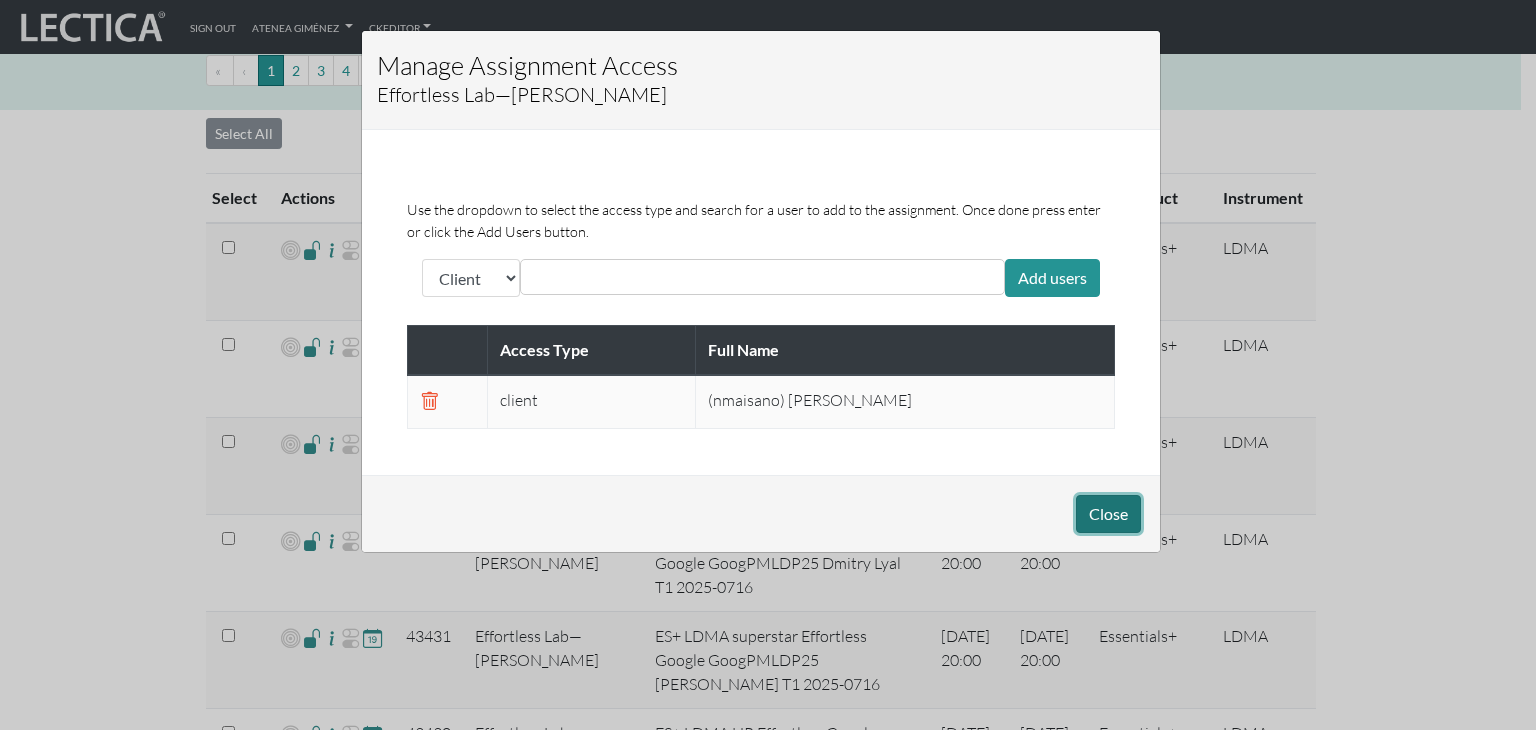 click on "Close" at bounding box center [1108, 514] 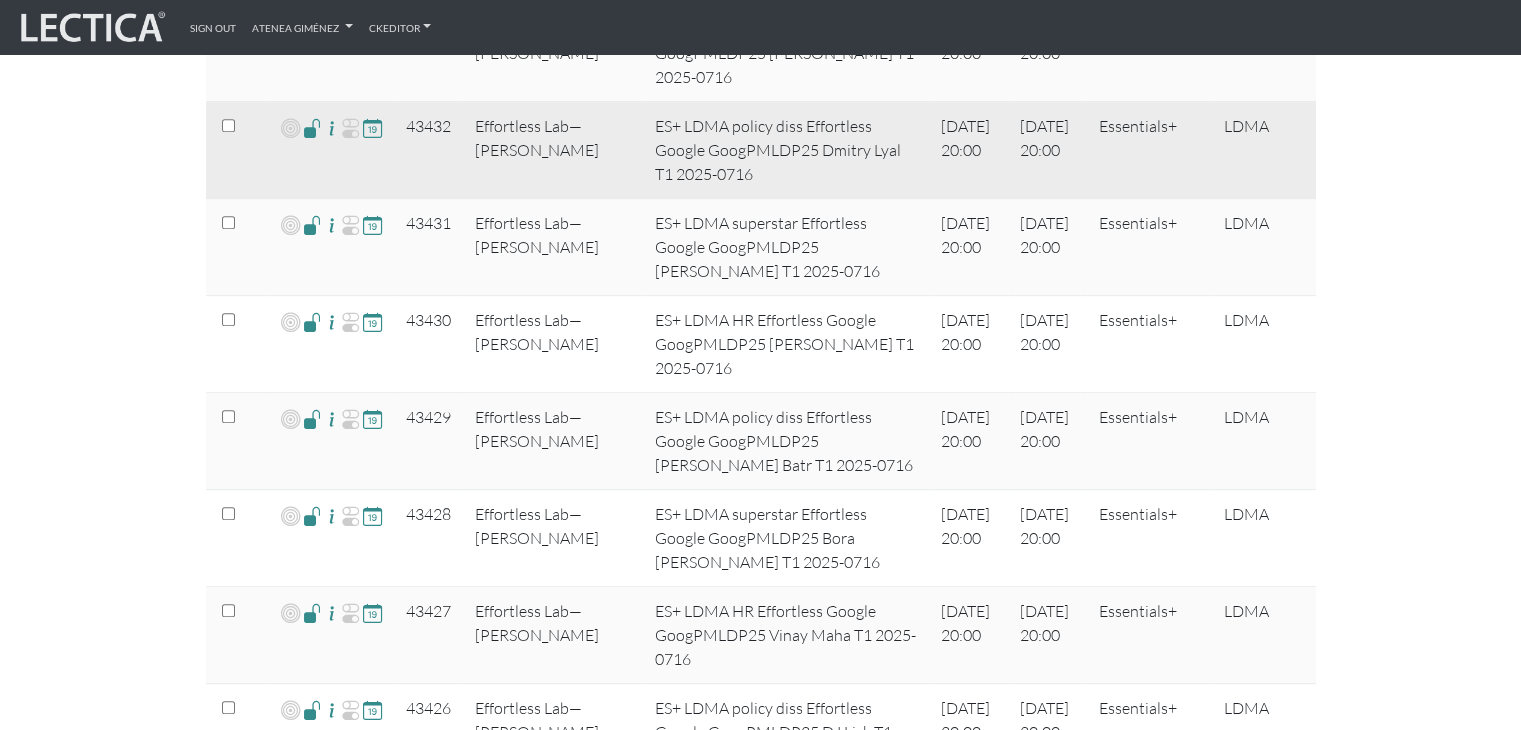 scroll, scrollTop: 865, scrollLeft: 0, axis: vertical 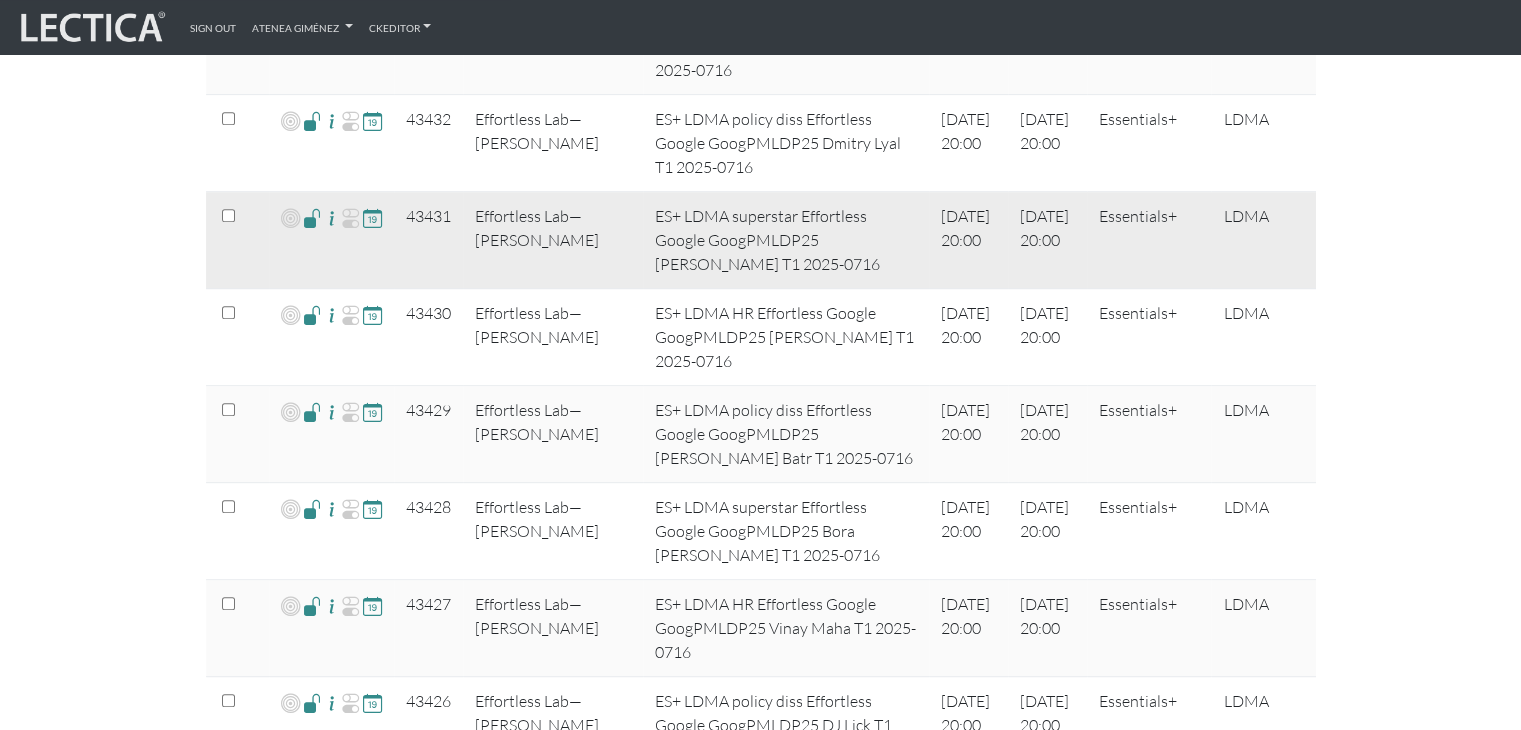 click at bounding box center [312, 217] 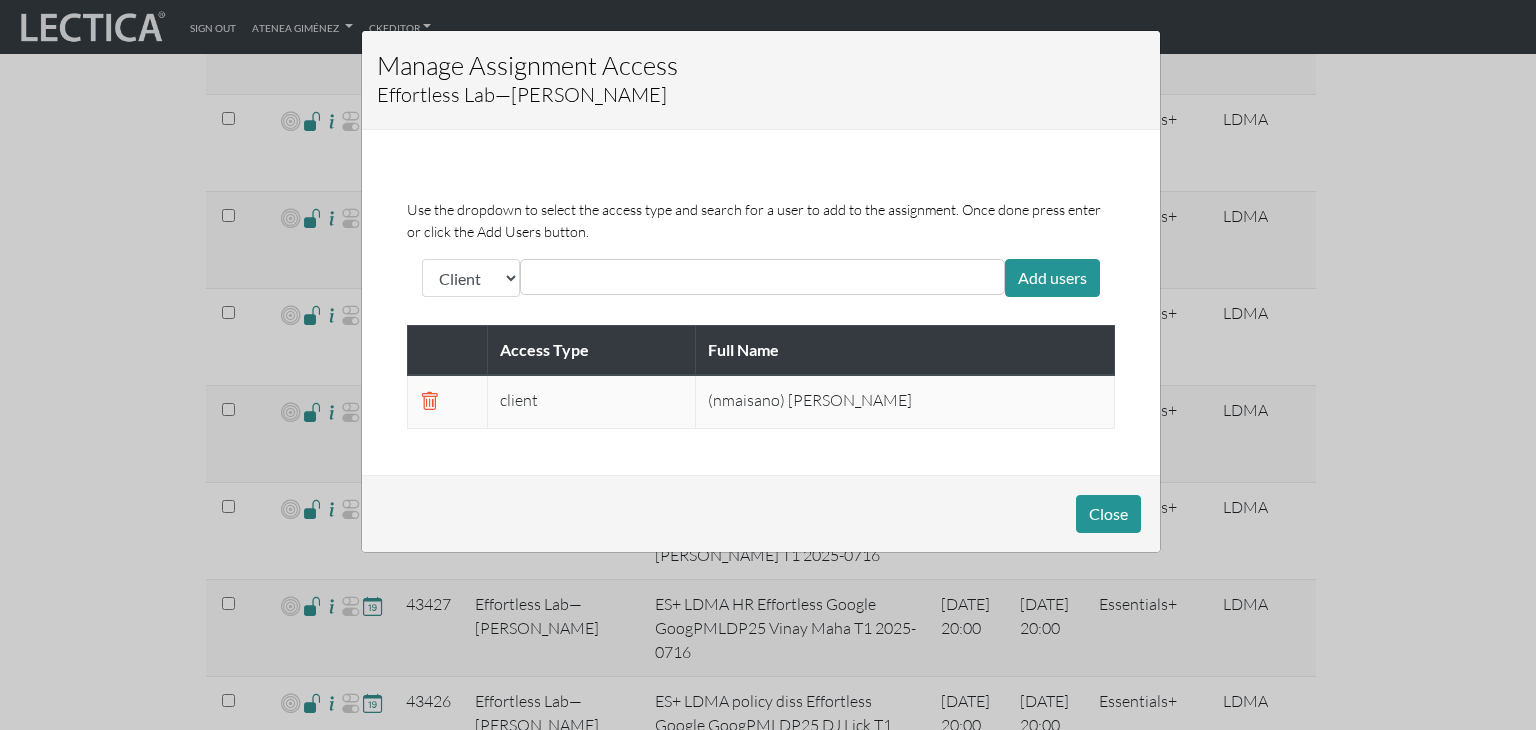 click at bounding box center (615, 277) 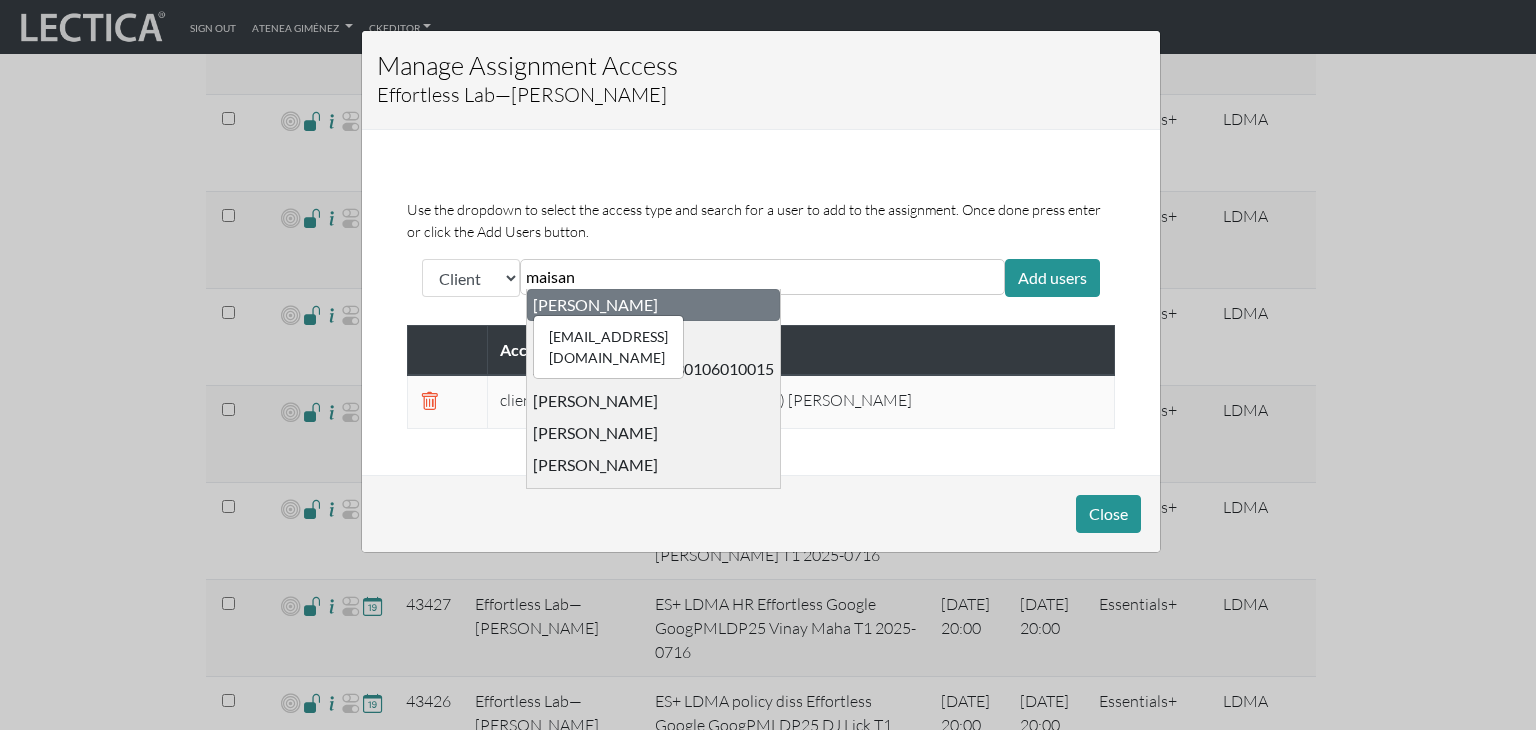 type on "maisan" 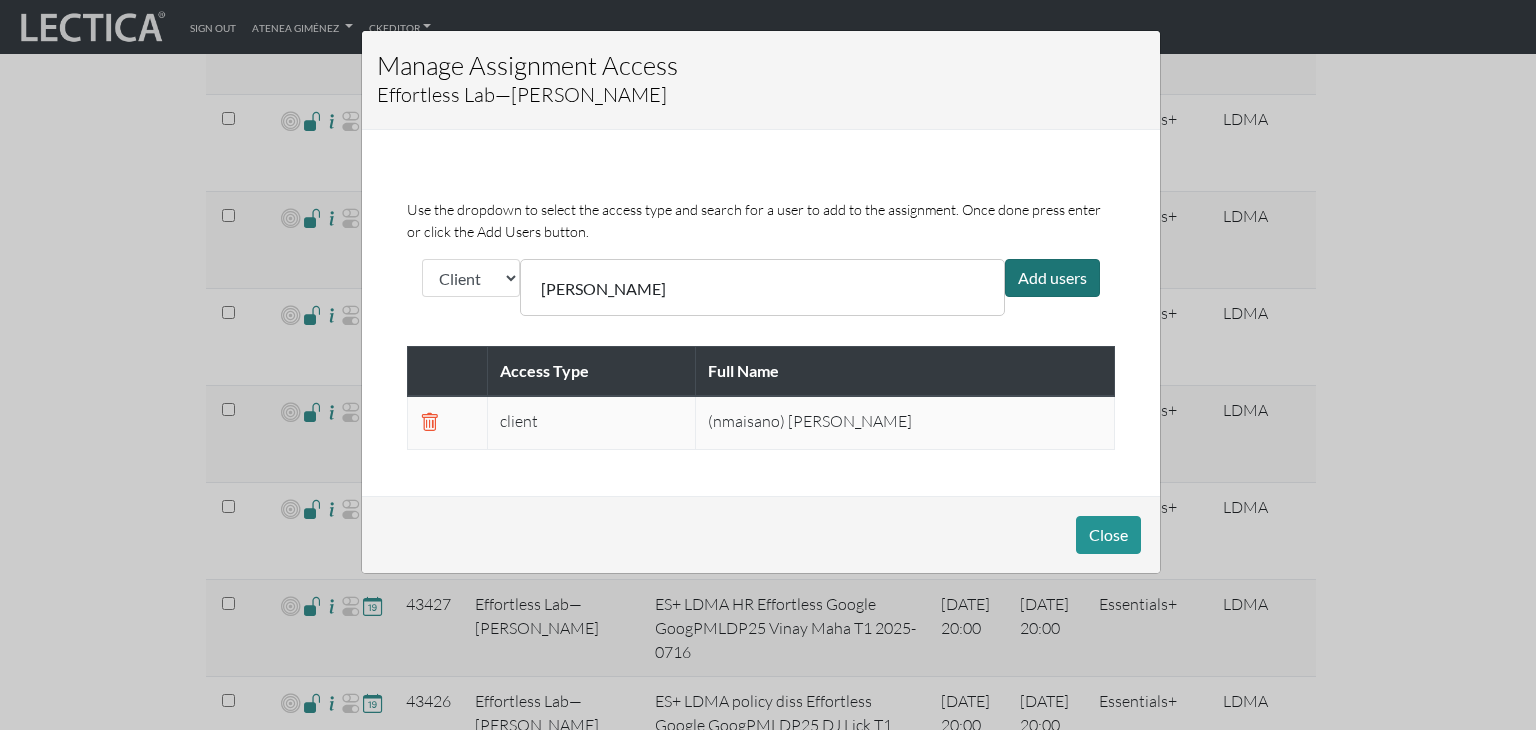 click on "Add users" at bounding box center [1052, 278] 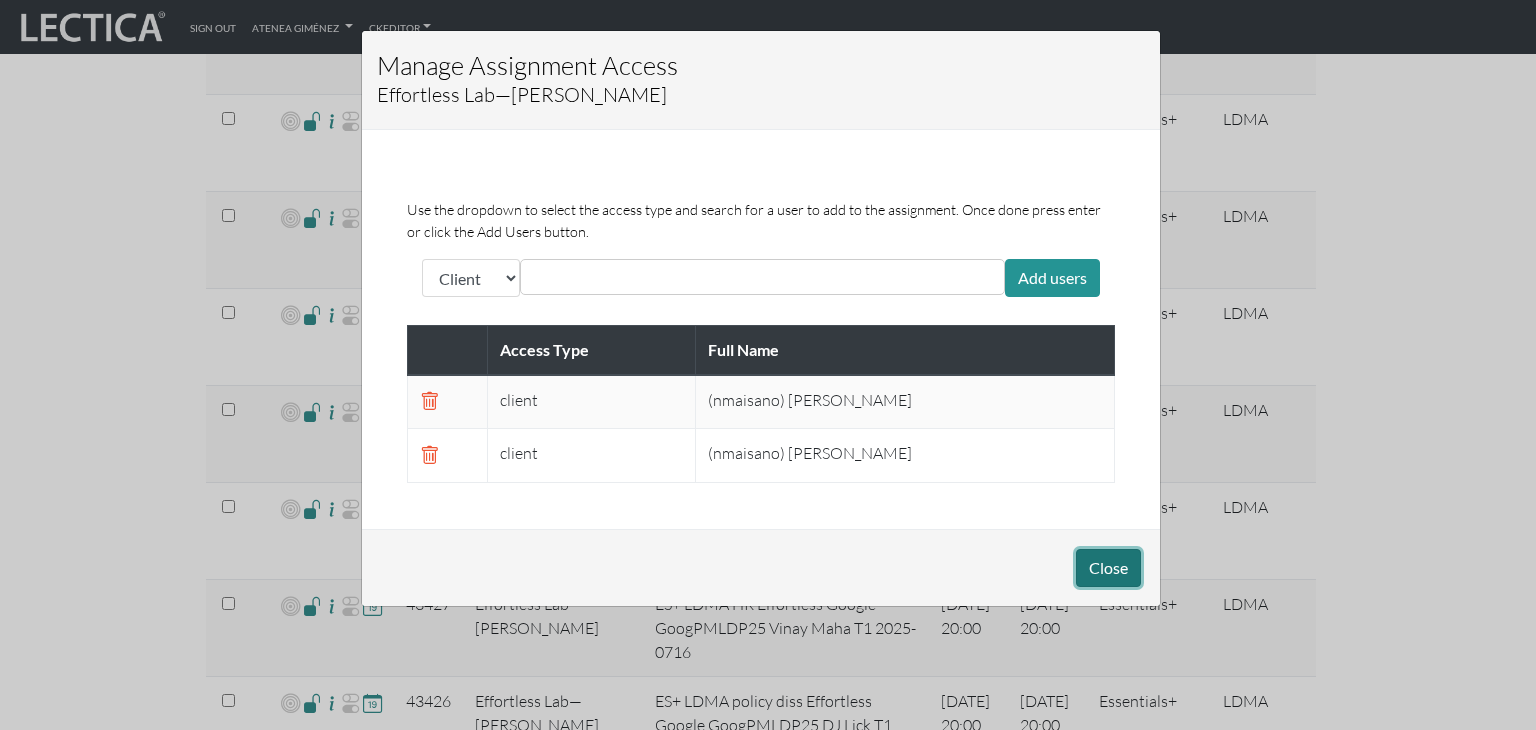 click on "Close" at bounding box center [1108, 568] 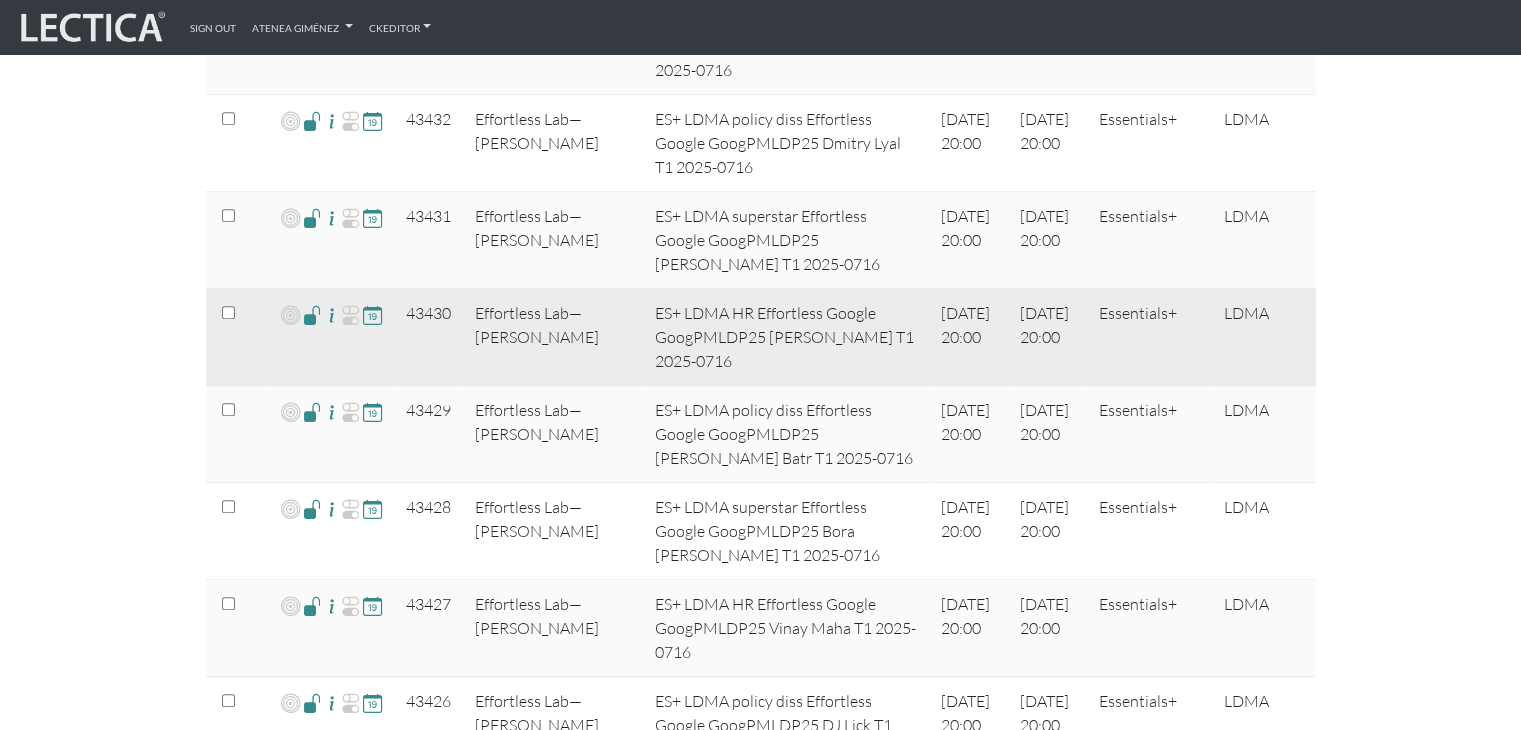 click at bounding box center (312, 314) 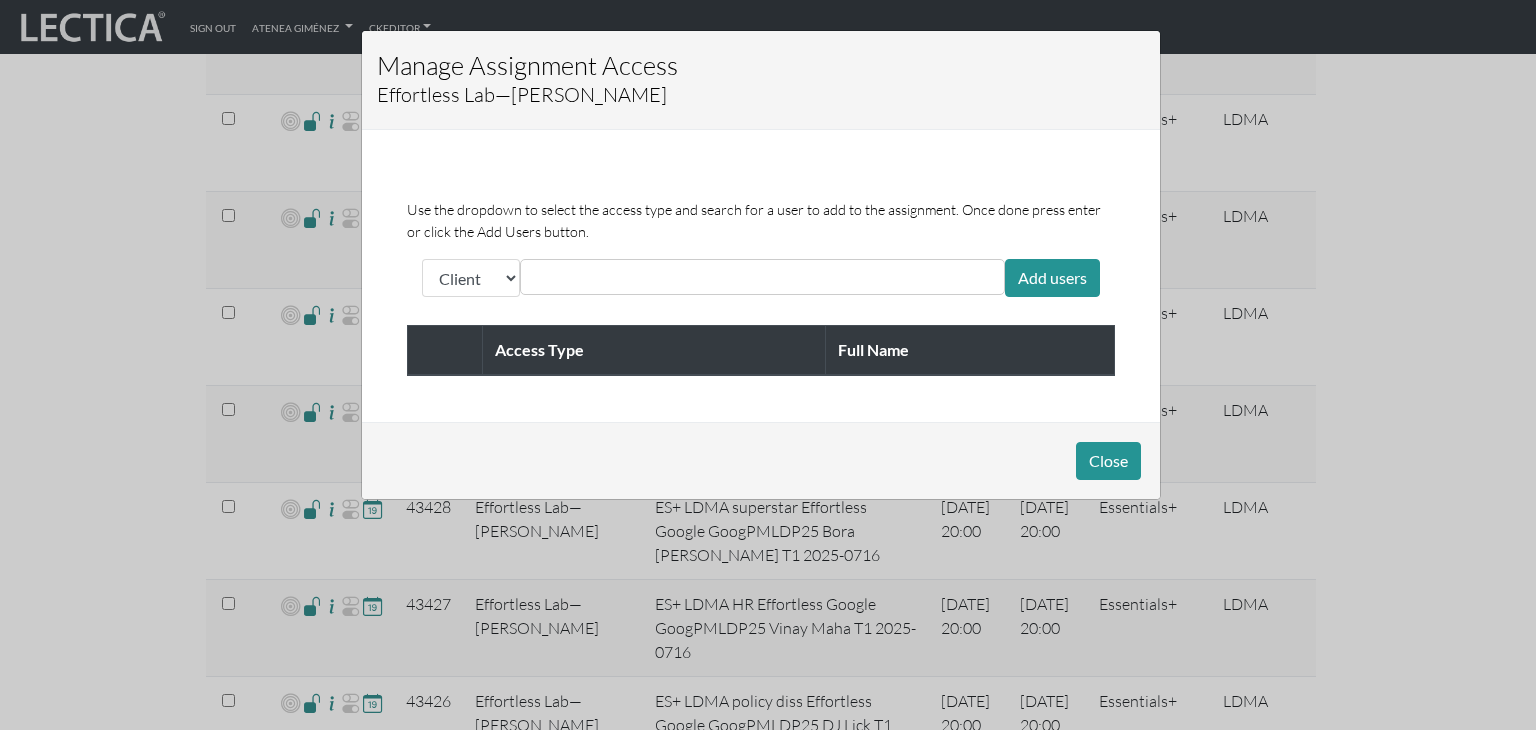 click at bounding box center [615, 277] 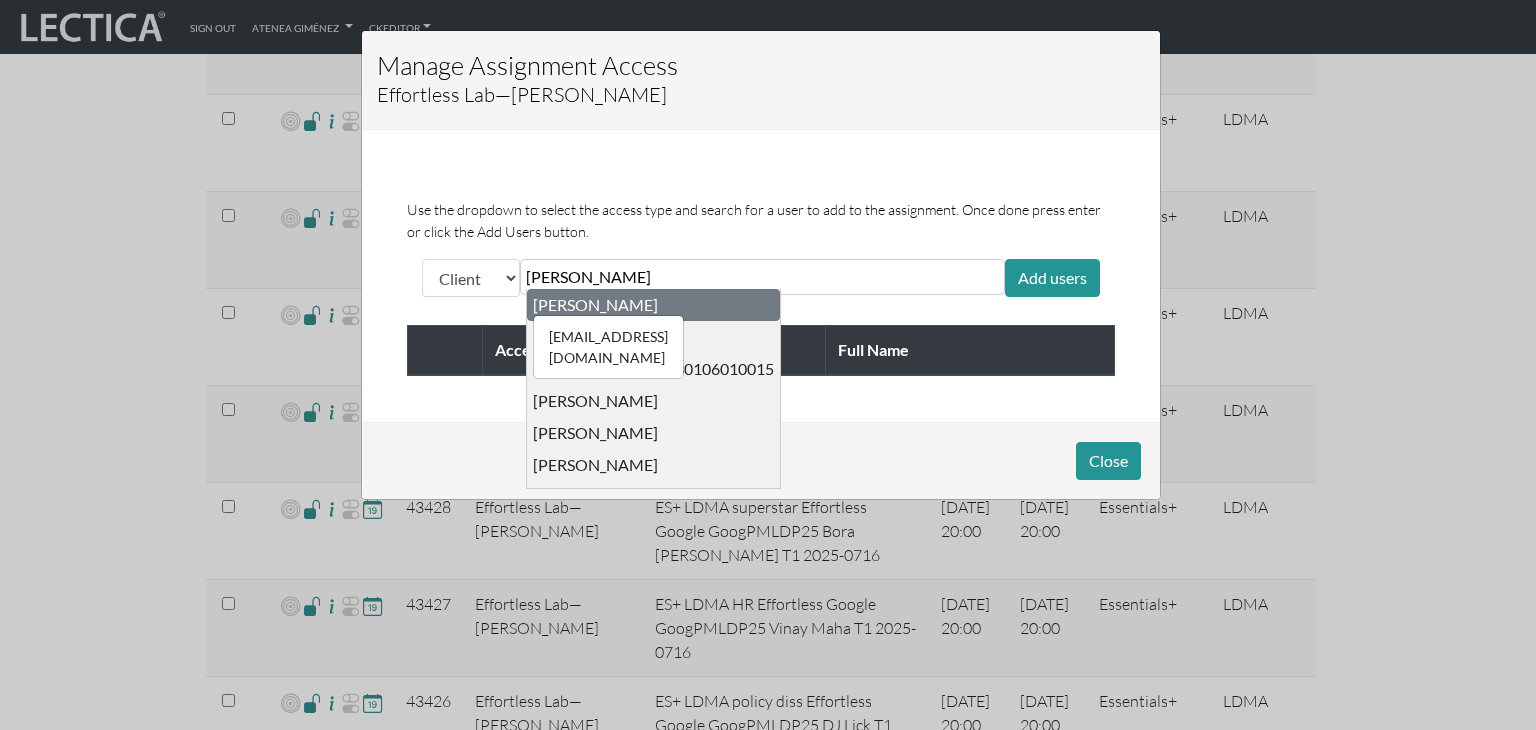 type on "[PERSON_NAME]" 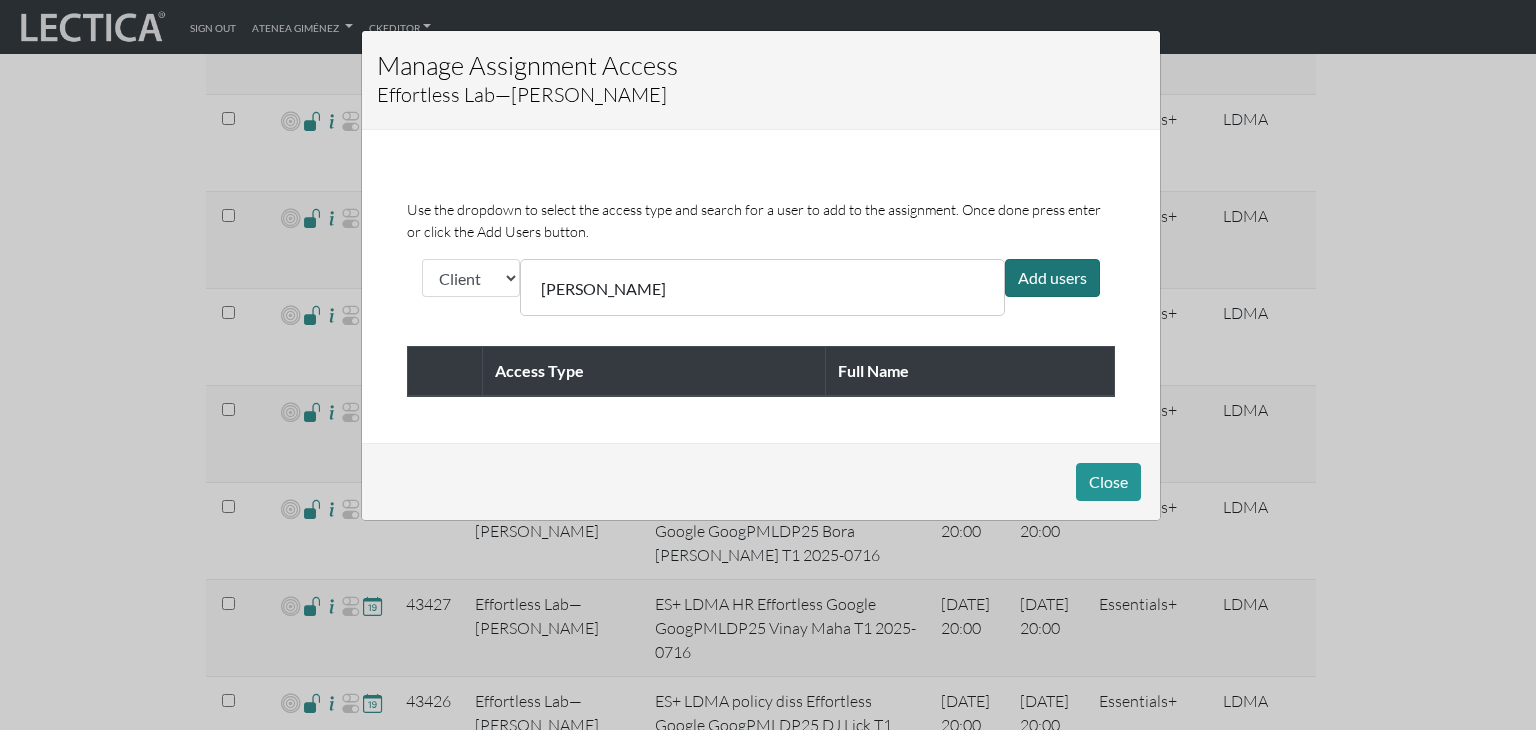 click on "Add users" at bounding box center [1052, 278] 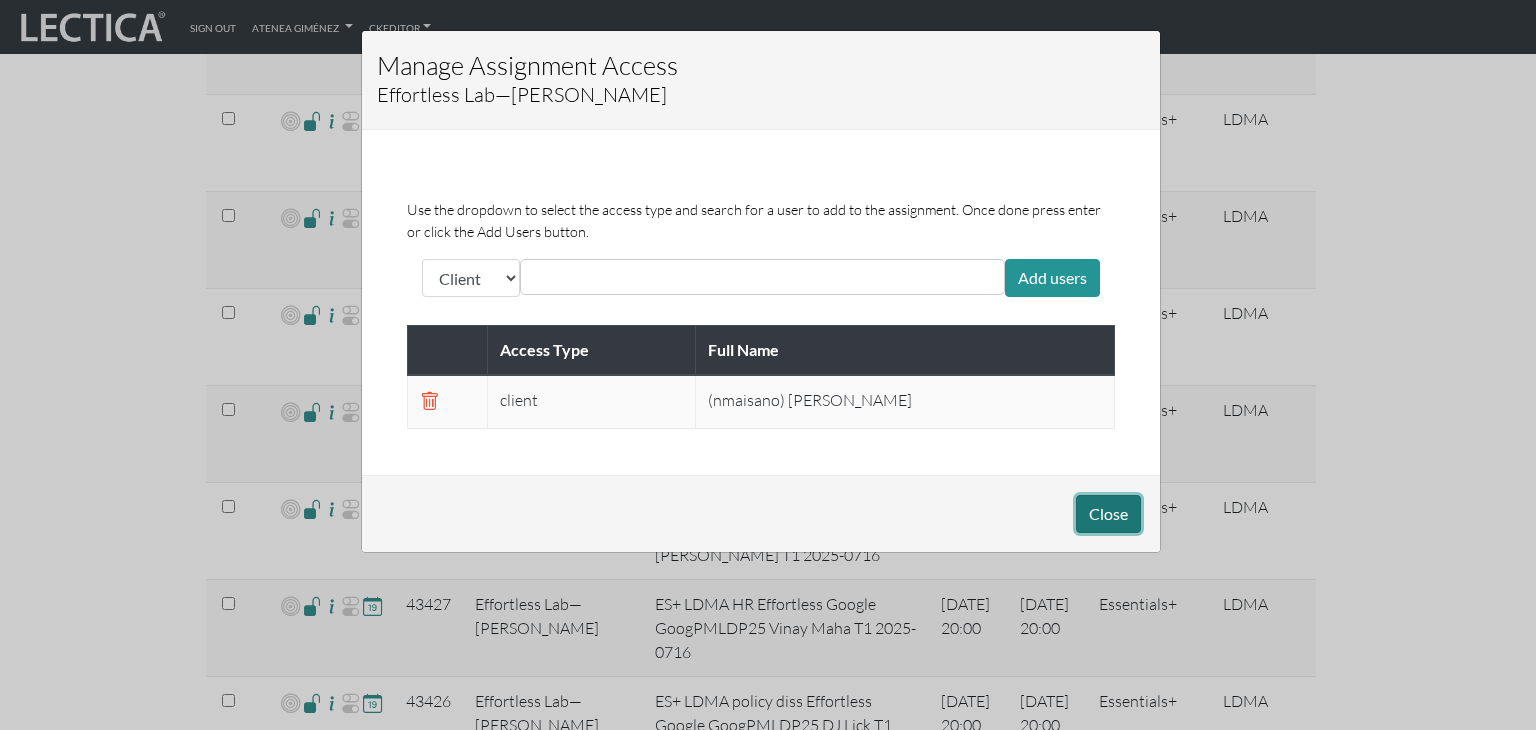 click on "Close" at bounding box center (1108, 514) 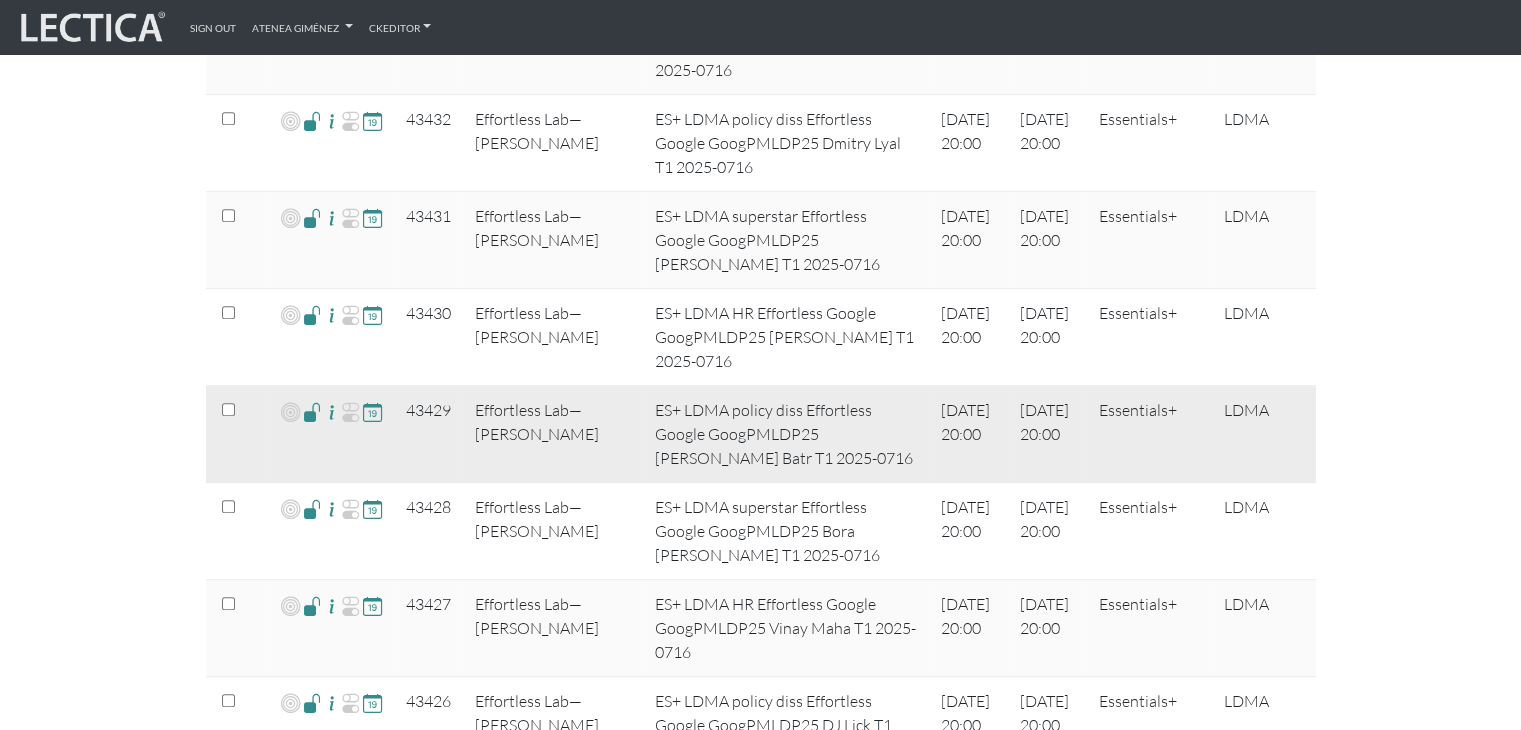 click at bounding box center [312, 411] 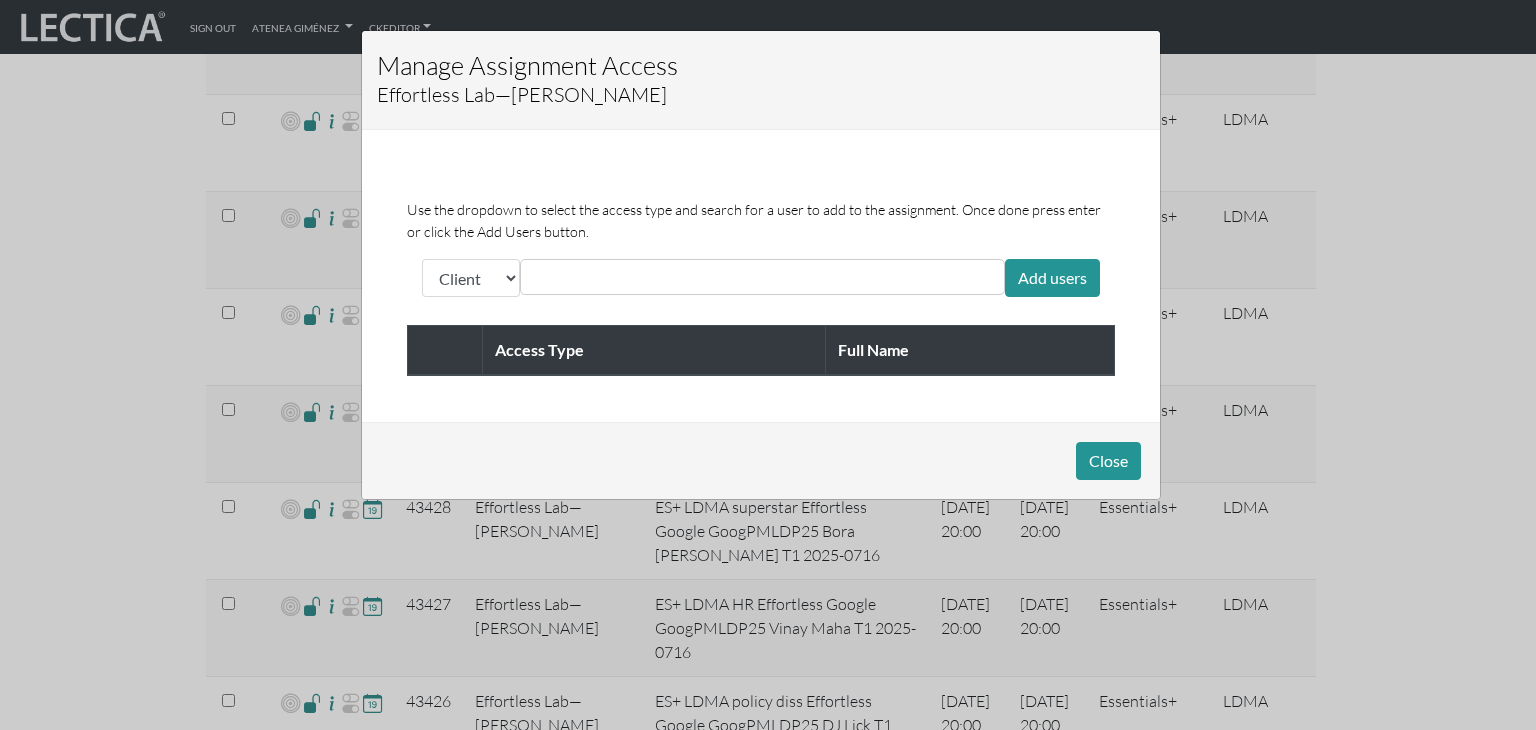 click at bounding box center [615, 277] 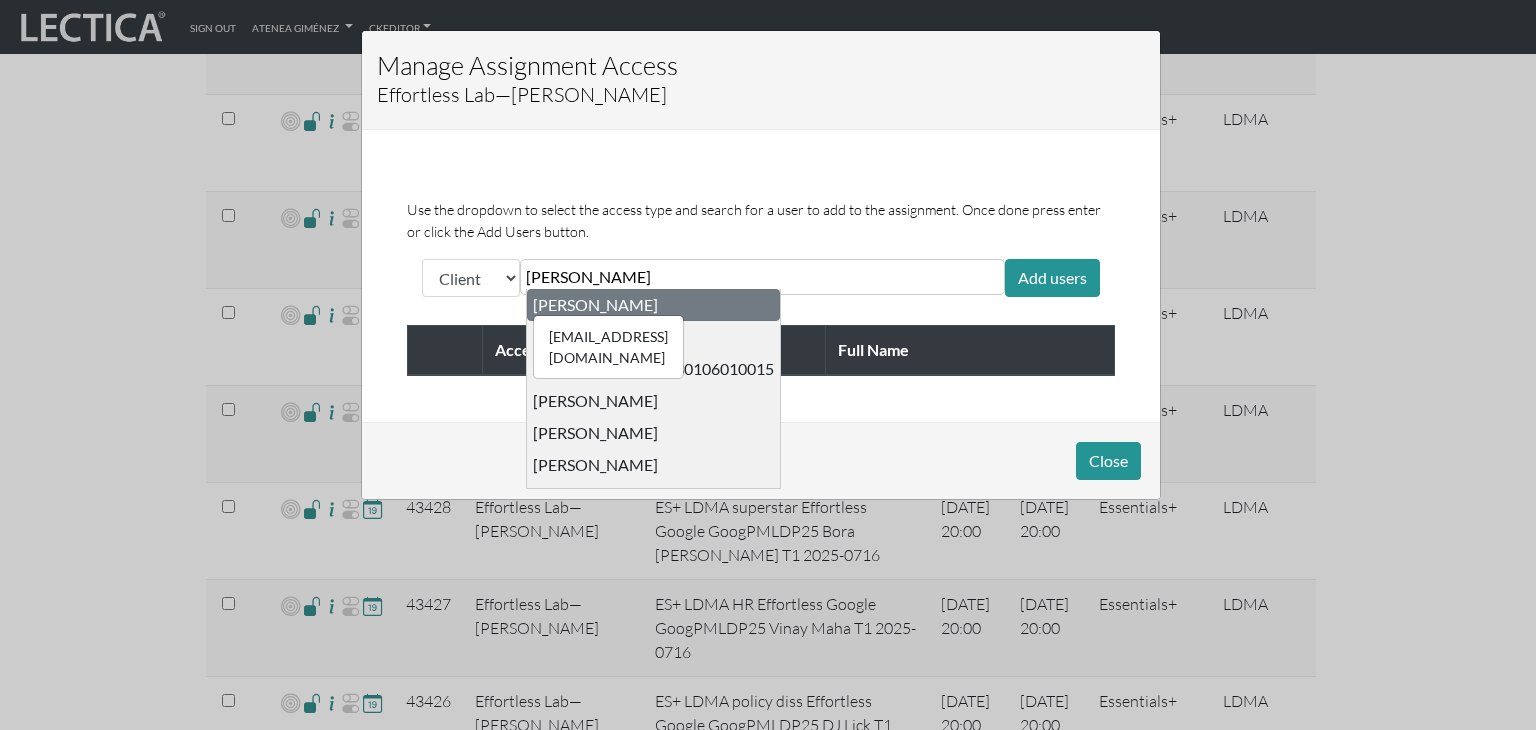 type on "[PERSON_NAME]" 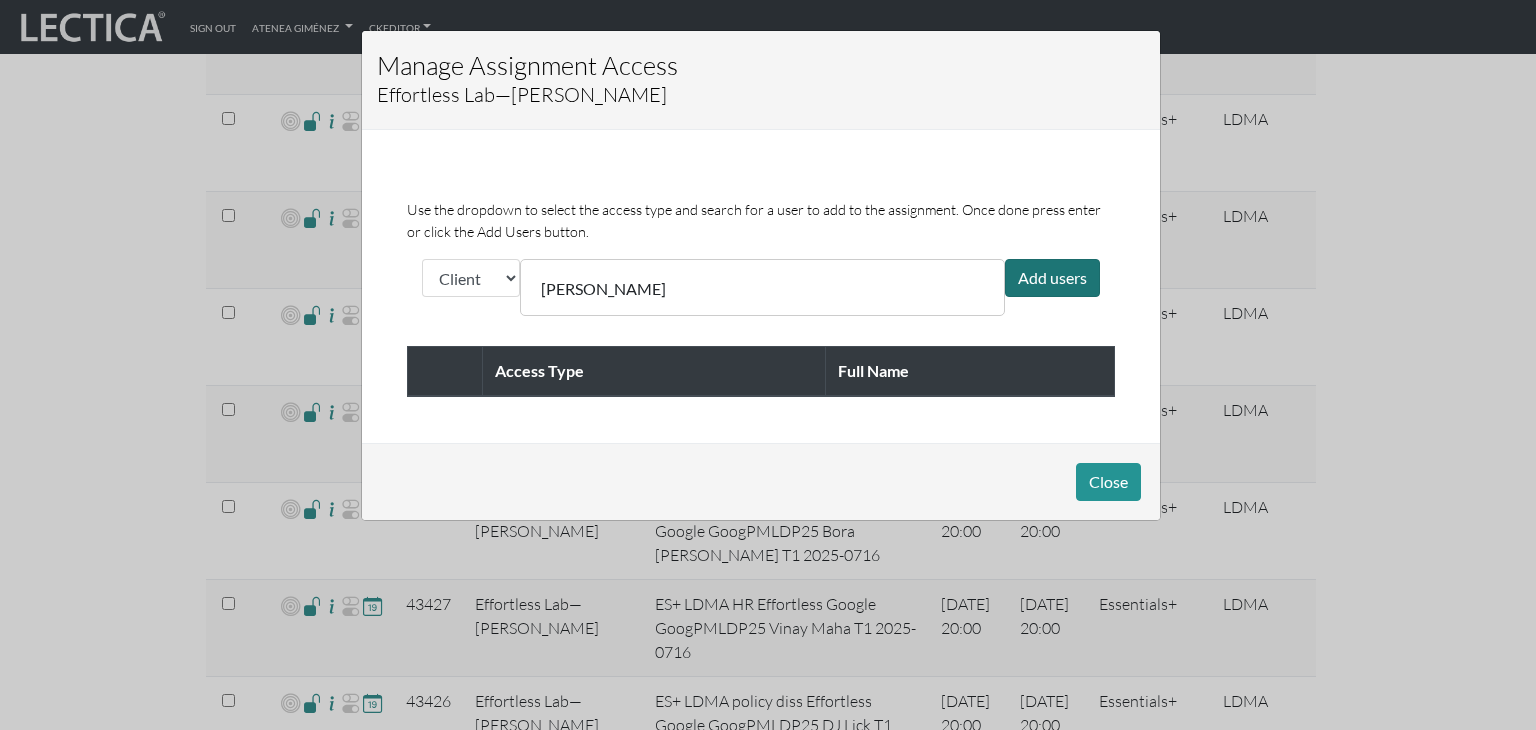 click on "Add users" at bounding box center [1052, 278] 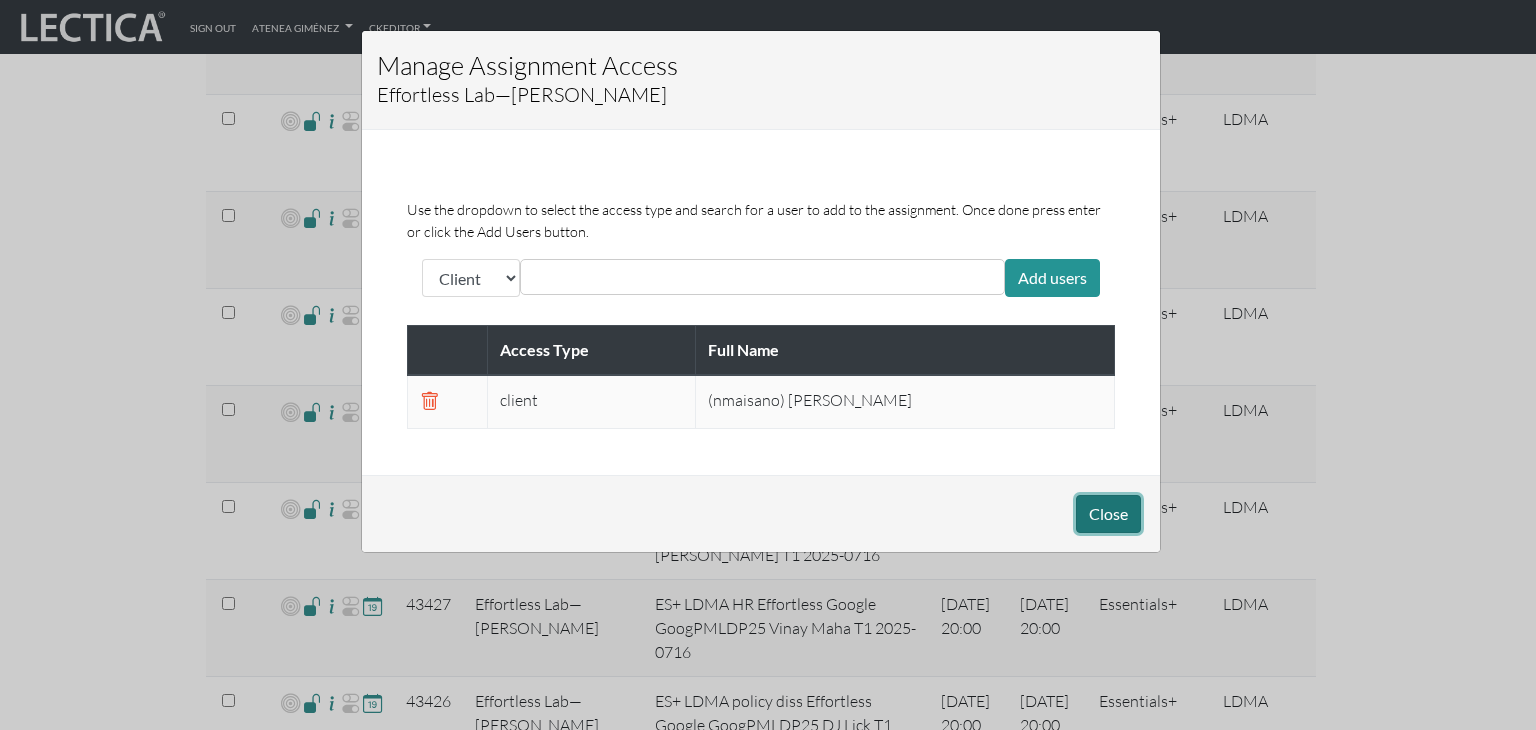 click on "Close" at bounding box center (1108, 514) 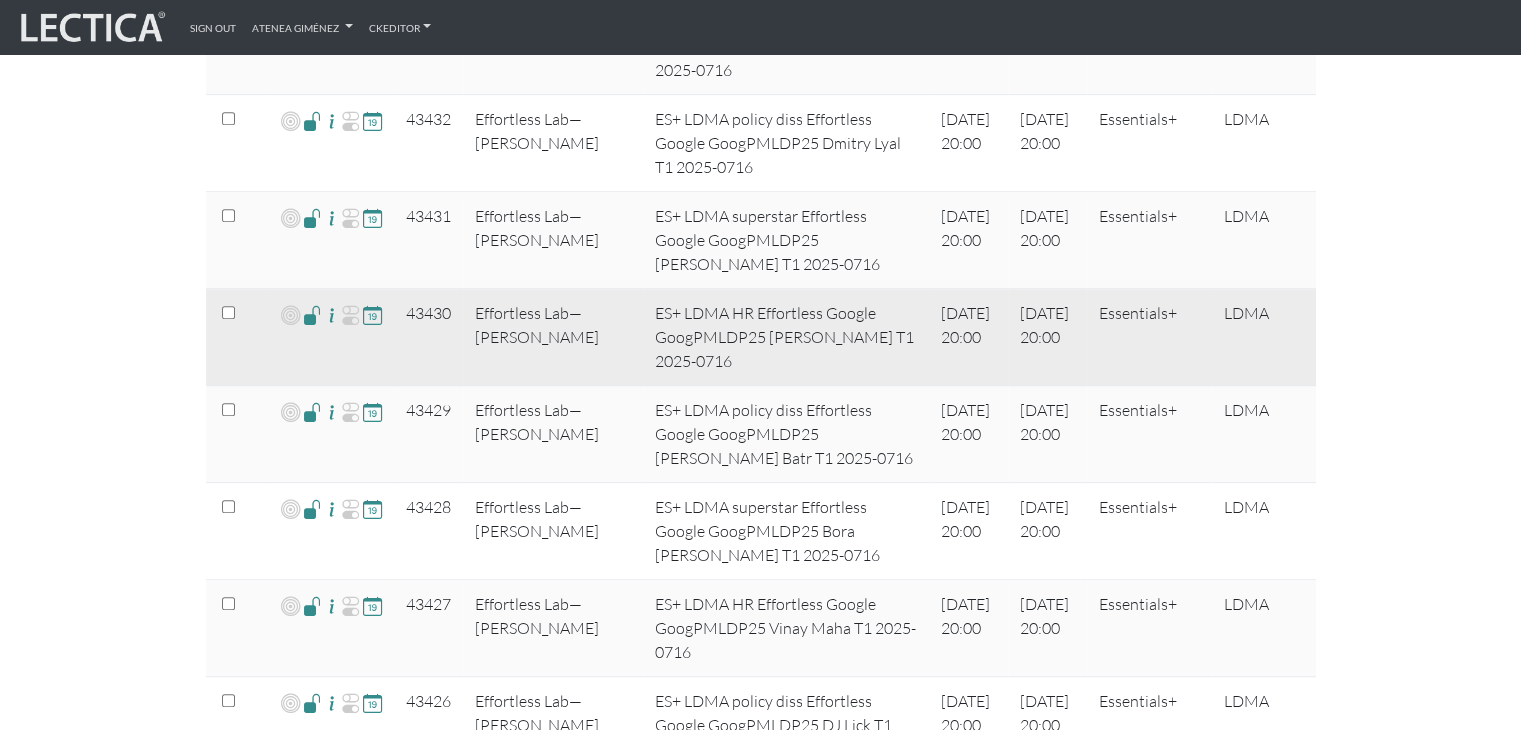 click at bounding box center [312, 314] 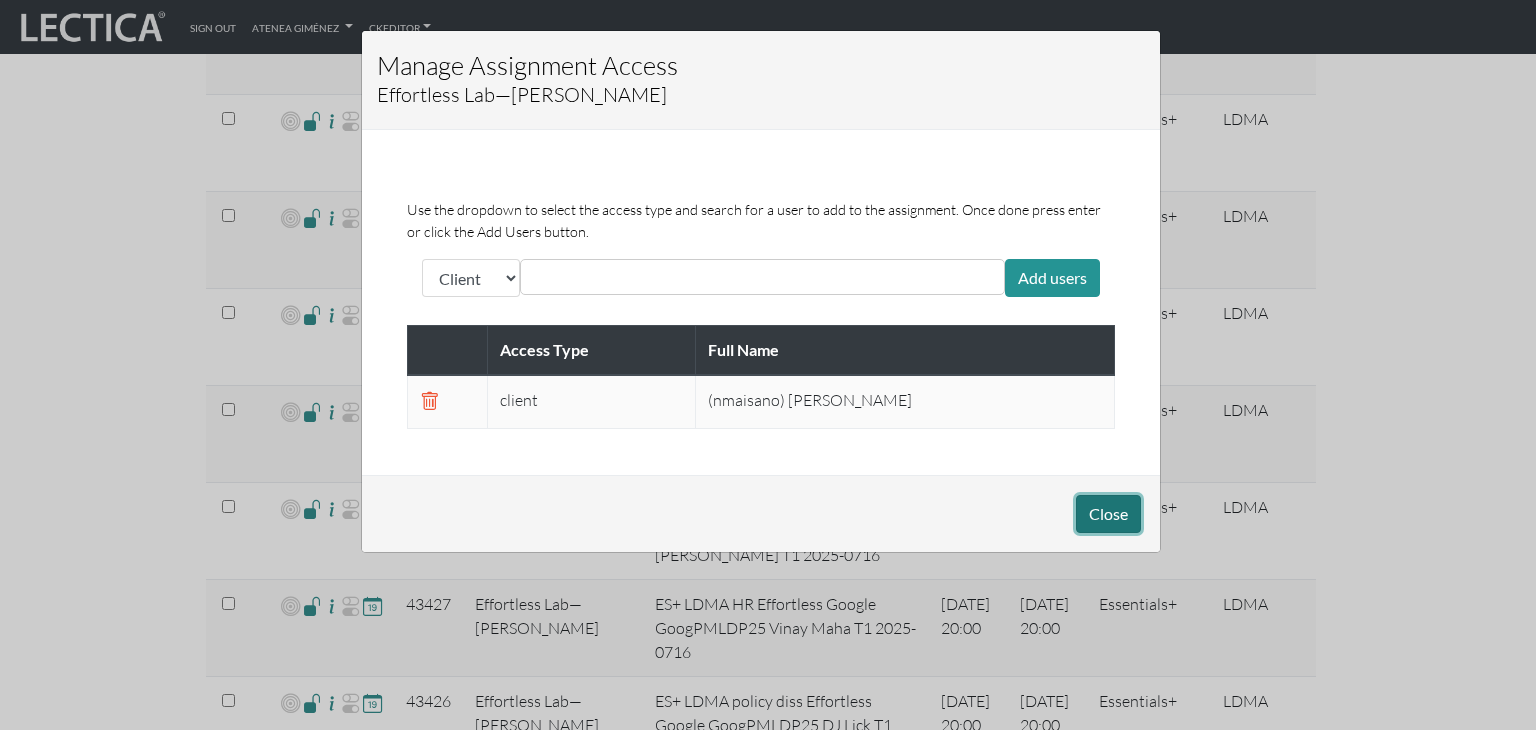 click on "Close" at bounding box center (1108, 514) 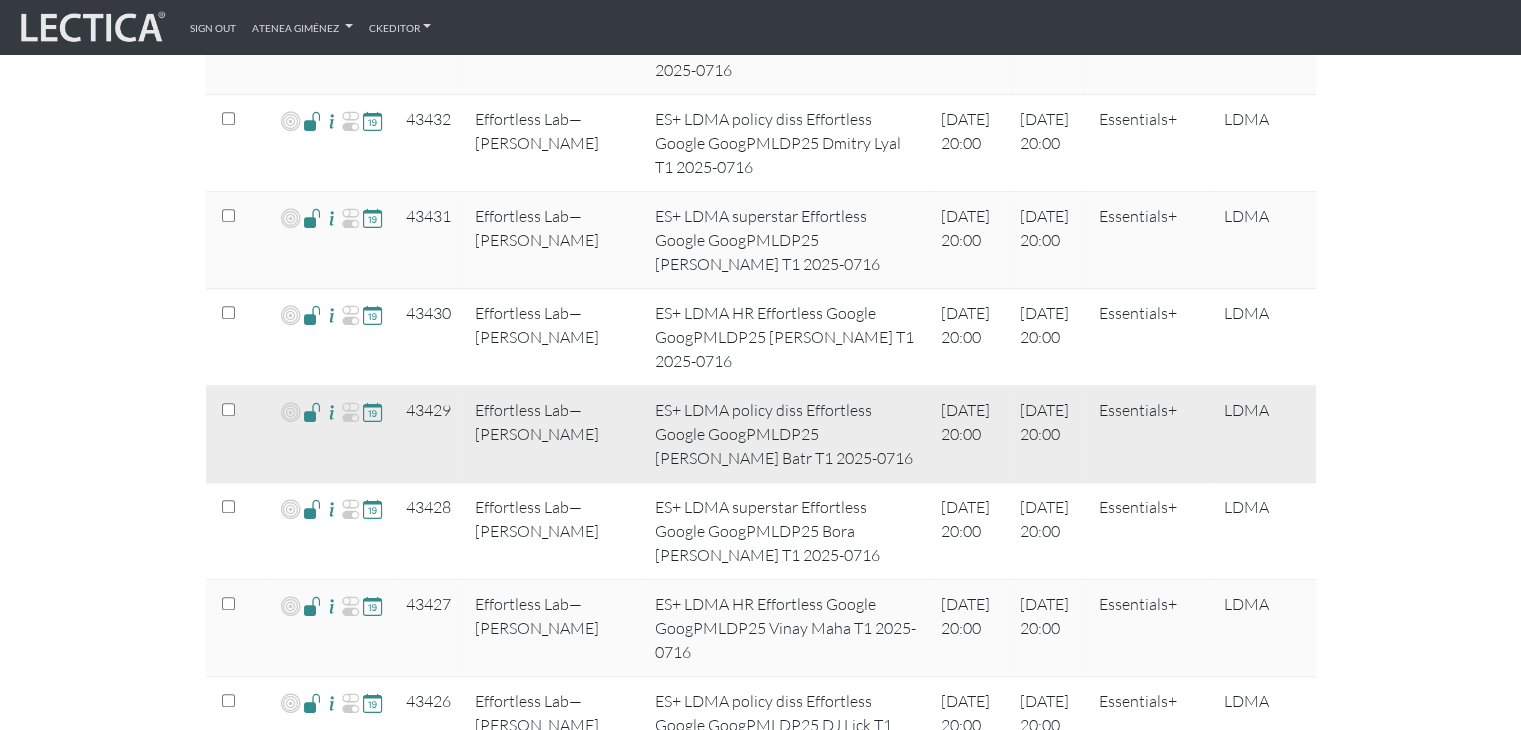 click at bounding box center (312, 411) 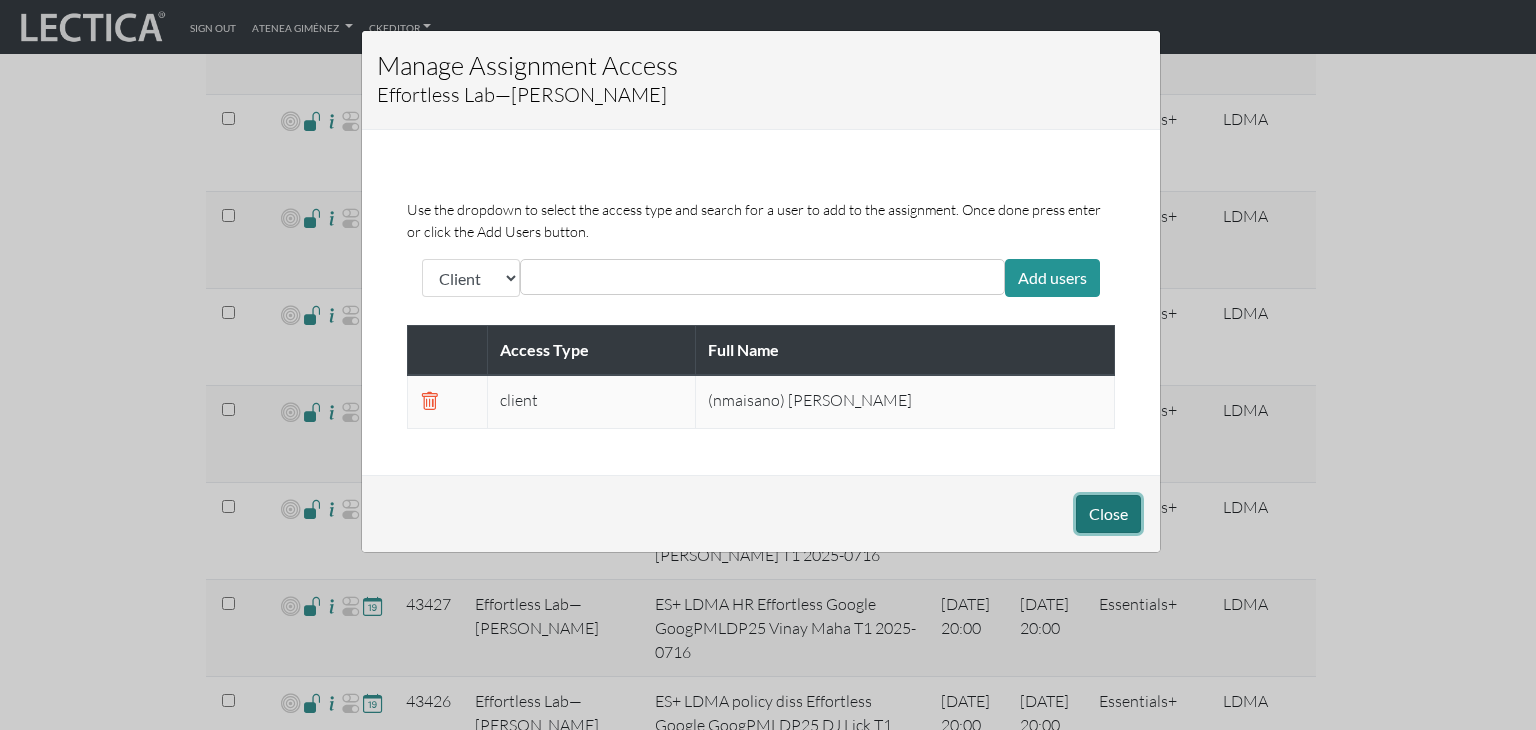 click on "Close" at bounding box center [1108, 514] 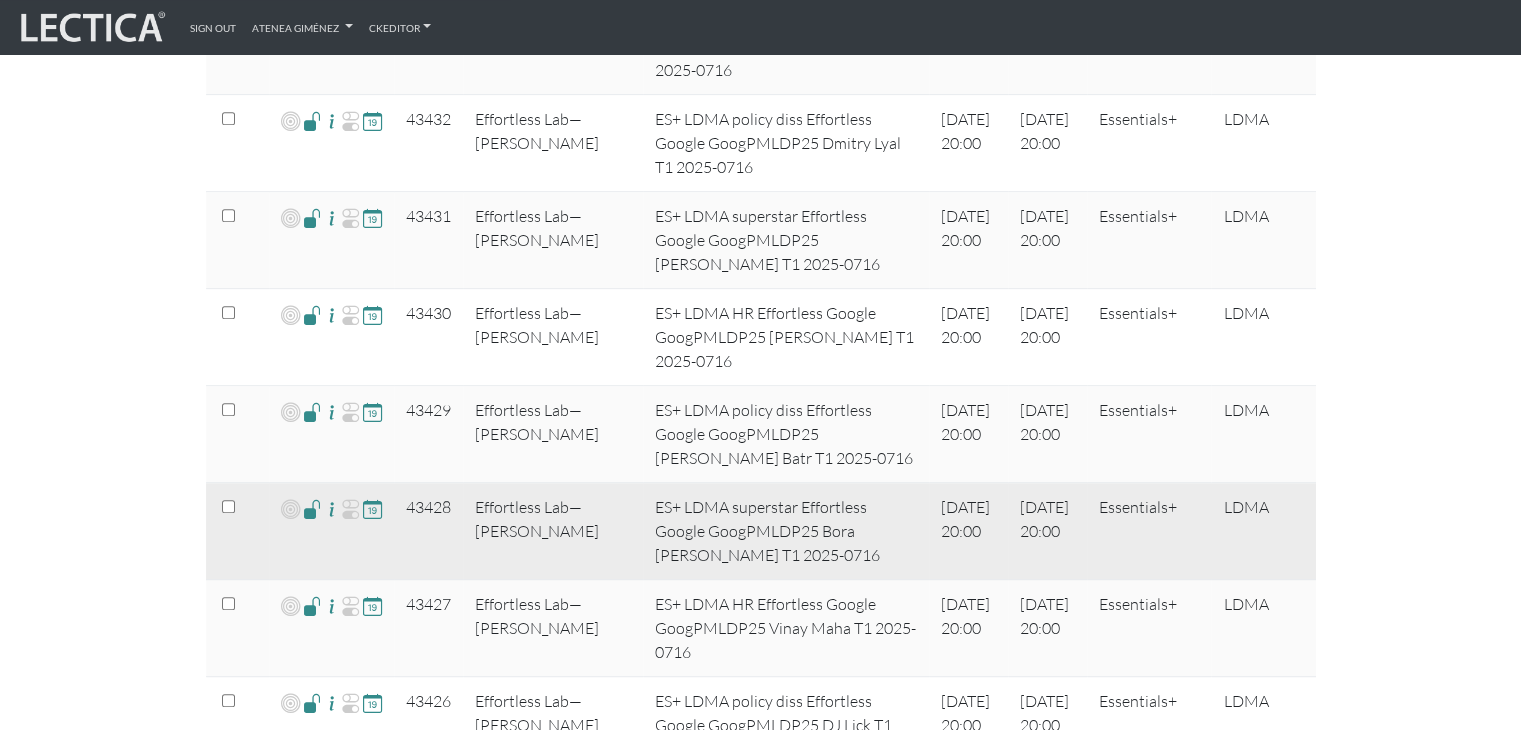 click at bounding box center (312, 508) 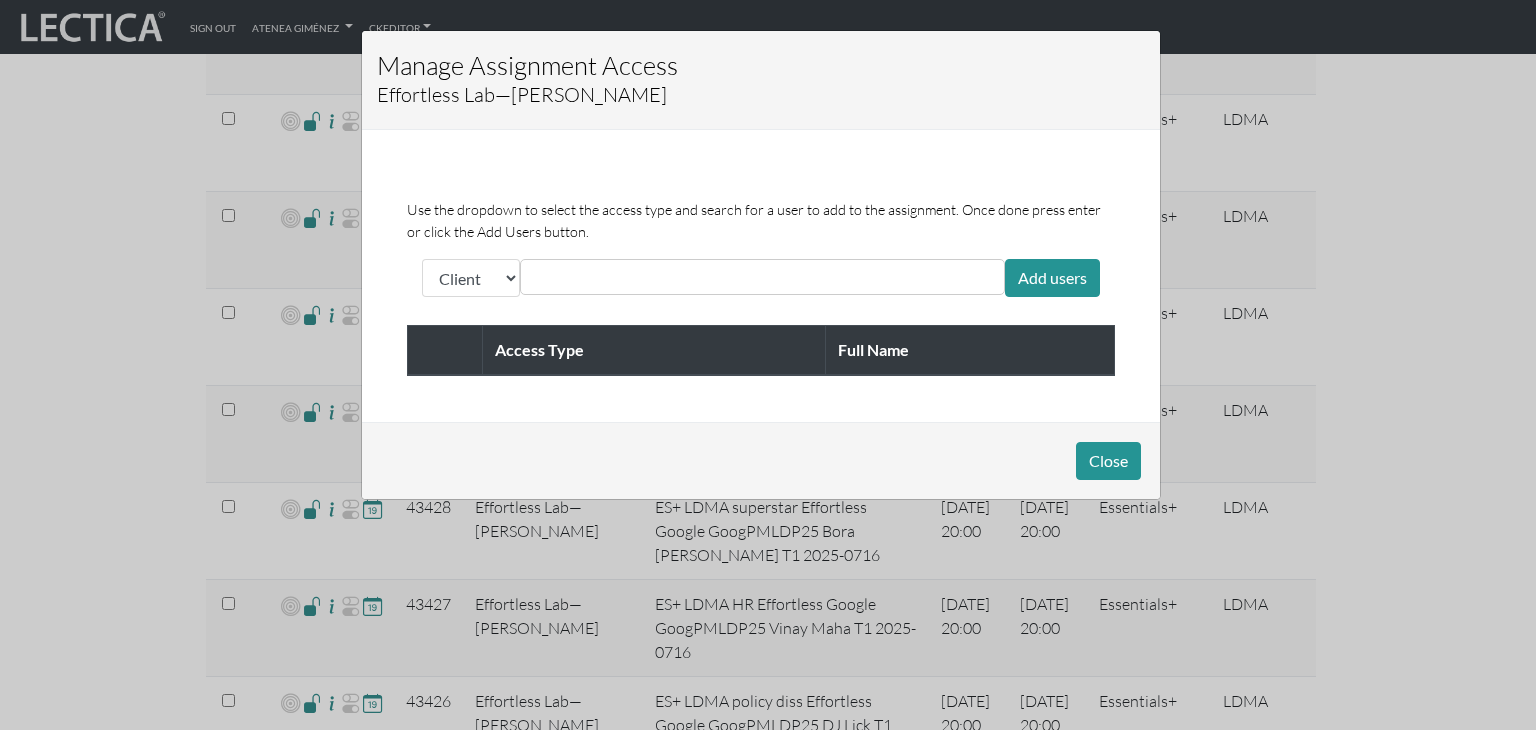 drag, startPoint x: 591, startPoint y: 262, endPoint x: 633, endPoint y: 286, distance: 48.373547 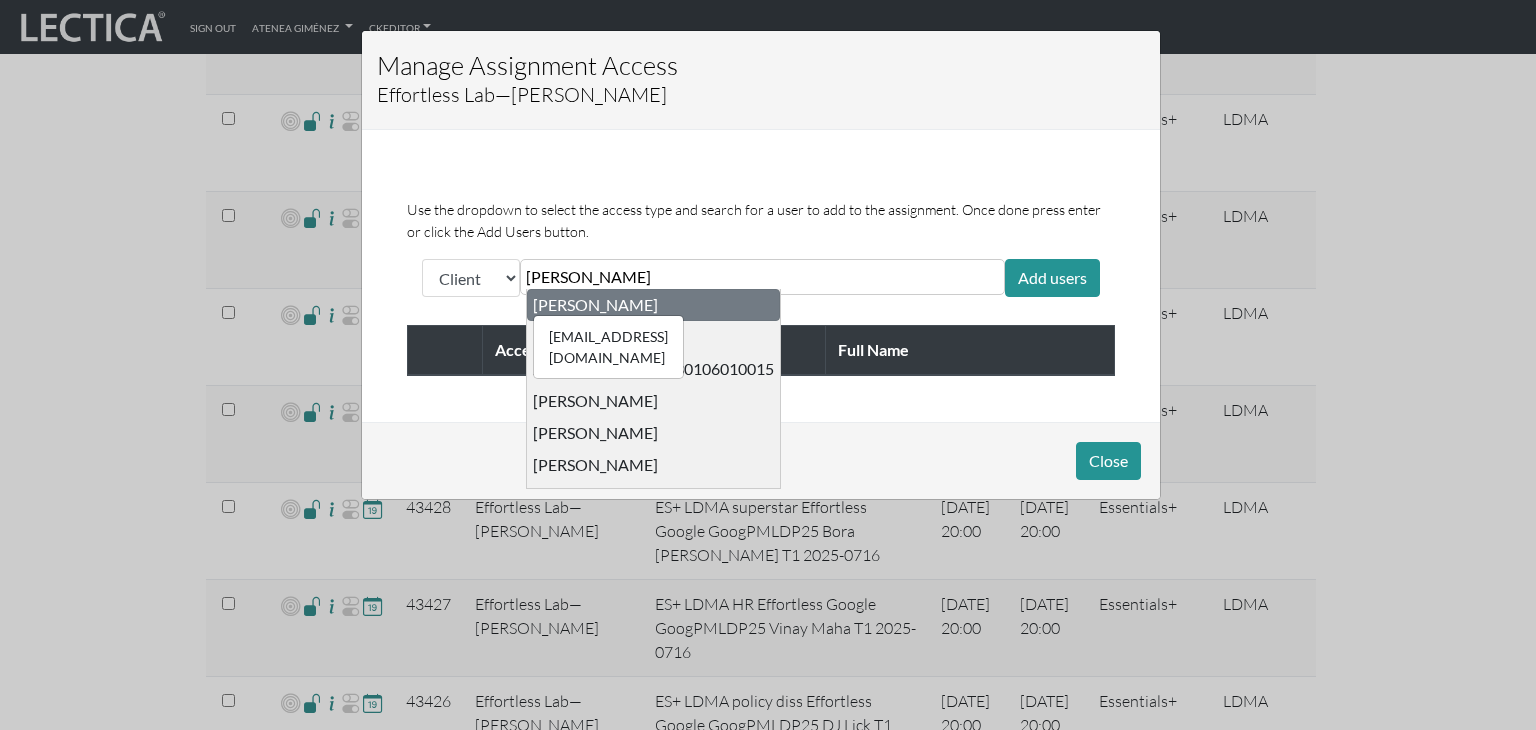 type on "[PERSON_NAME]" 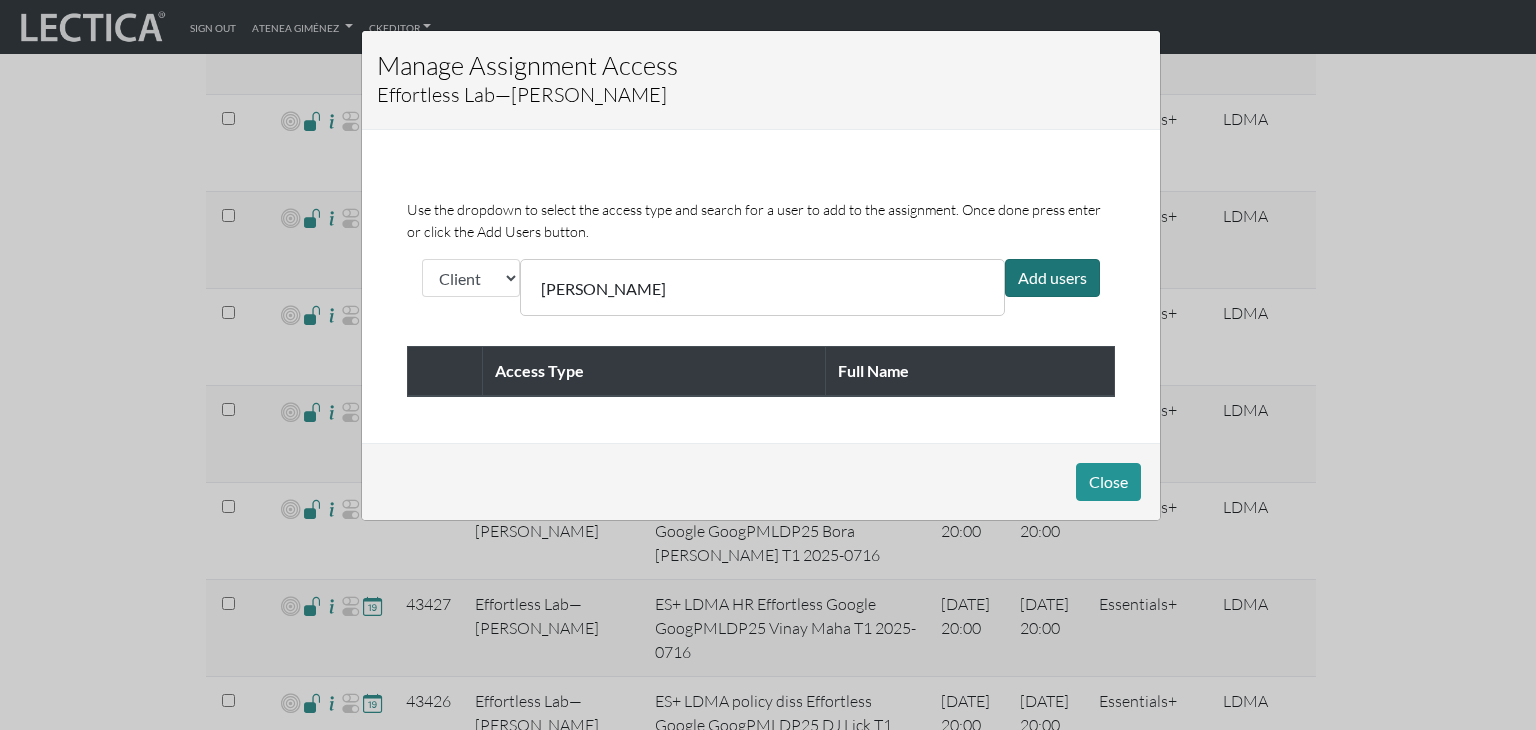click on "Add users" at bounding box center [1052, 278] 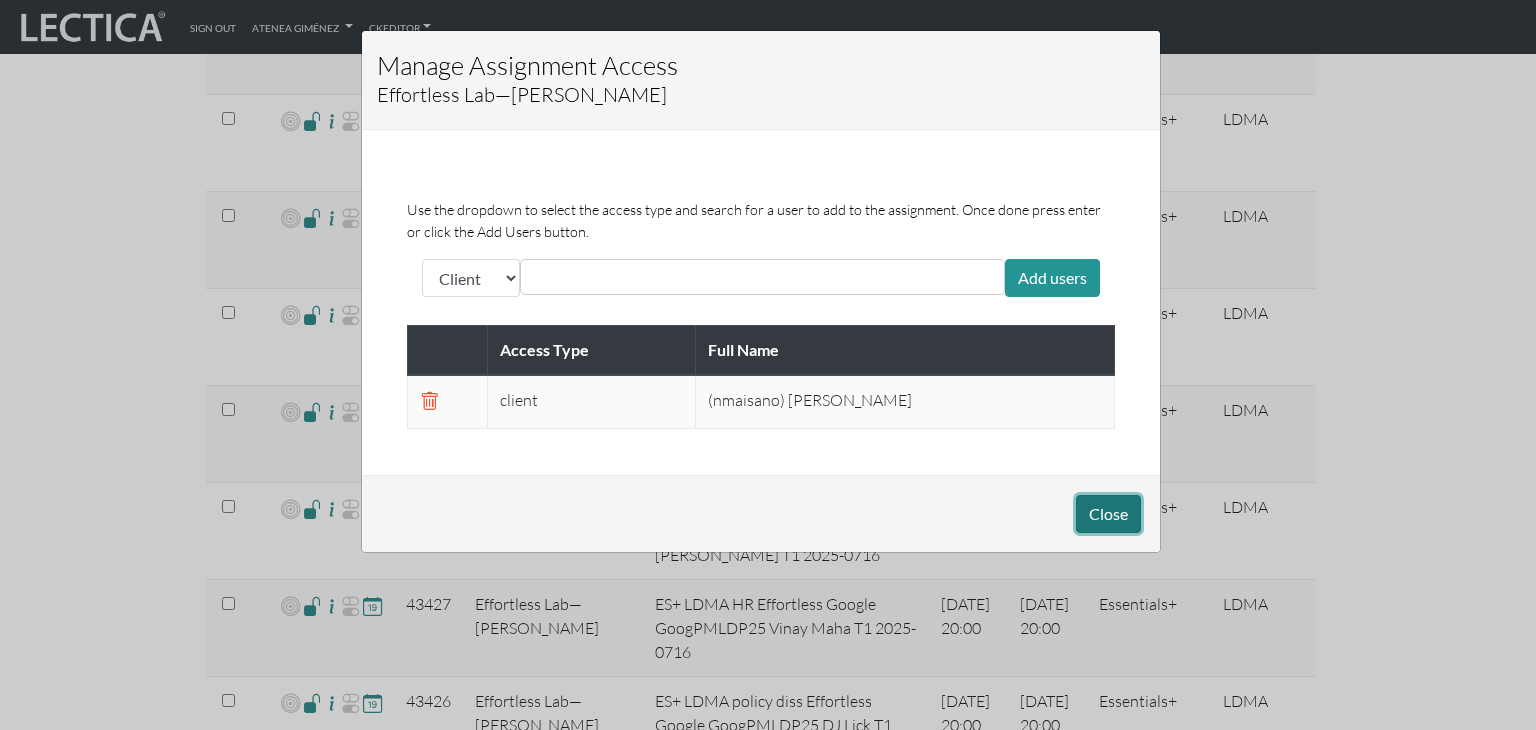 click on "Close" at bounding box center [1108, 514] 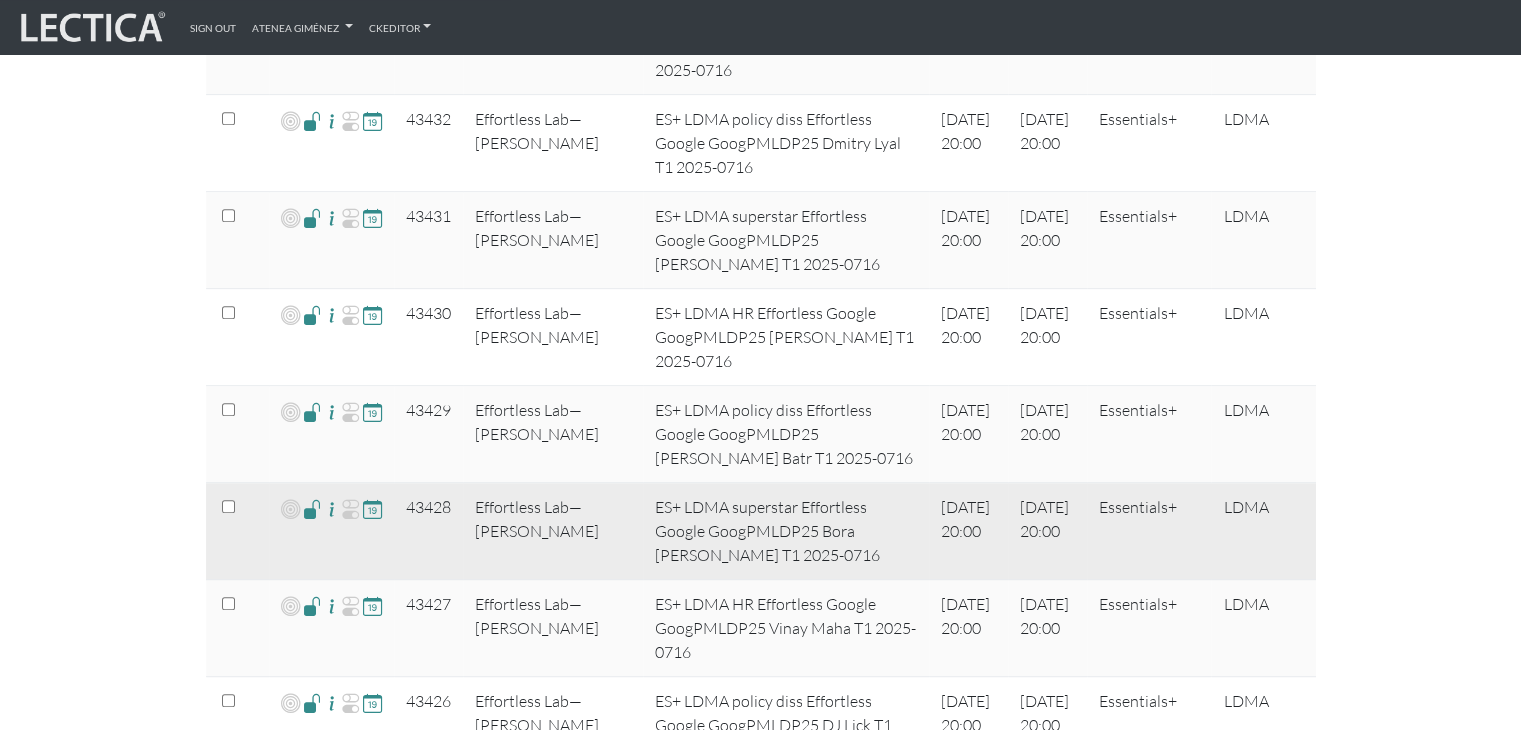 click at bounding box center [312, 508] 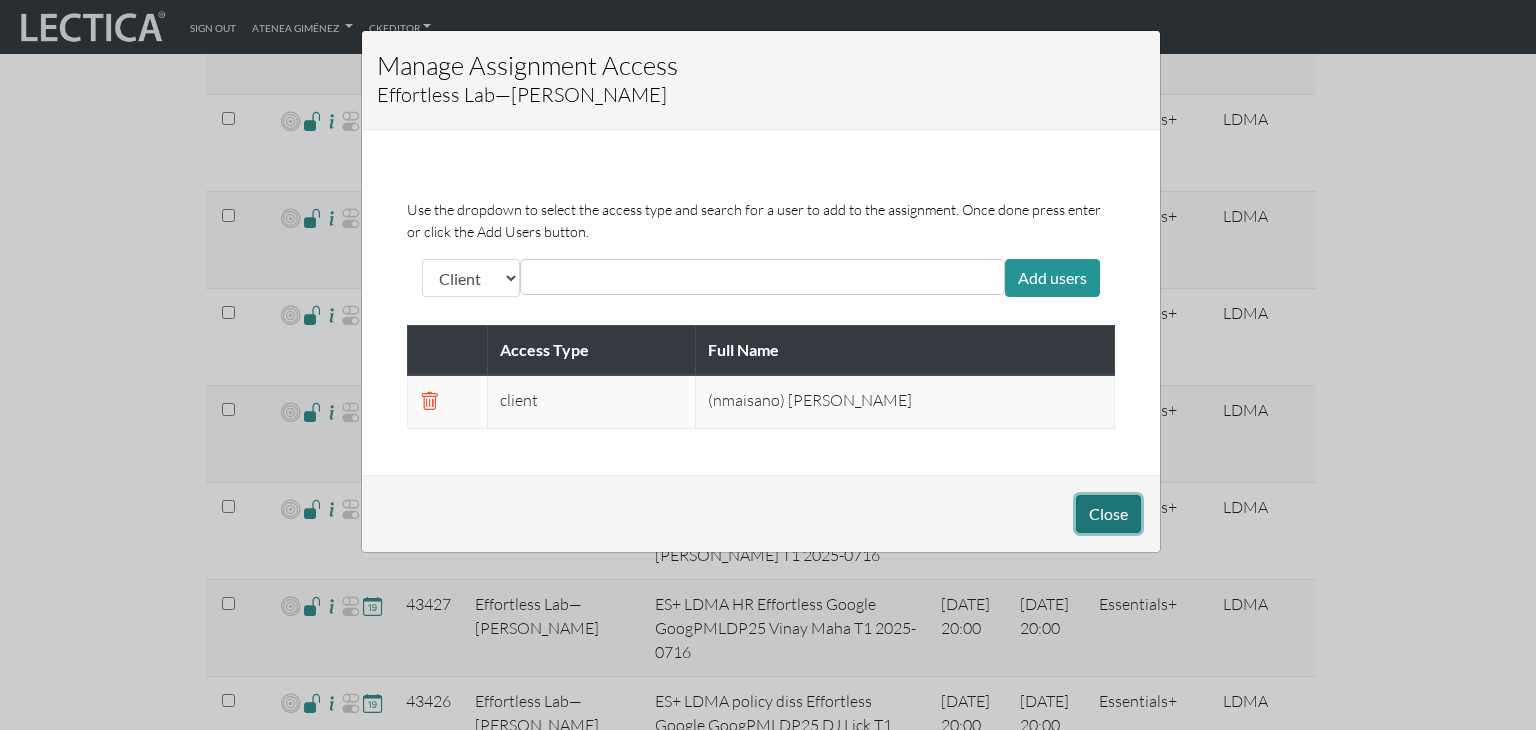 click on "Close" at bounding box center [1108, 514] 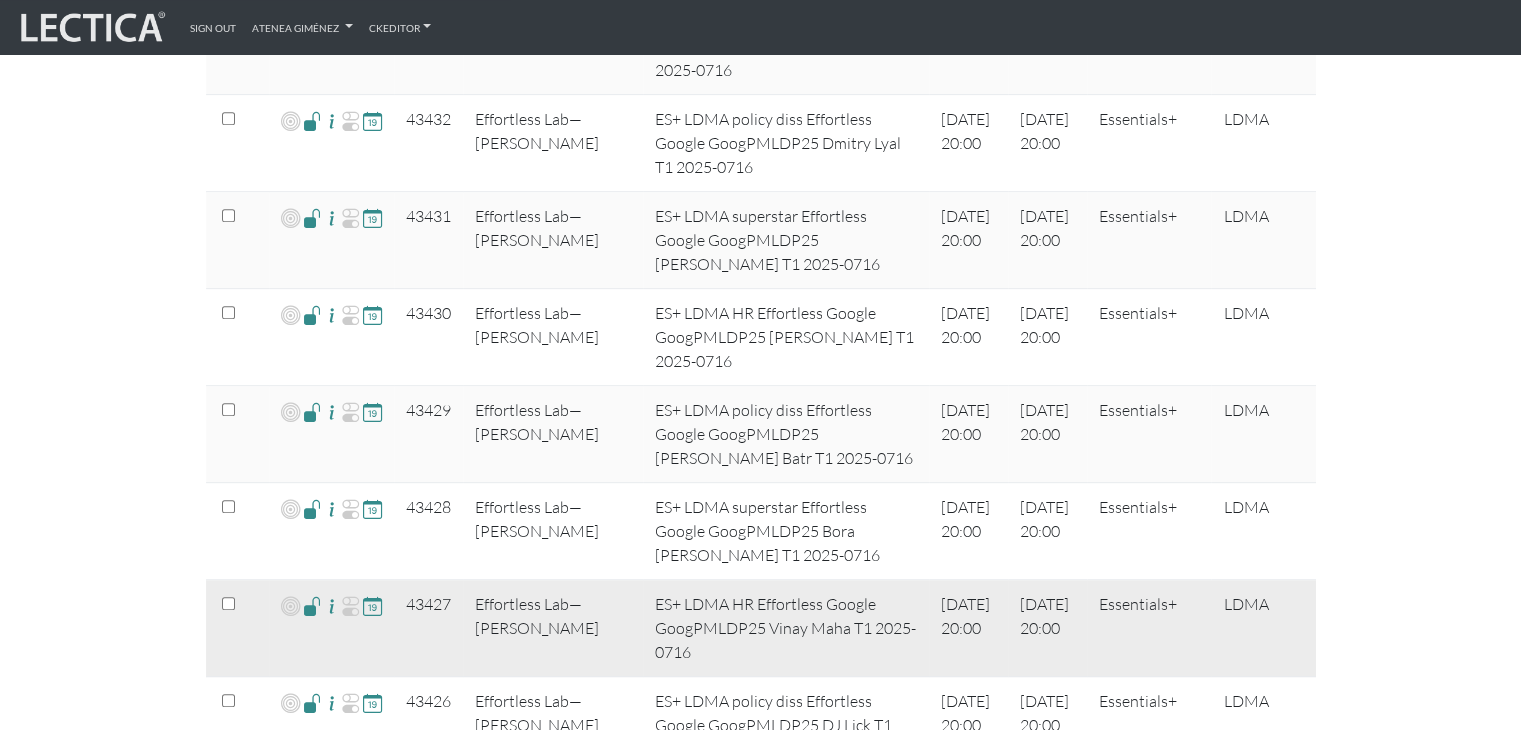 click at bounding box center (312, 605) 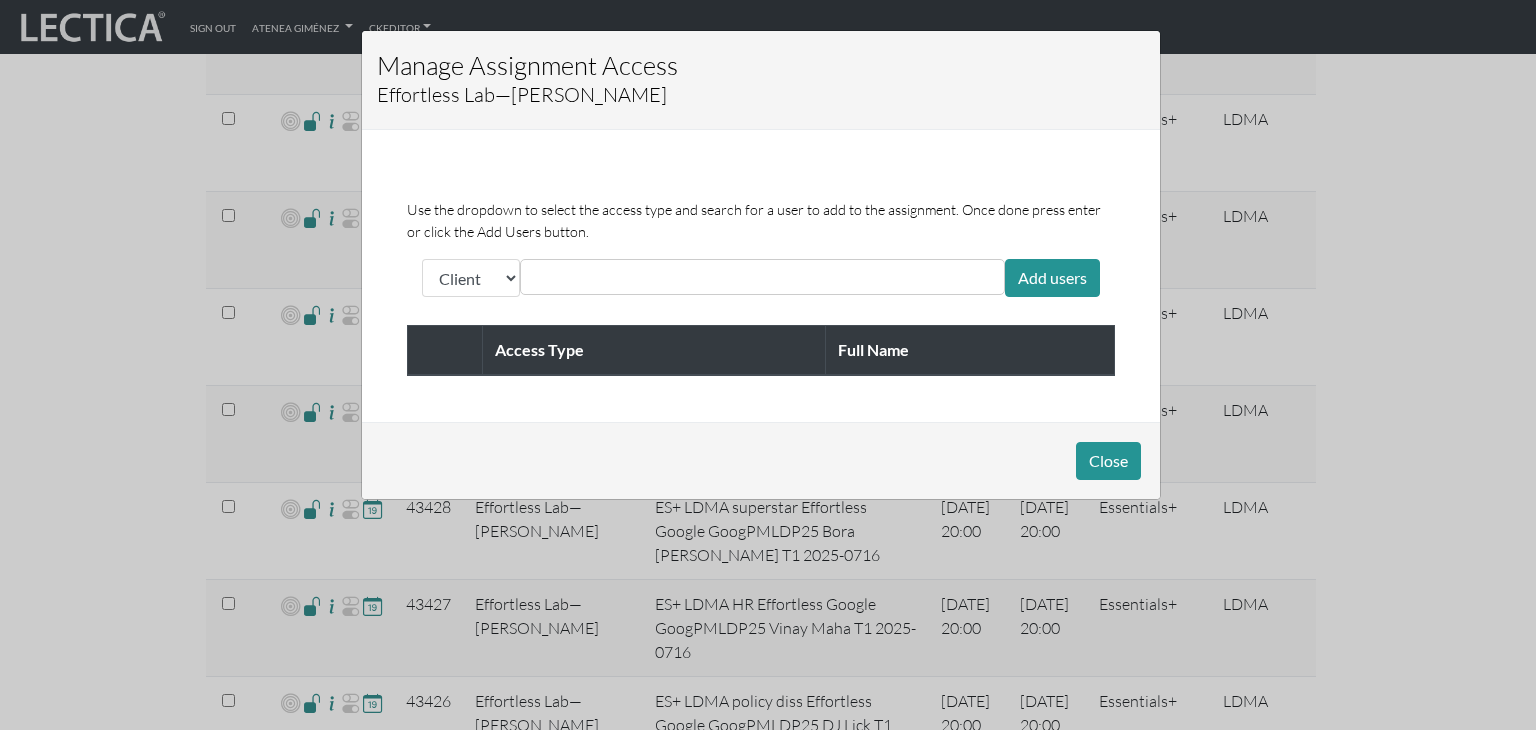 click at bounding box center [615, 277] 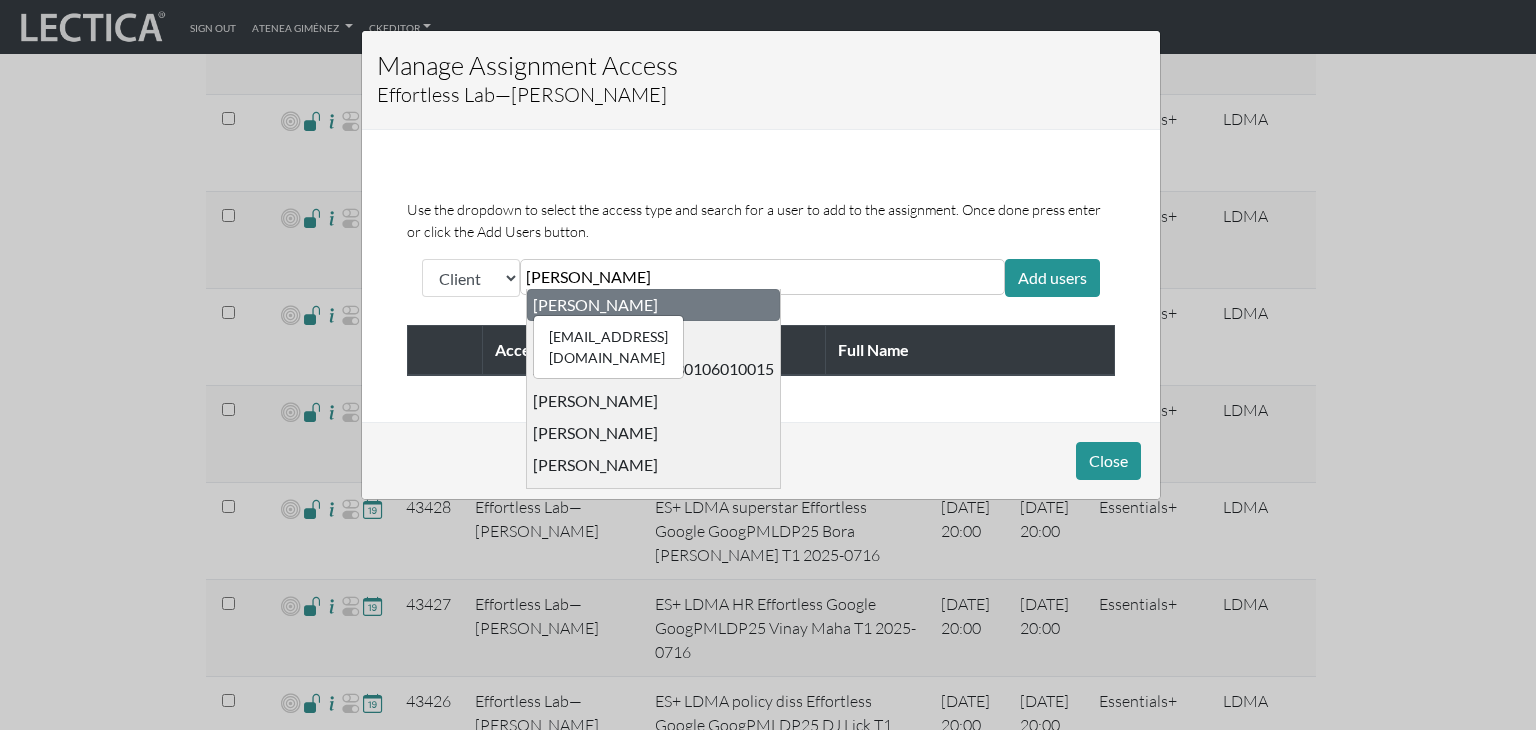 type on "[PERSON_NAME]" 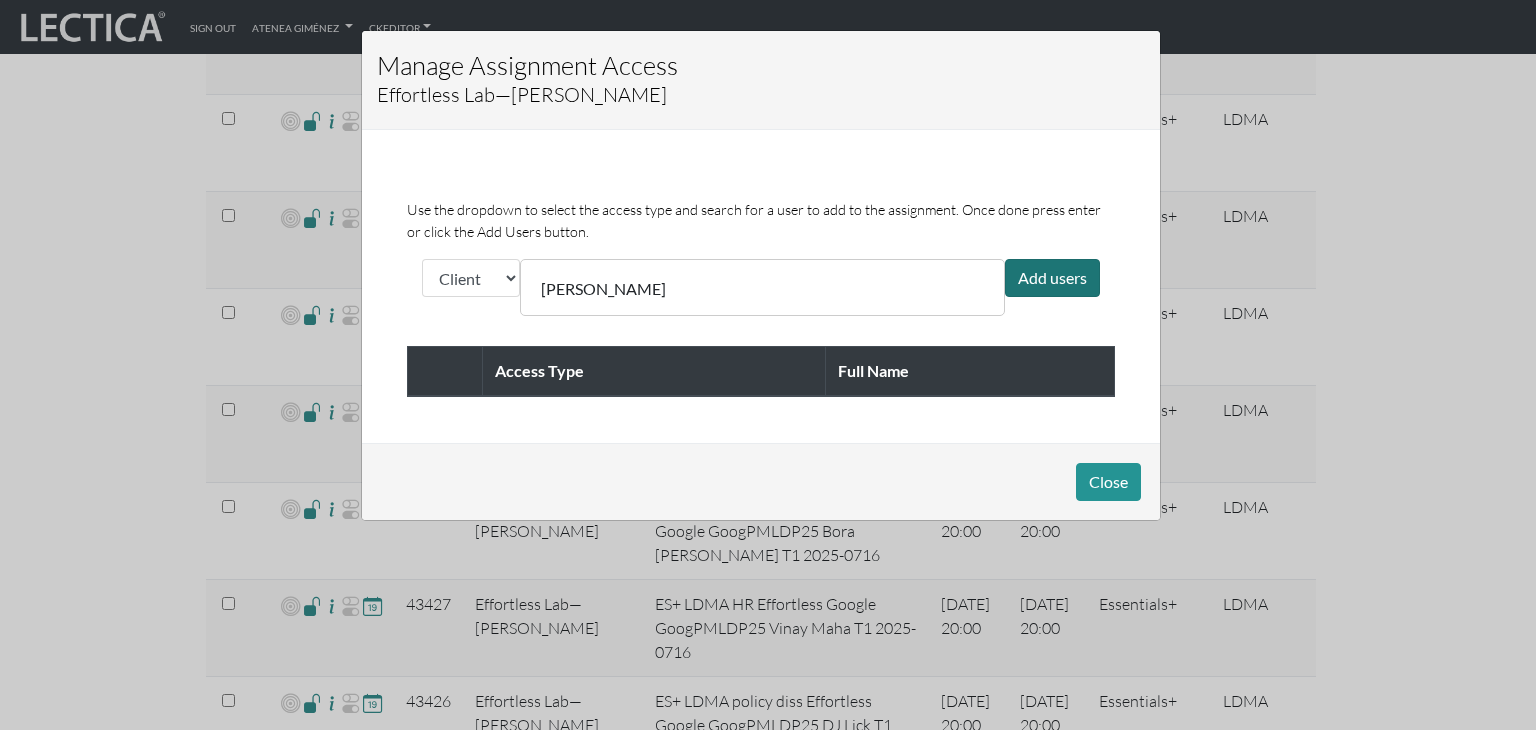 click on "Add users" at bounding box center (1052, 278) 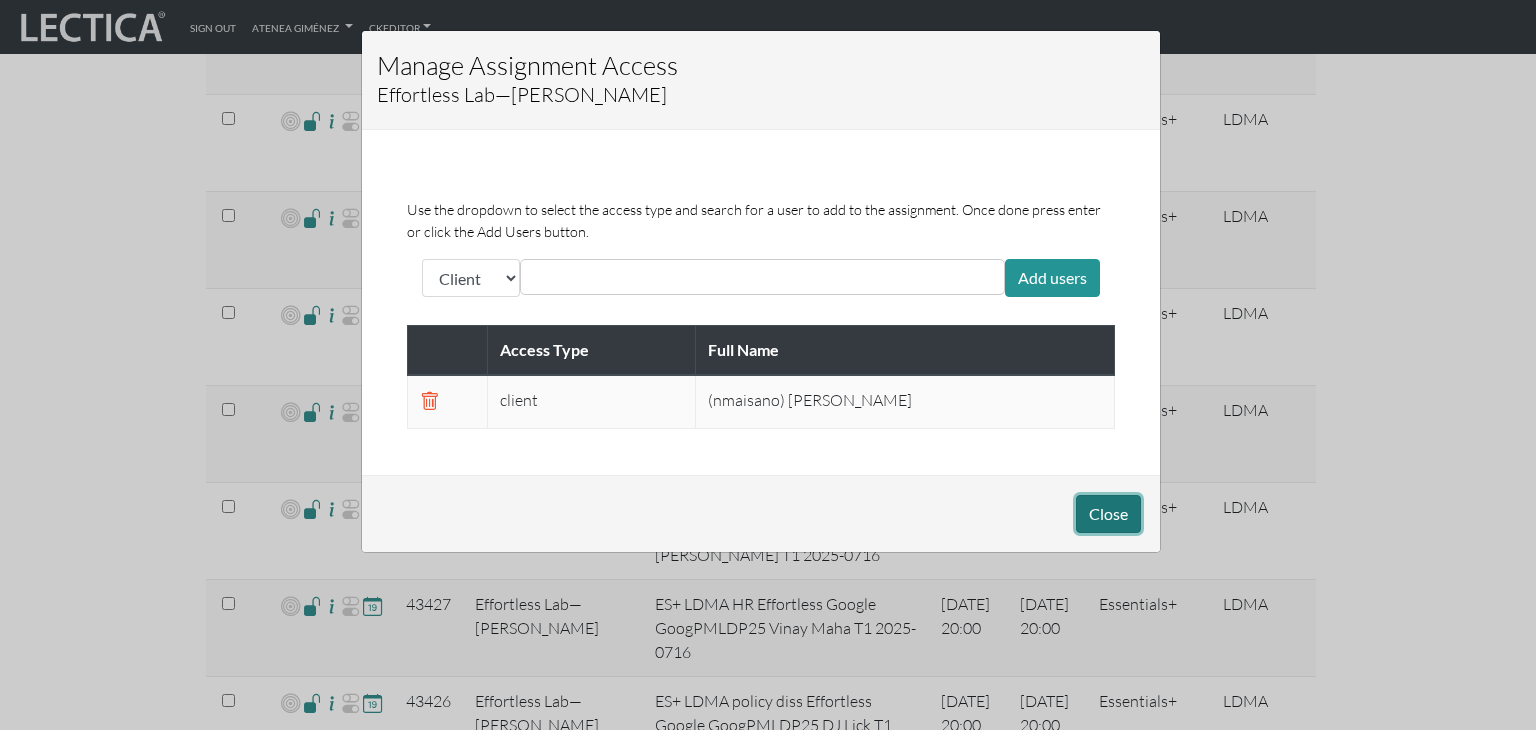 click on "Close" at bounding box center [1108, 514] 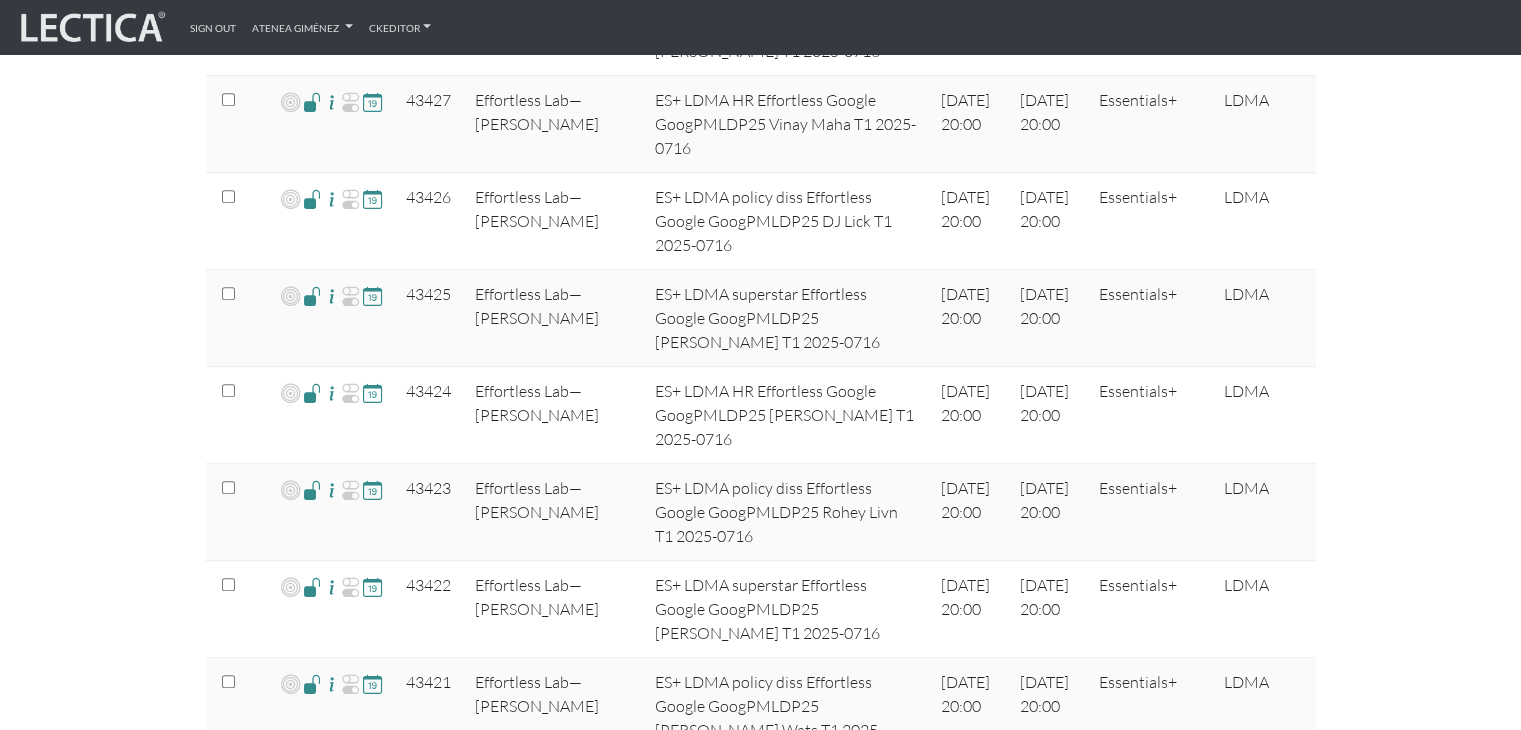 scroll, scrollTop: 1372, scrollLeft: 0, axis: vertical 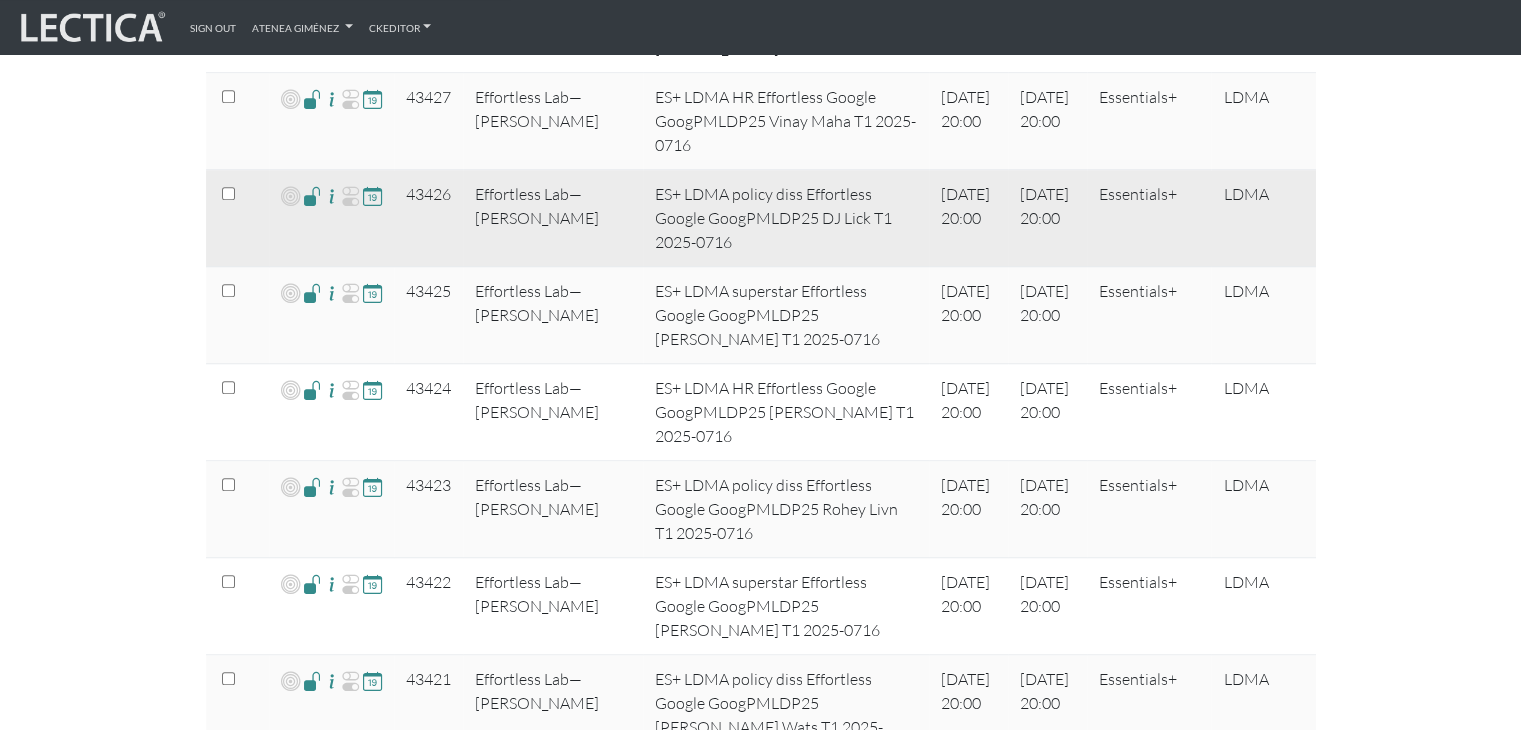 click at bounding box center (312, 195) 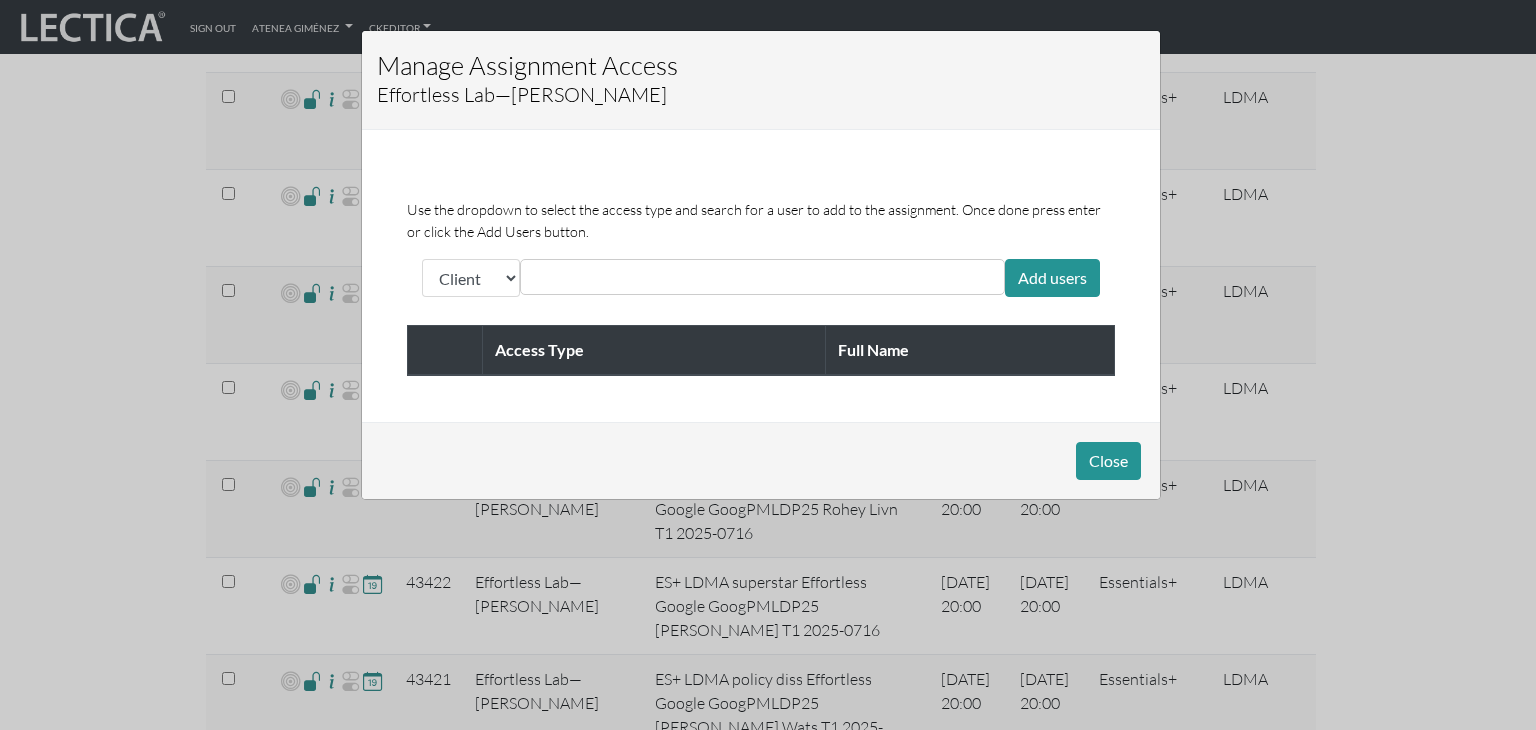 click at bounding box center [615, 277] 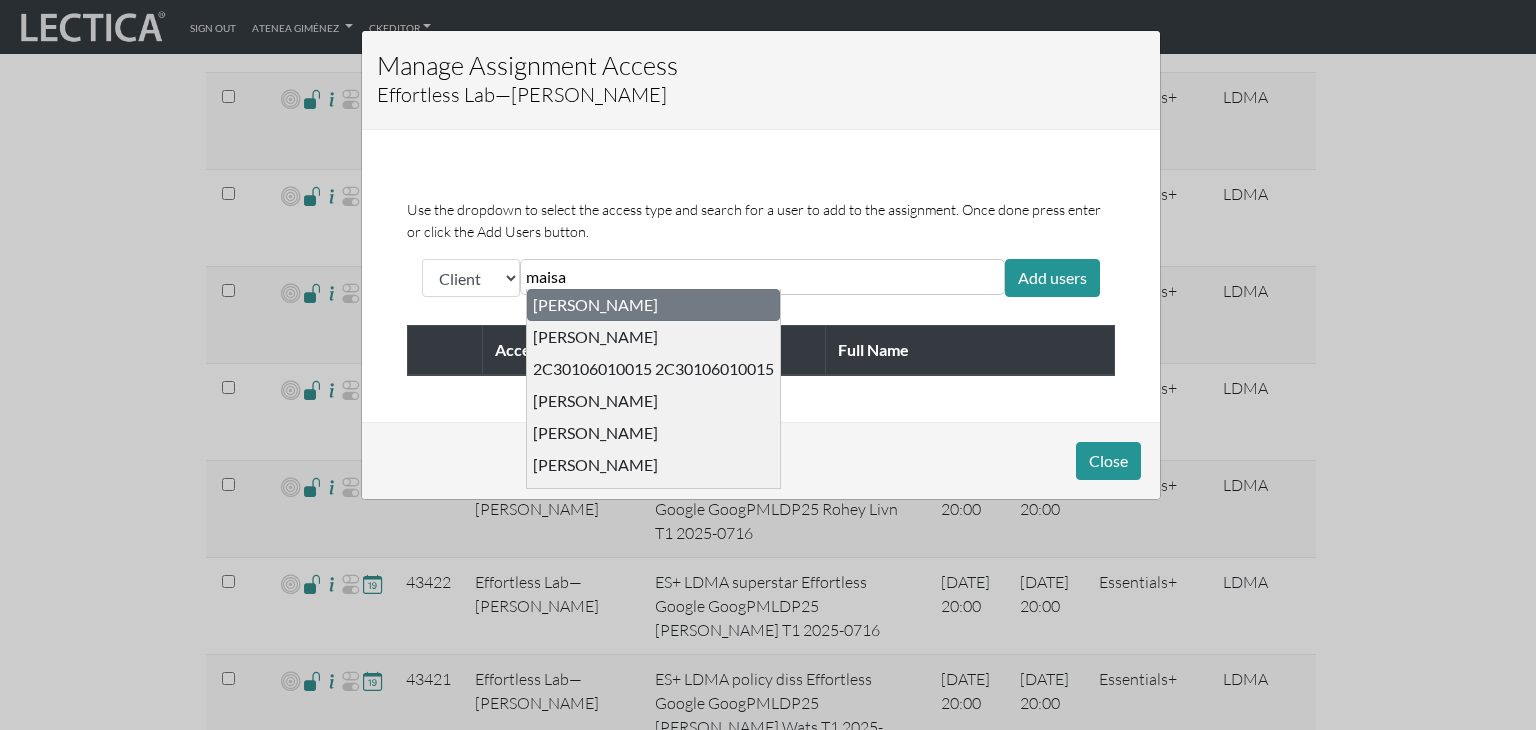 type on "maisa" 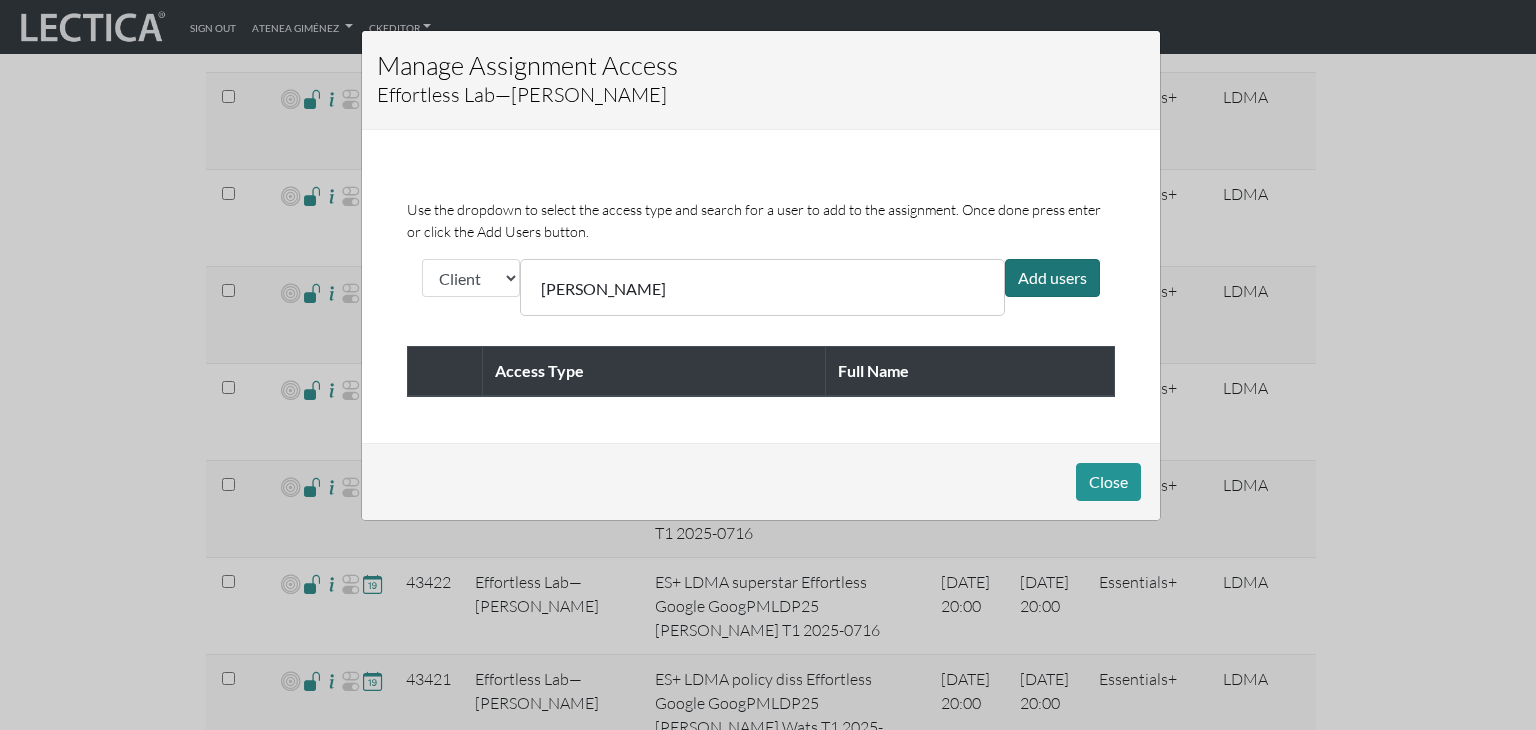 click on "Add users" at bounding box center (1052, 278) 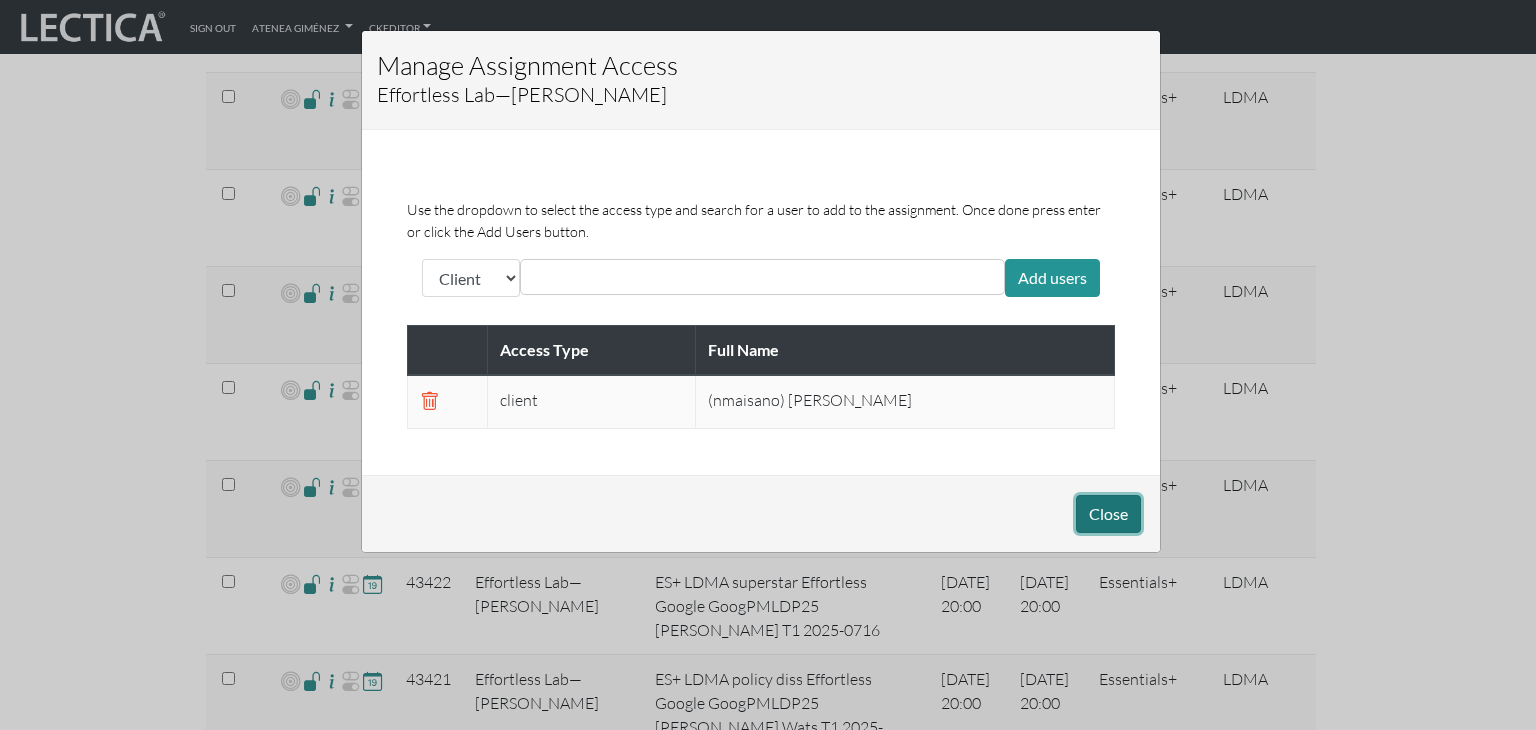 click on "Close" at bounding box center [1108, 514] 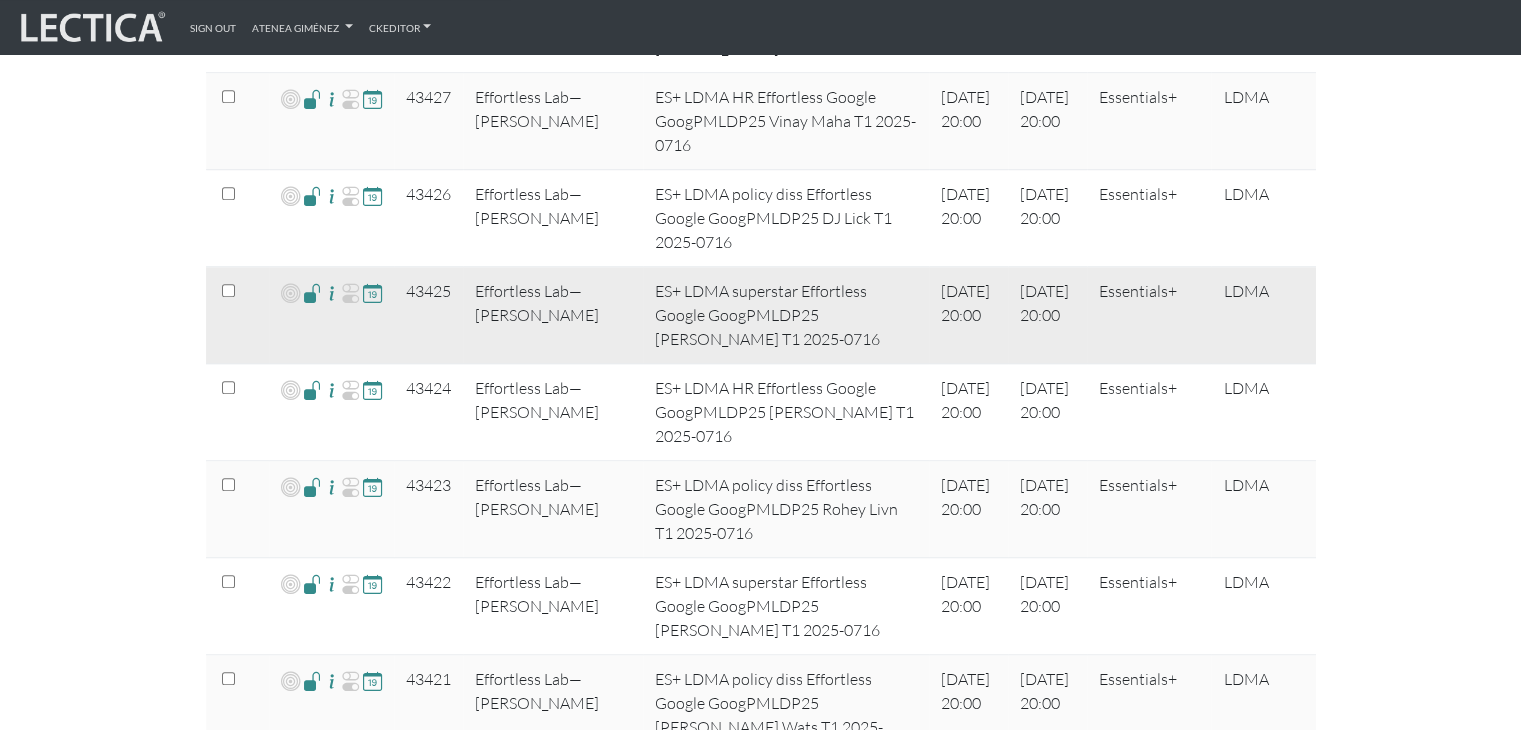 click at bounding box center [312, 292] 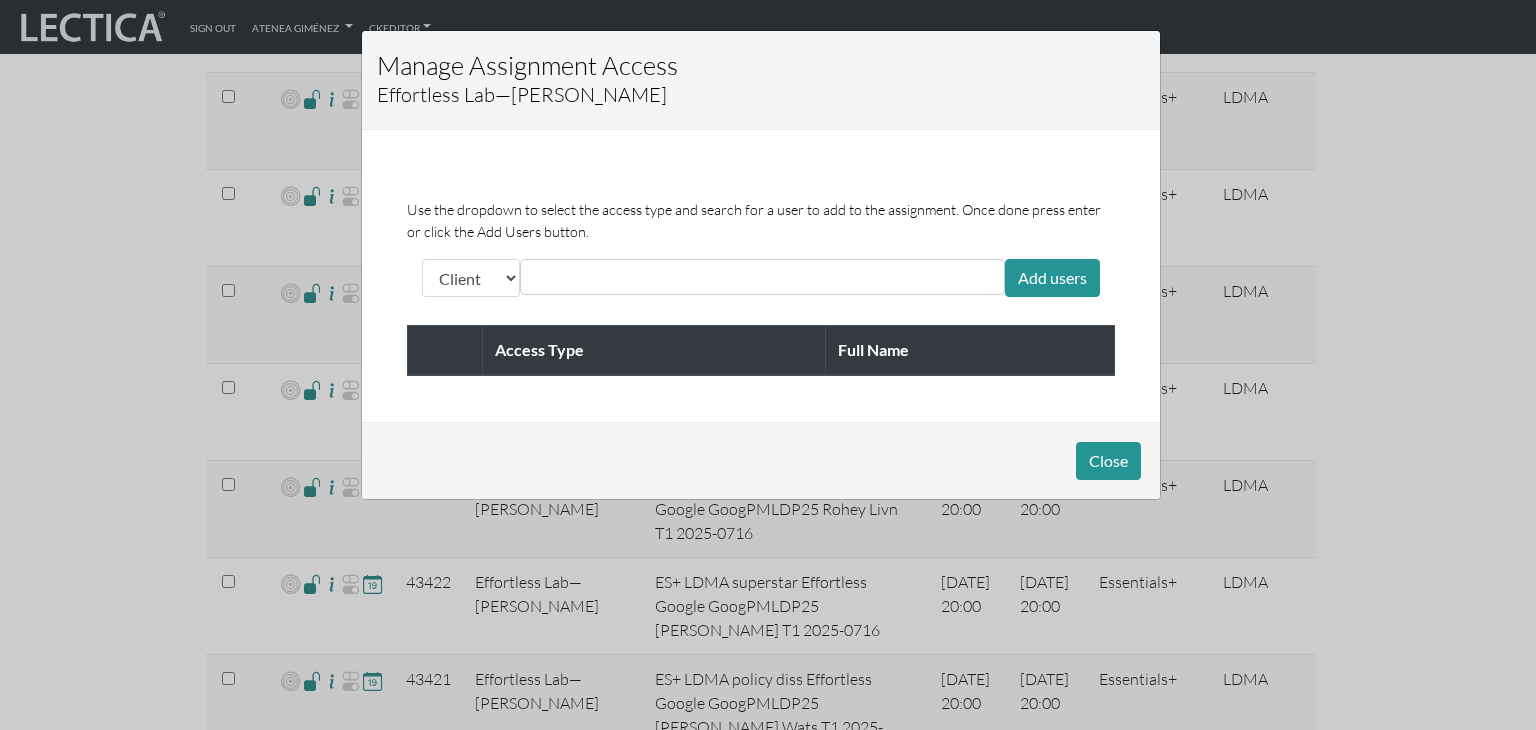 click at bounding box center (615, 277) 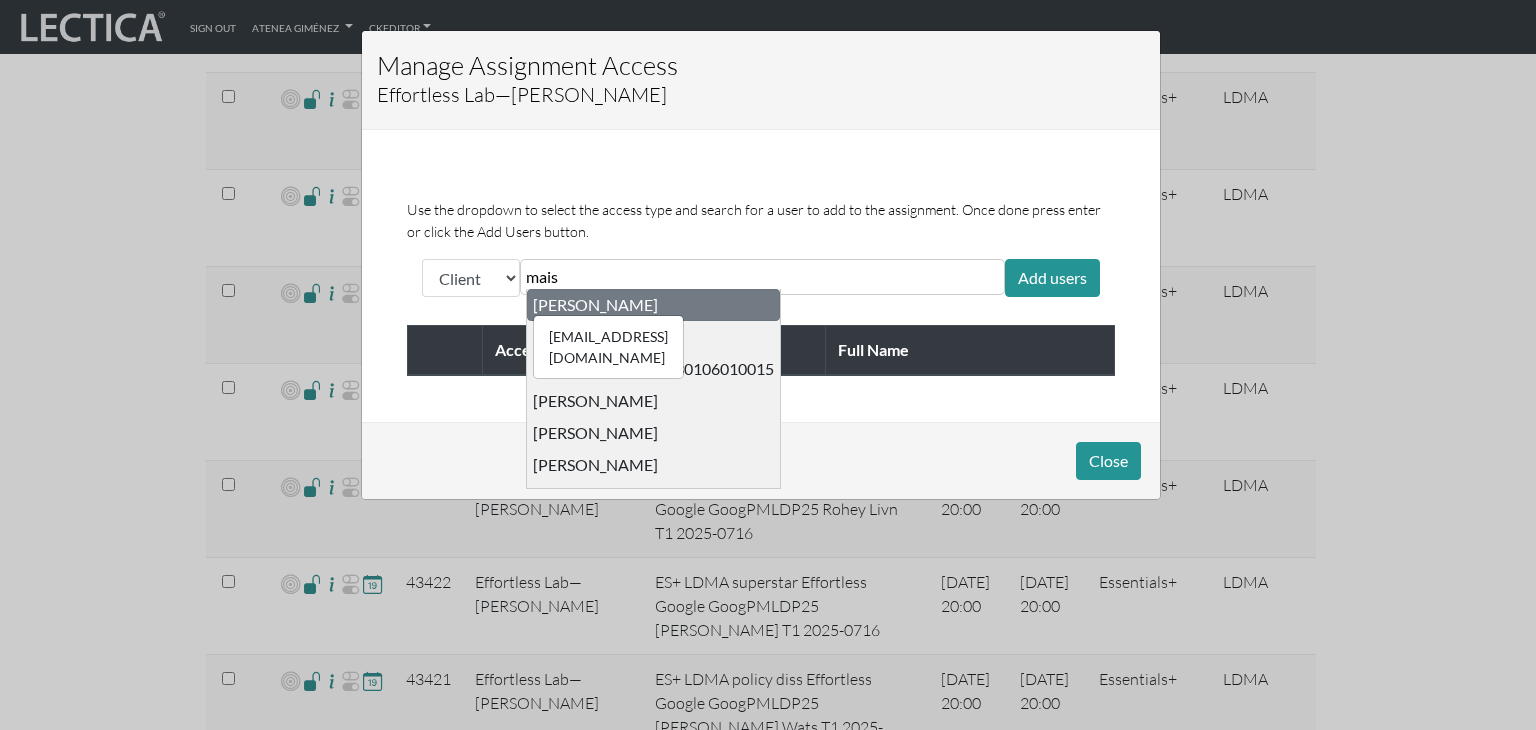 type on "mais" 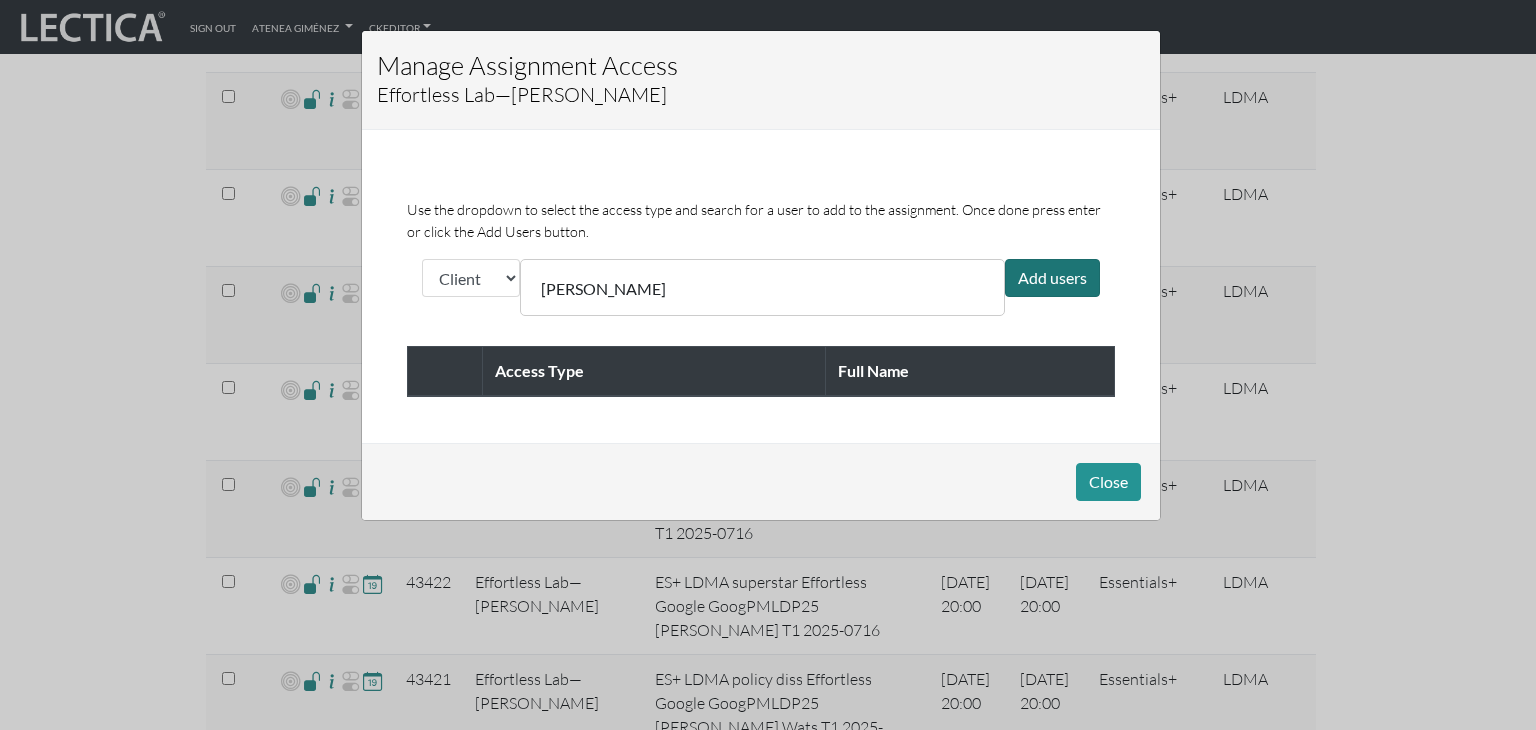 click on "Add users" at bounding box center [1052, 278] 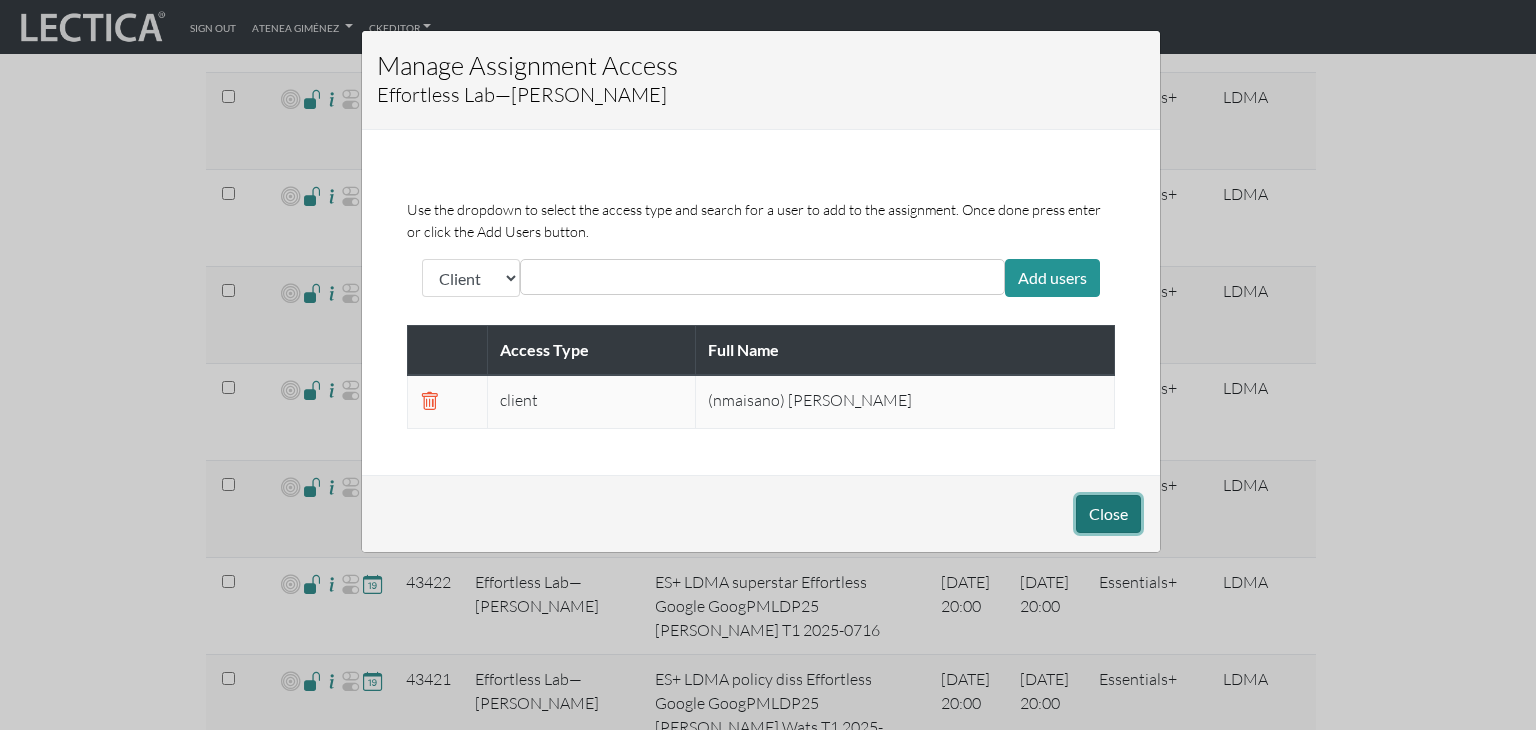 click on "Close" at bounding box center [1108, 514] 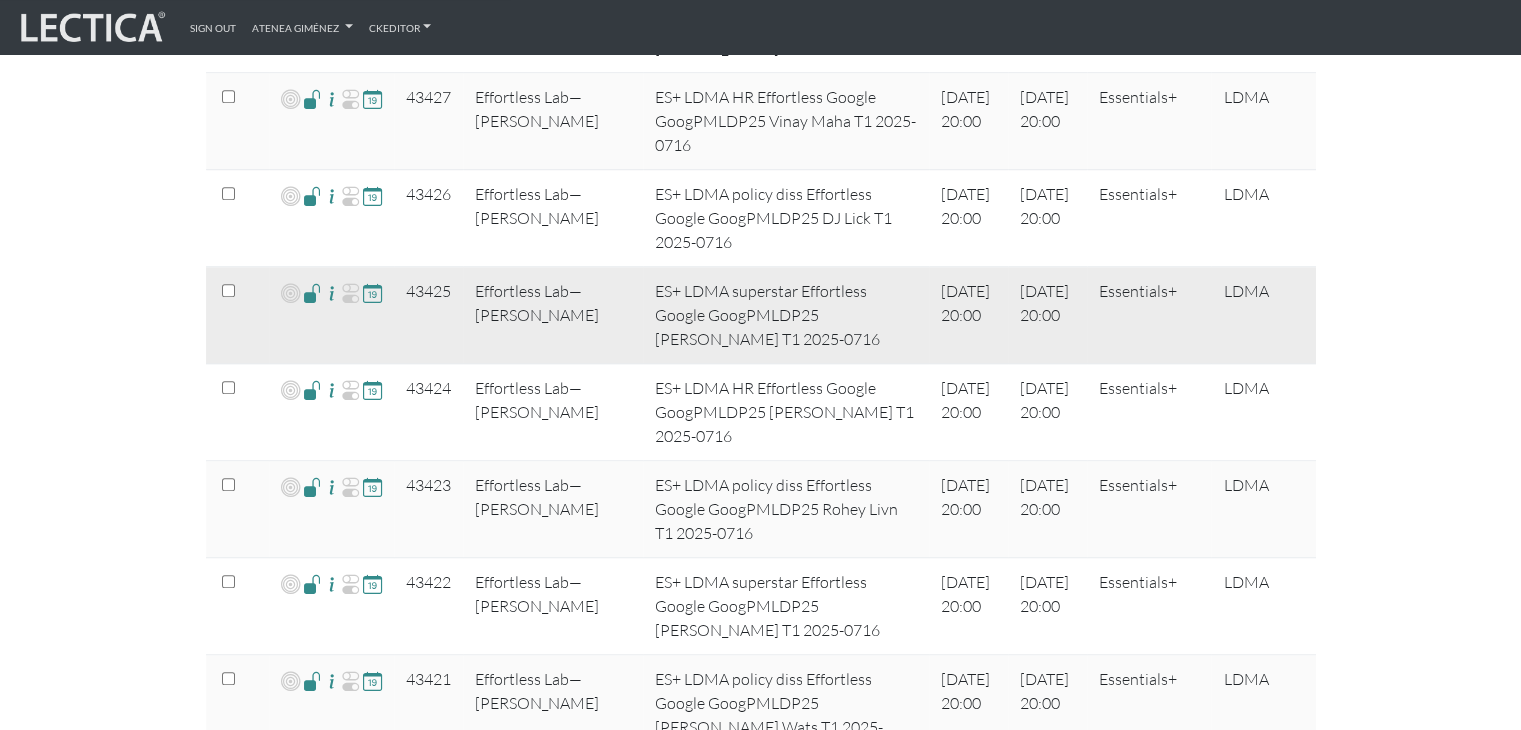 click at bounding box center (312, 292) 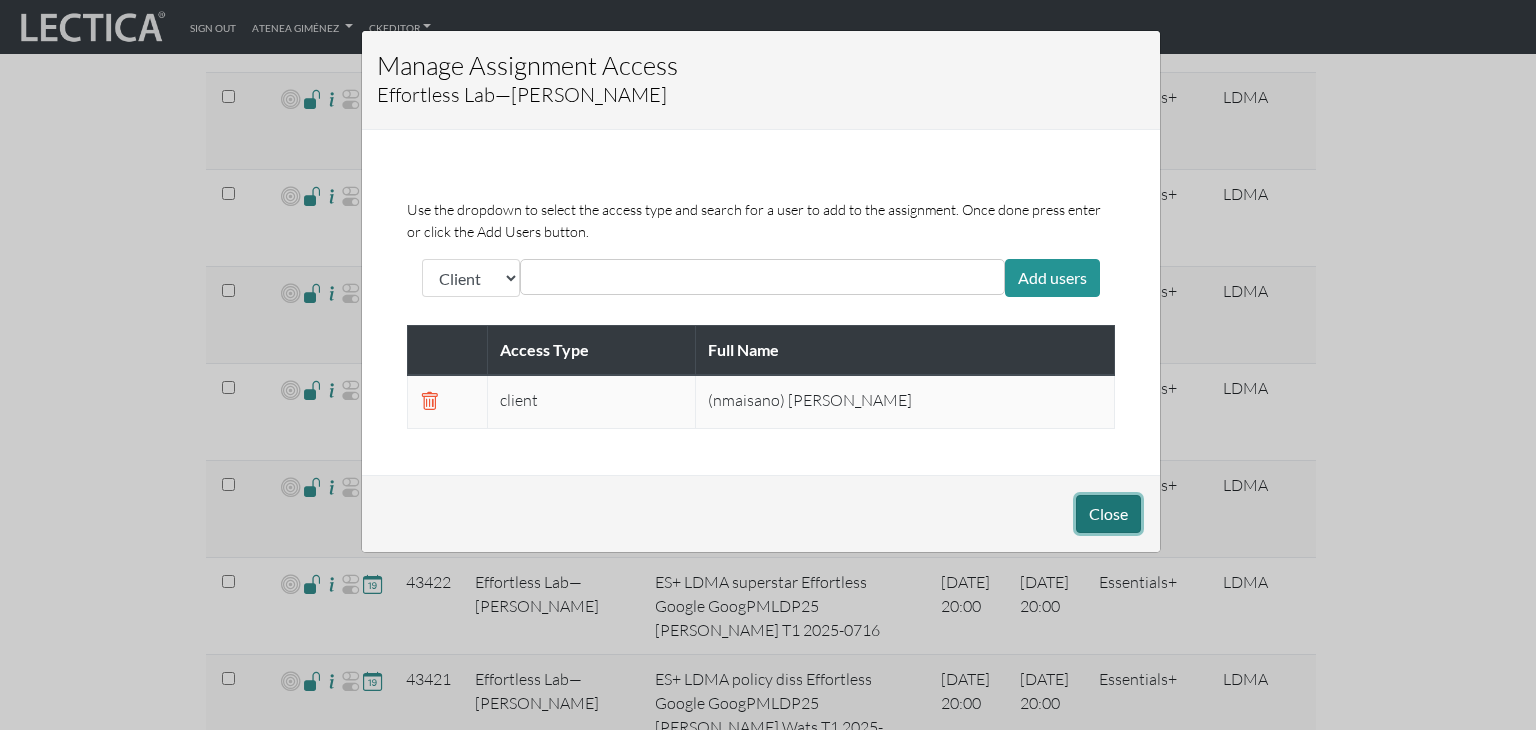click on "Close" at bounding box center (1108, 514) 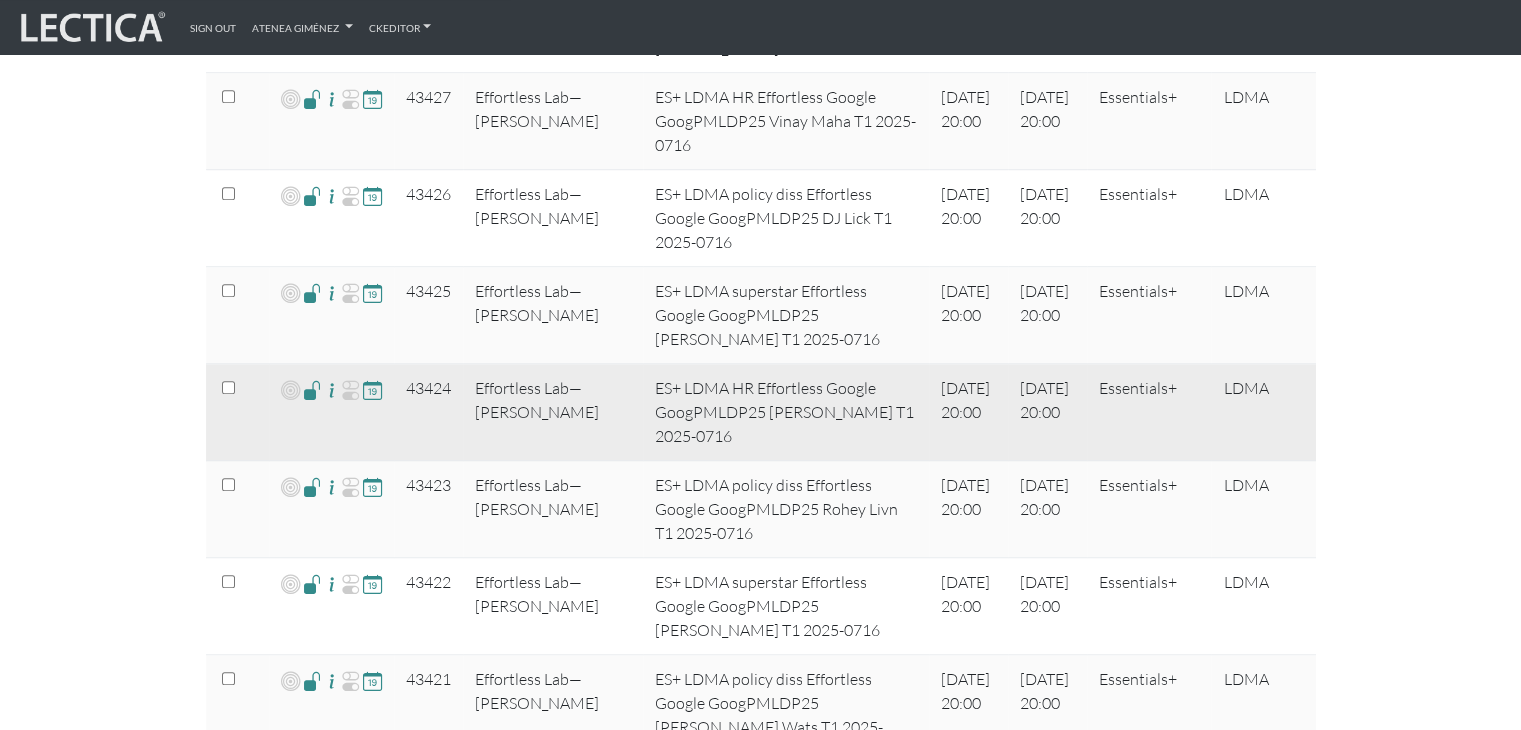 click at bounding box center [312, 389] 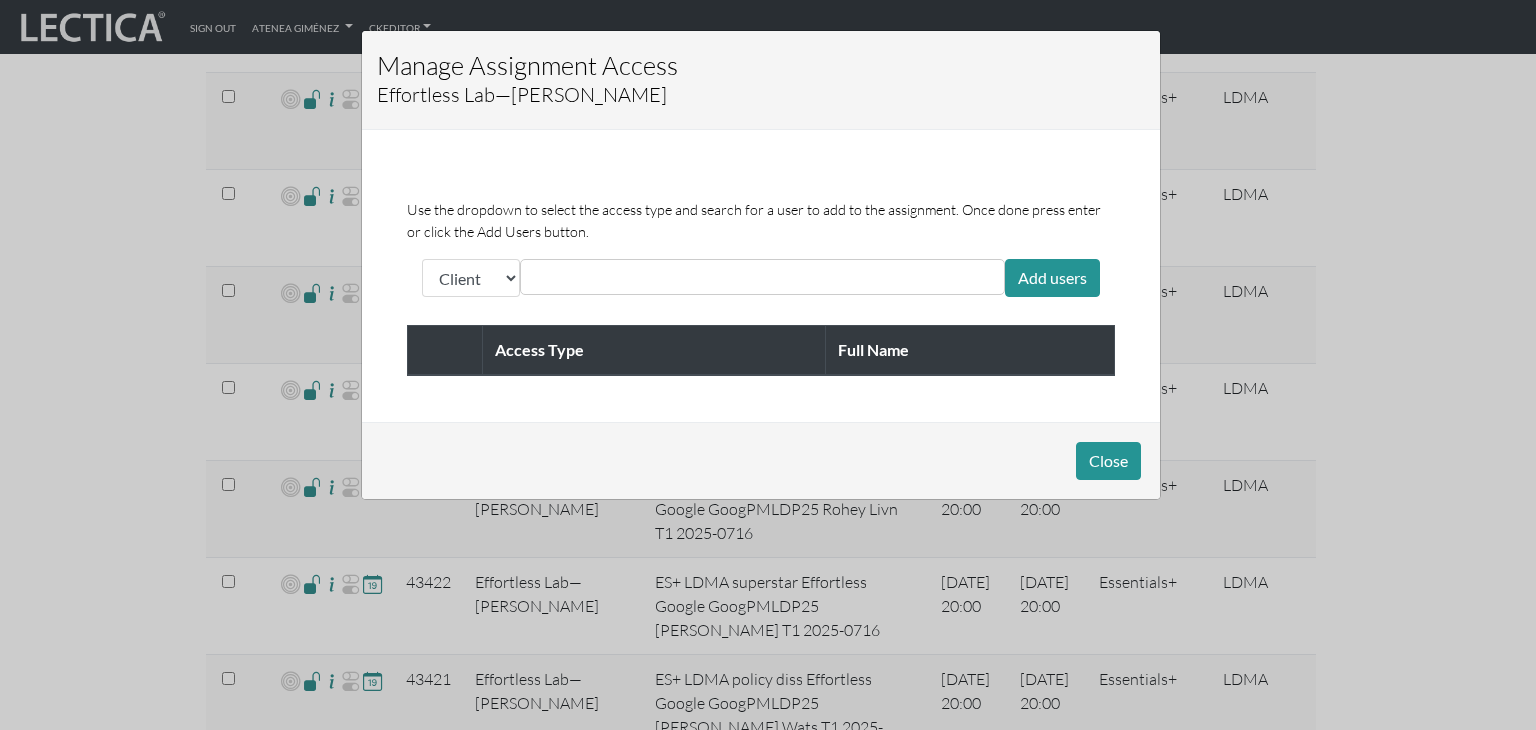 click at bounding box center (615, 277) 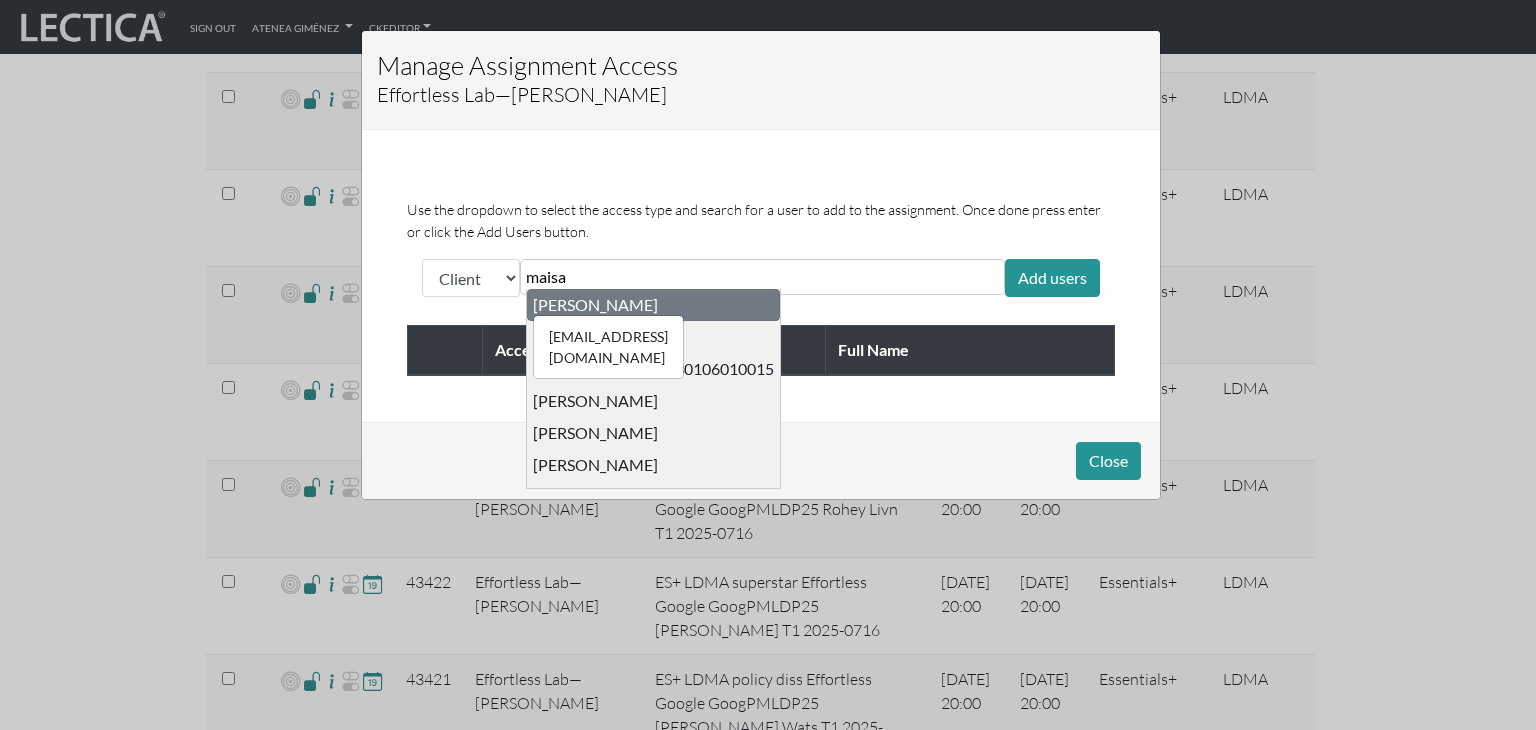 type on "maisa" 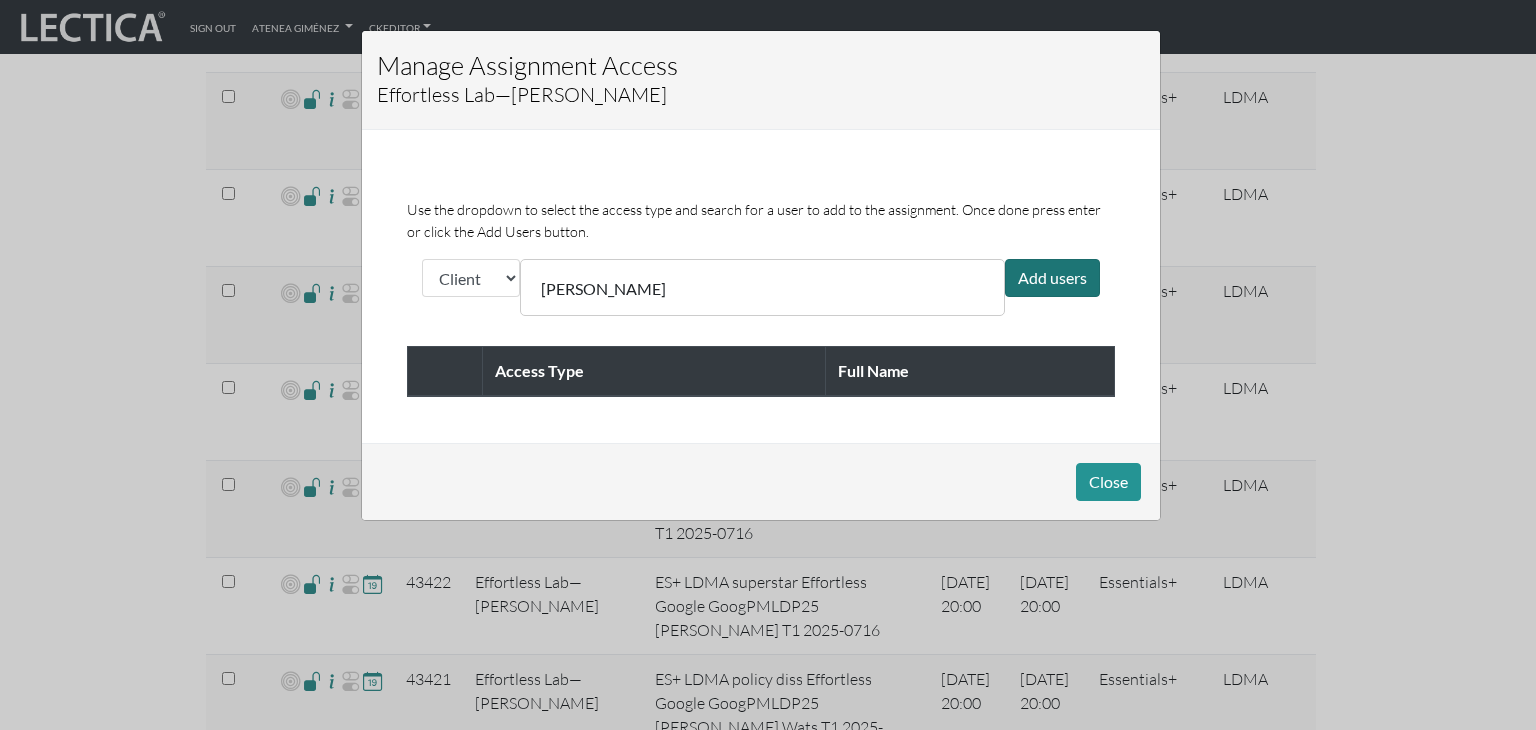 click on "Add users" at bounding box center (1052, 278) 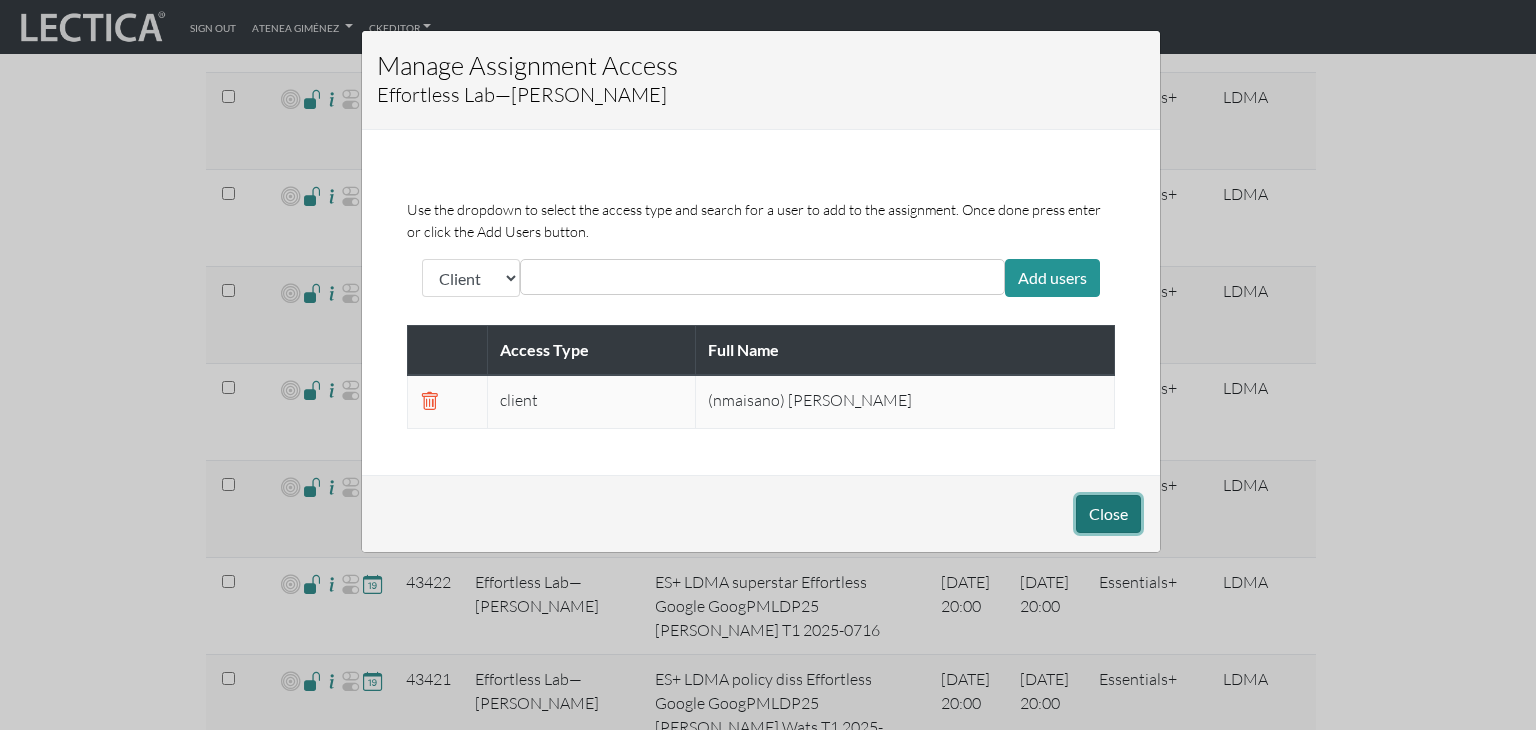 click on "Close" at bounding box center [1108, 514] 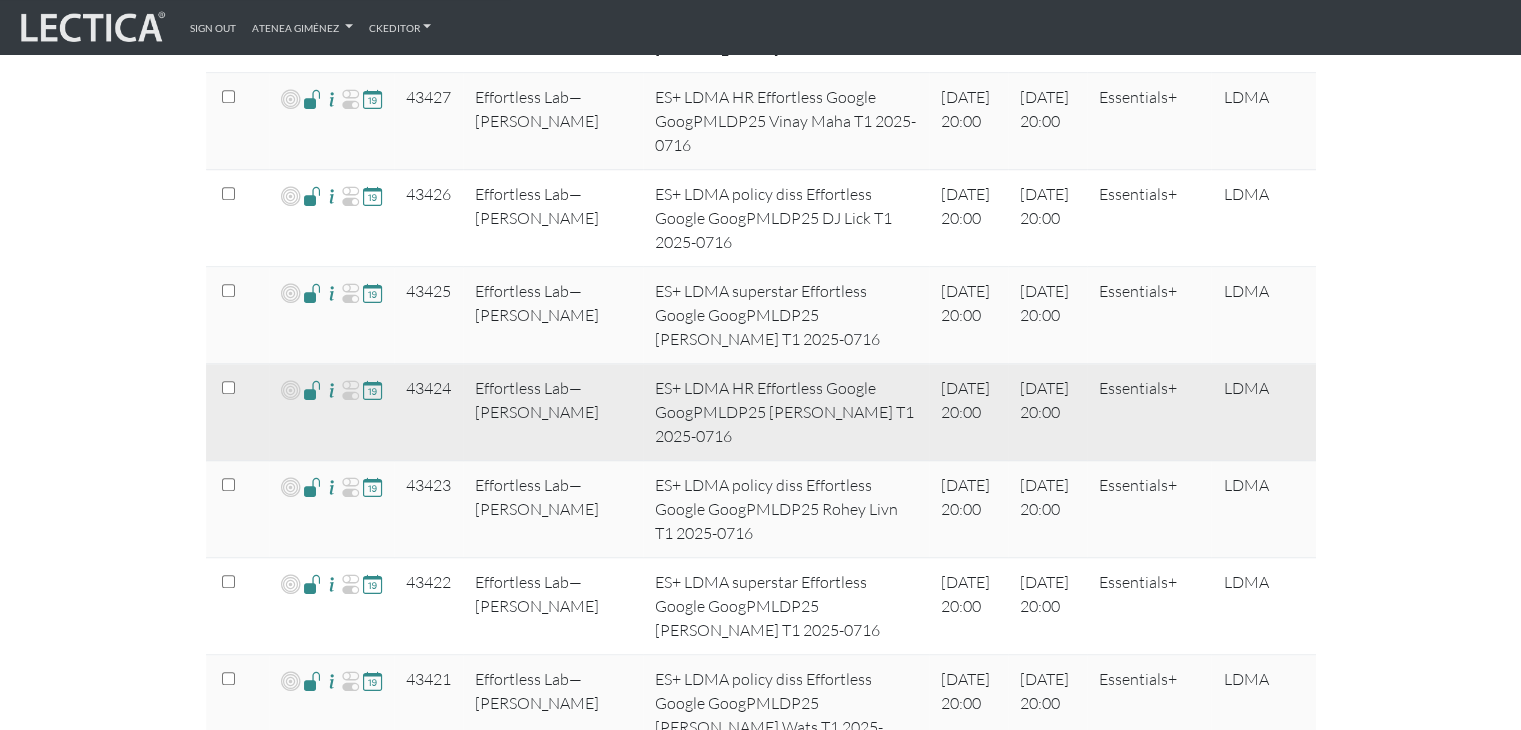 click at bounding box center [312, 389] 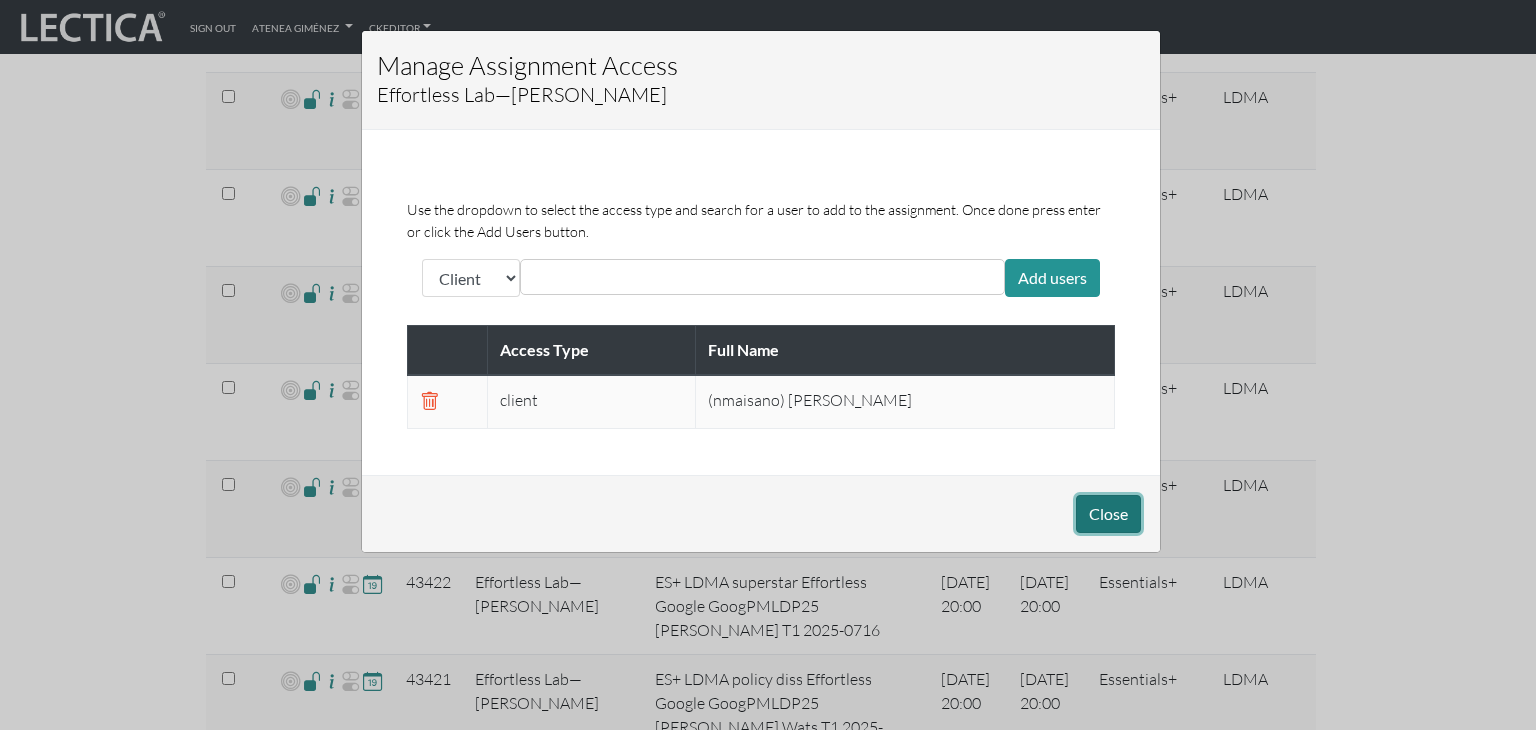 click on "Close" at bounding box center [1108, 514] 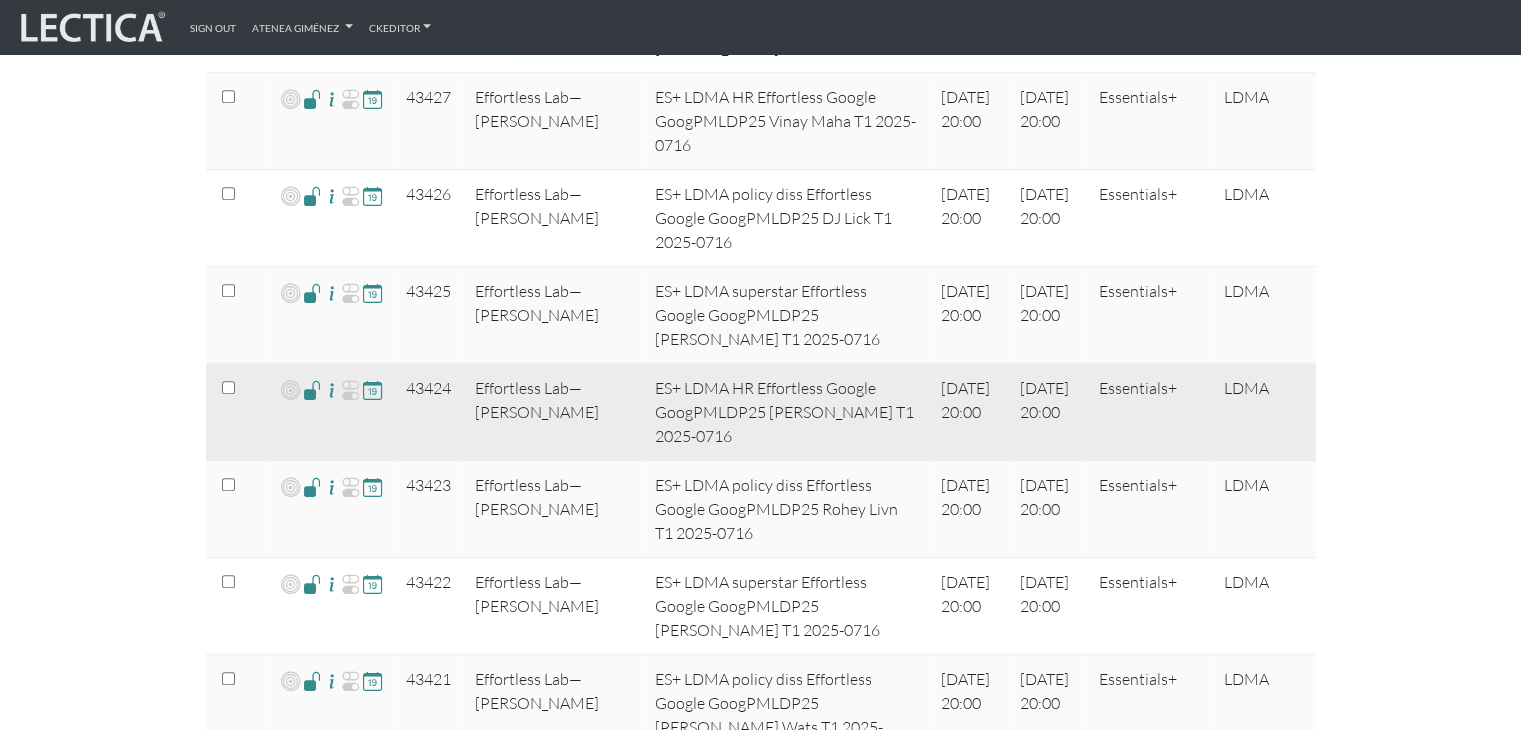 click at bounding box center (312, 389) 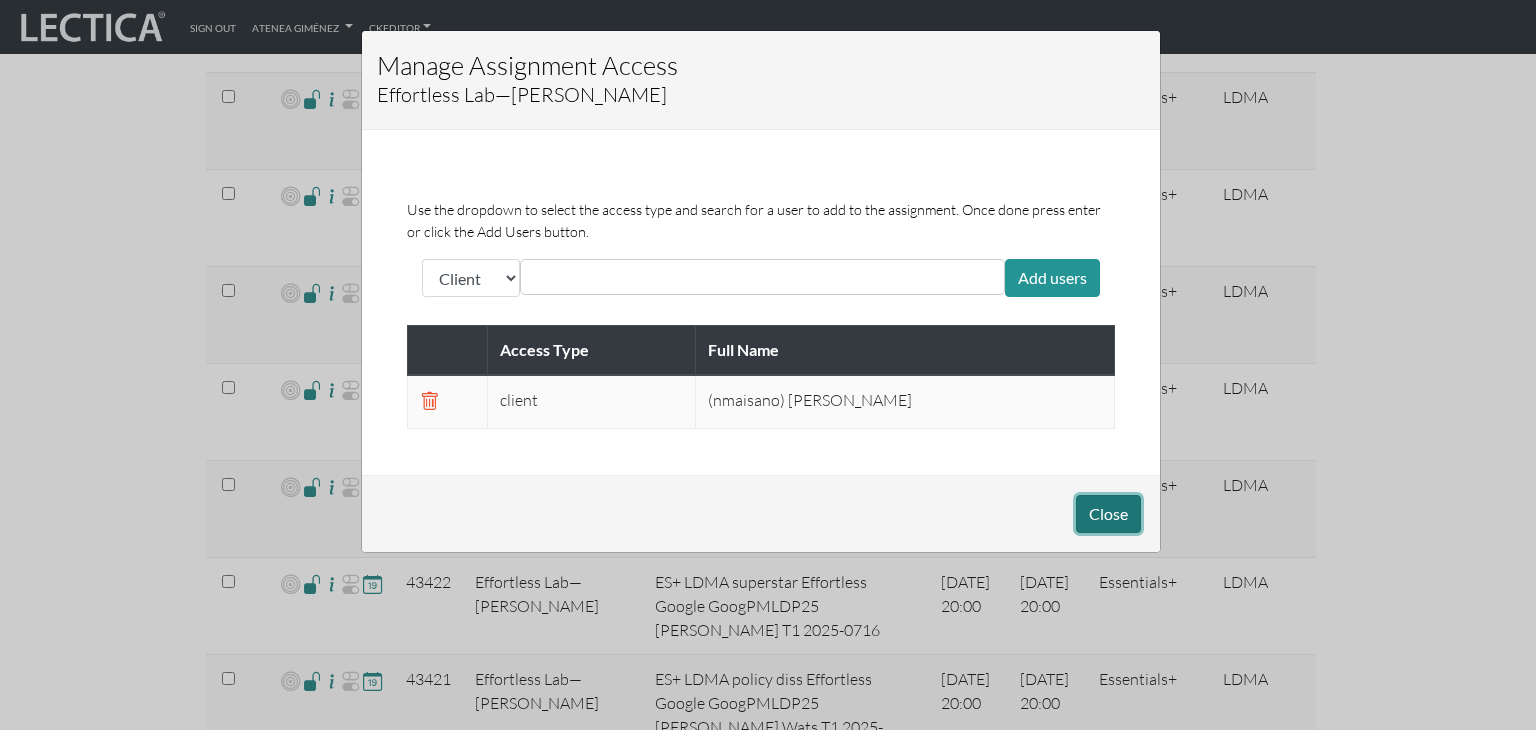 click on "Close" at bounding box center [1108, 514] 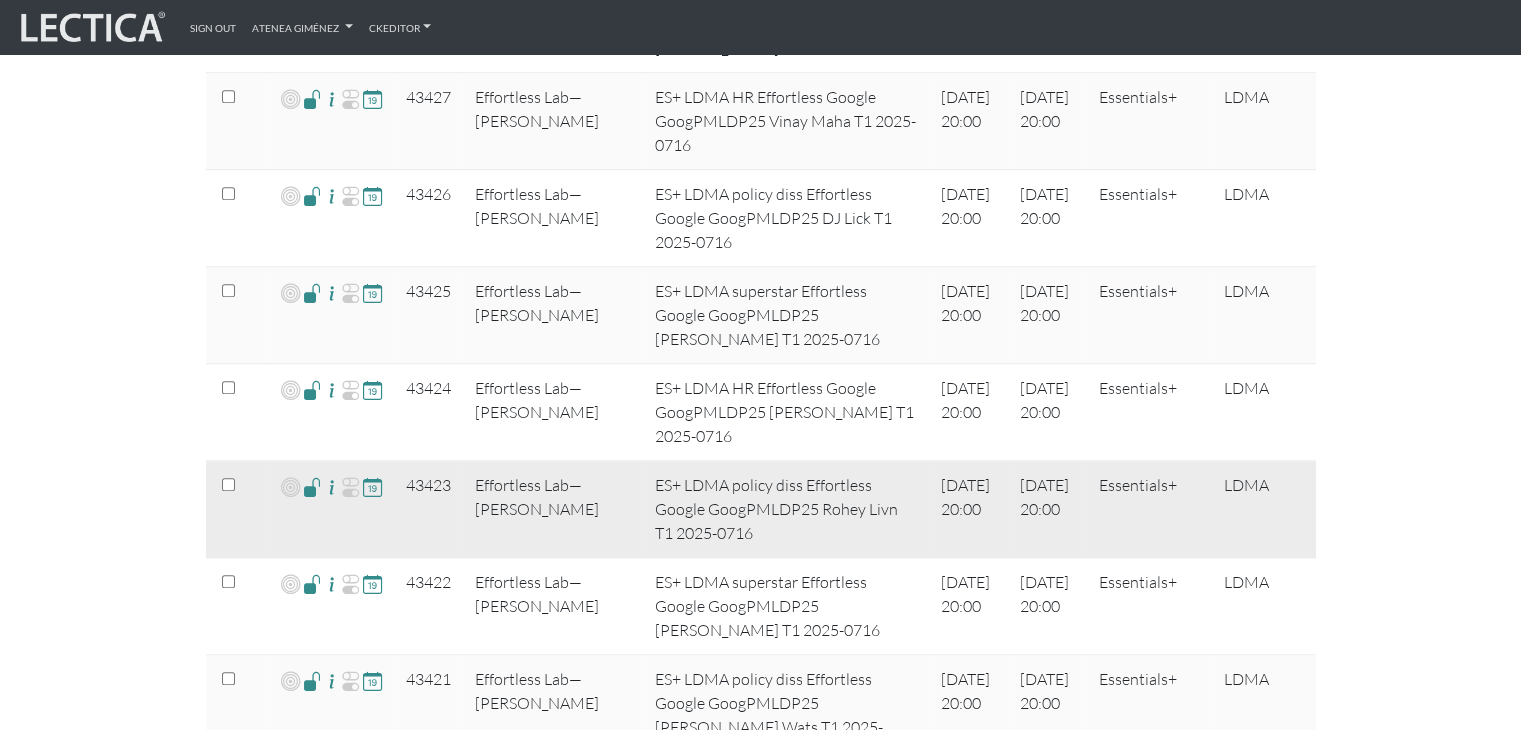click at bounding box center (312, 486) 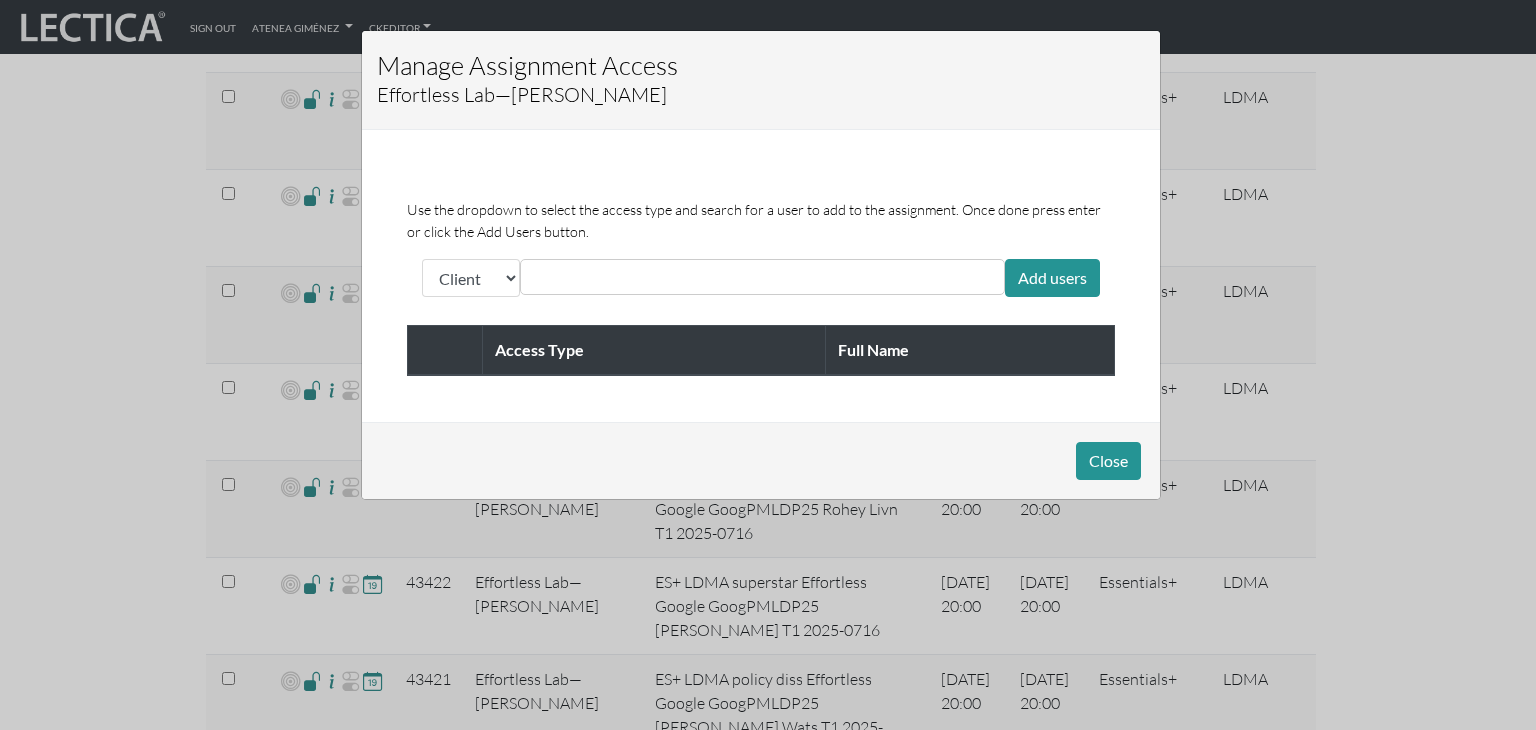 click at bounding box center [615, 277] 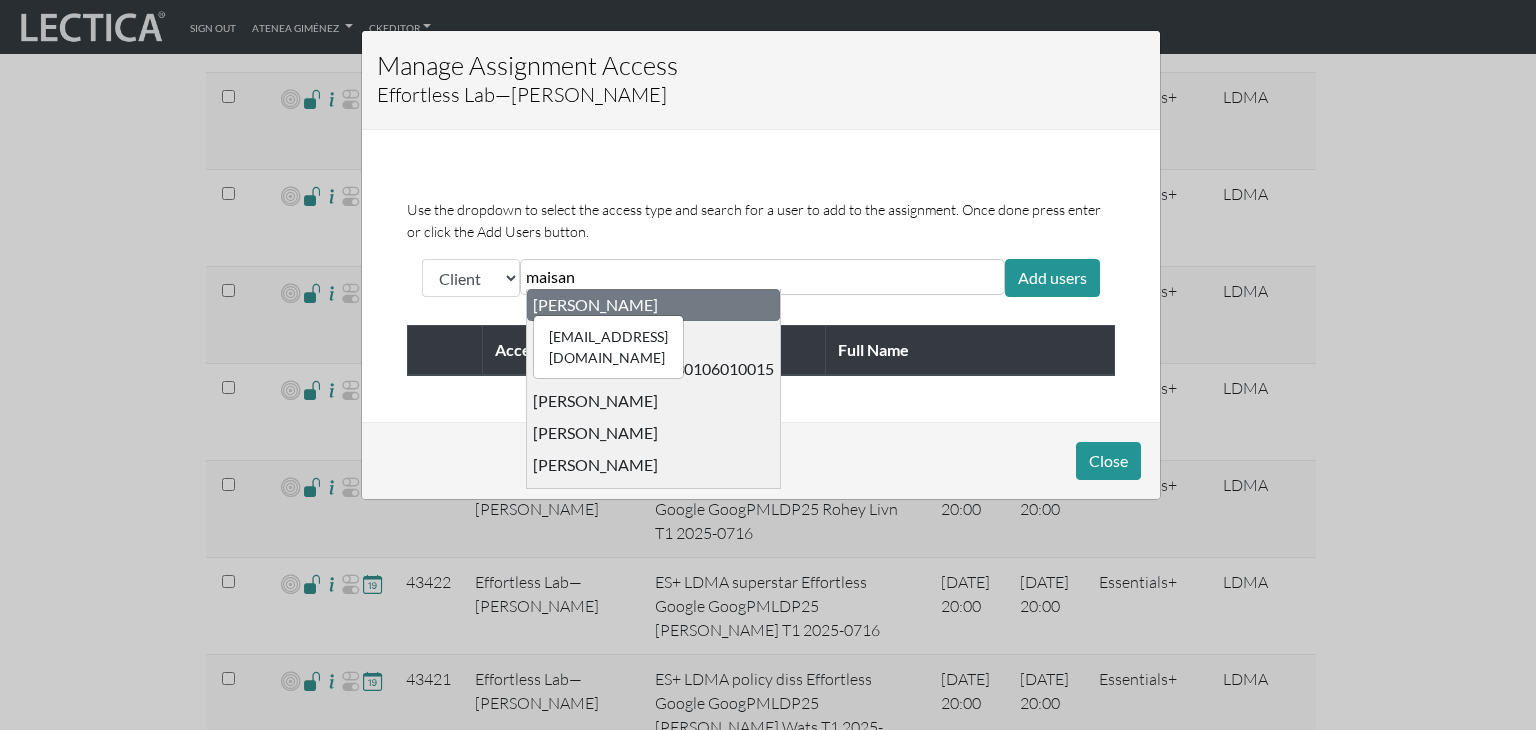 type on "maisan" 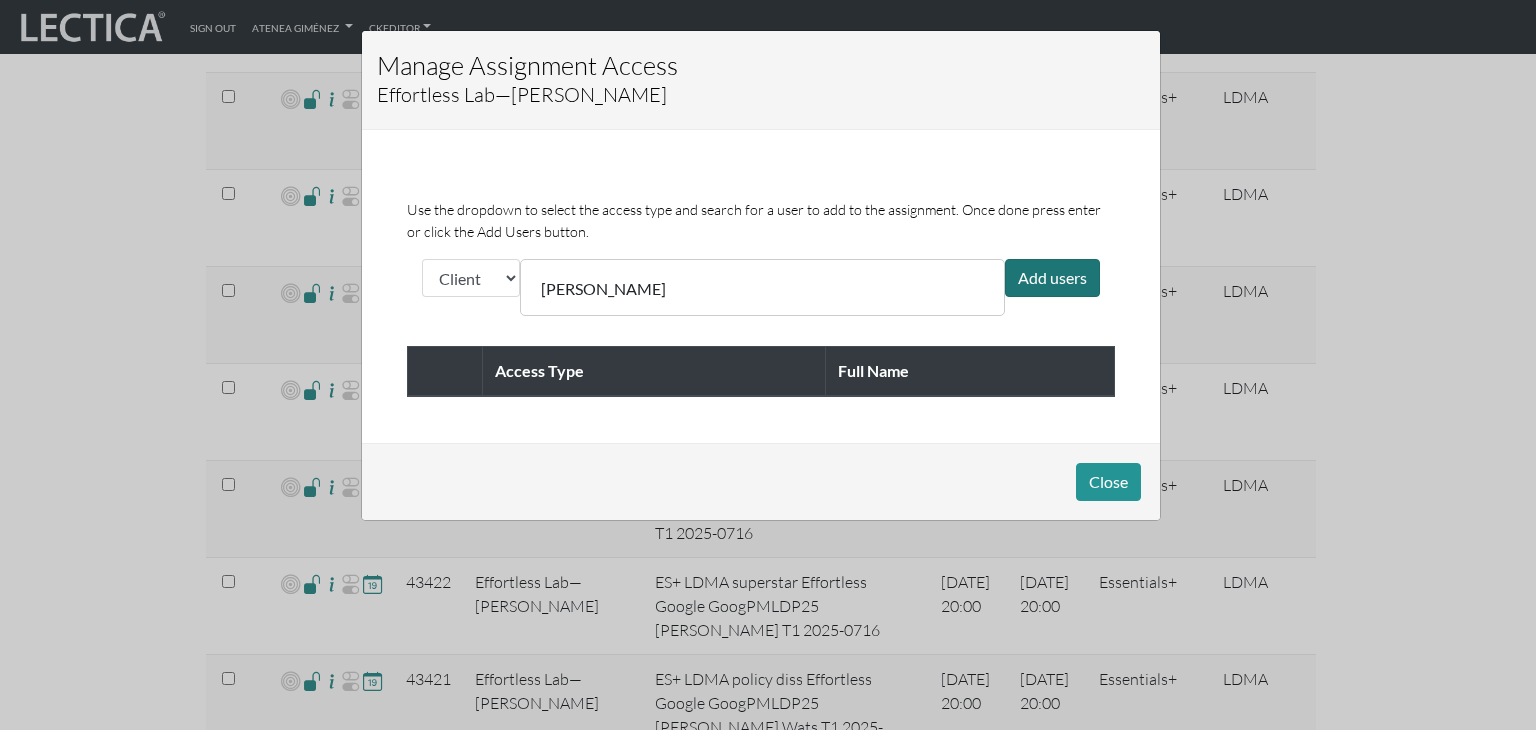 click on "Add users" at bounding box center (1052, 278) 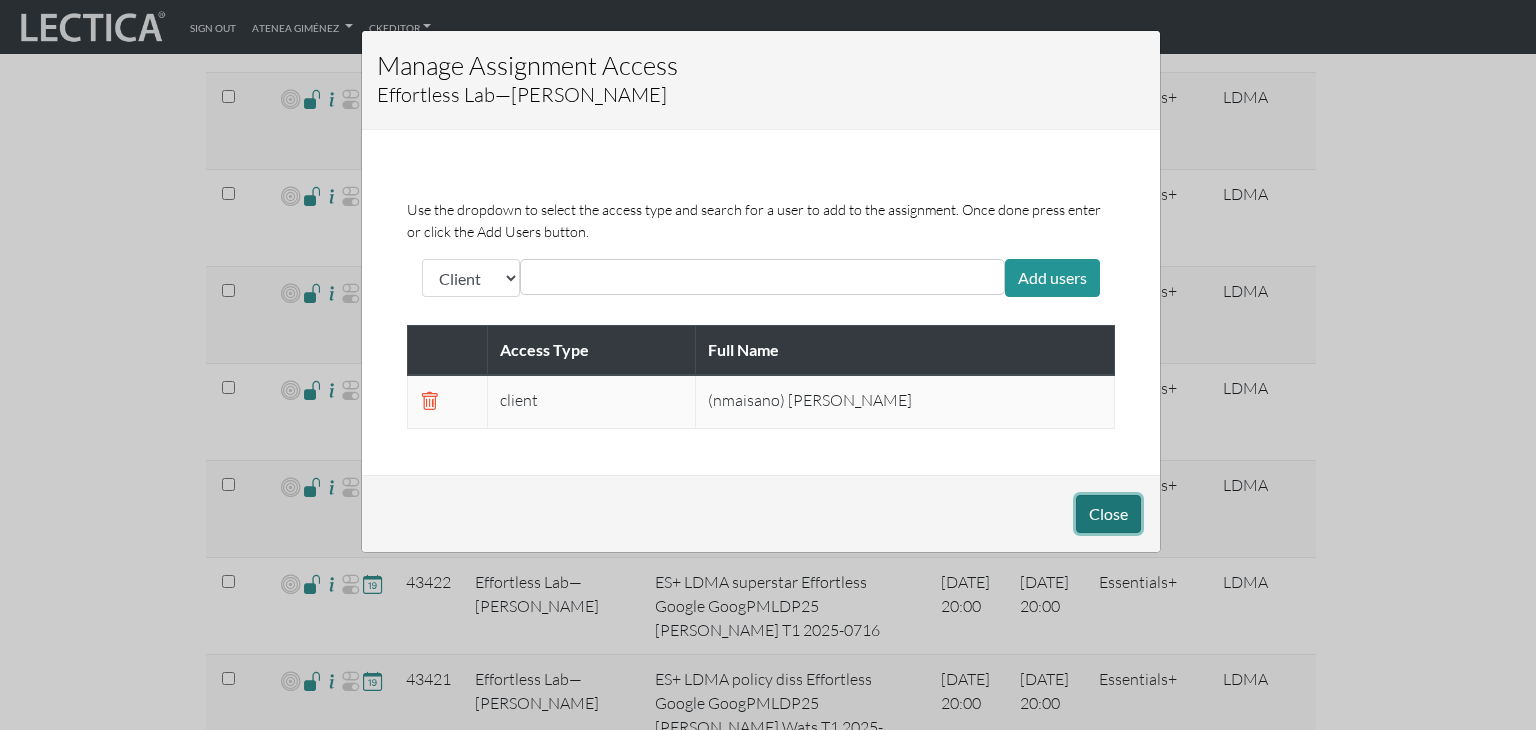 click on "Close" at bounding box center [1108, 514] 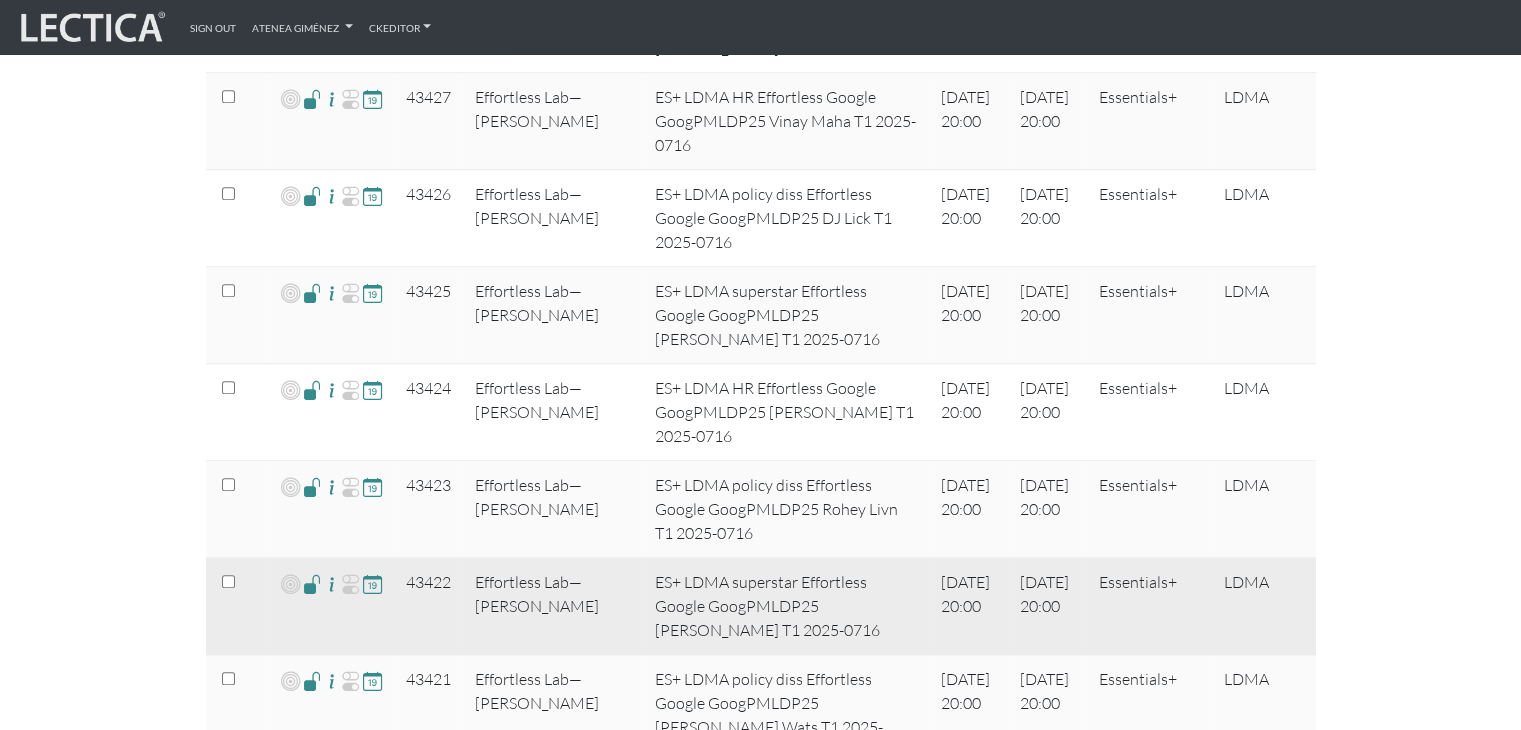 click at bounding box center (312, 583) 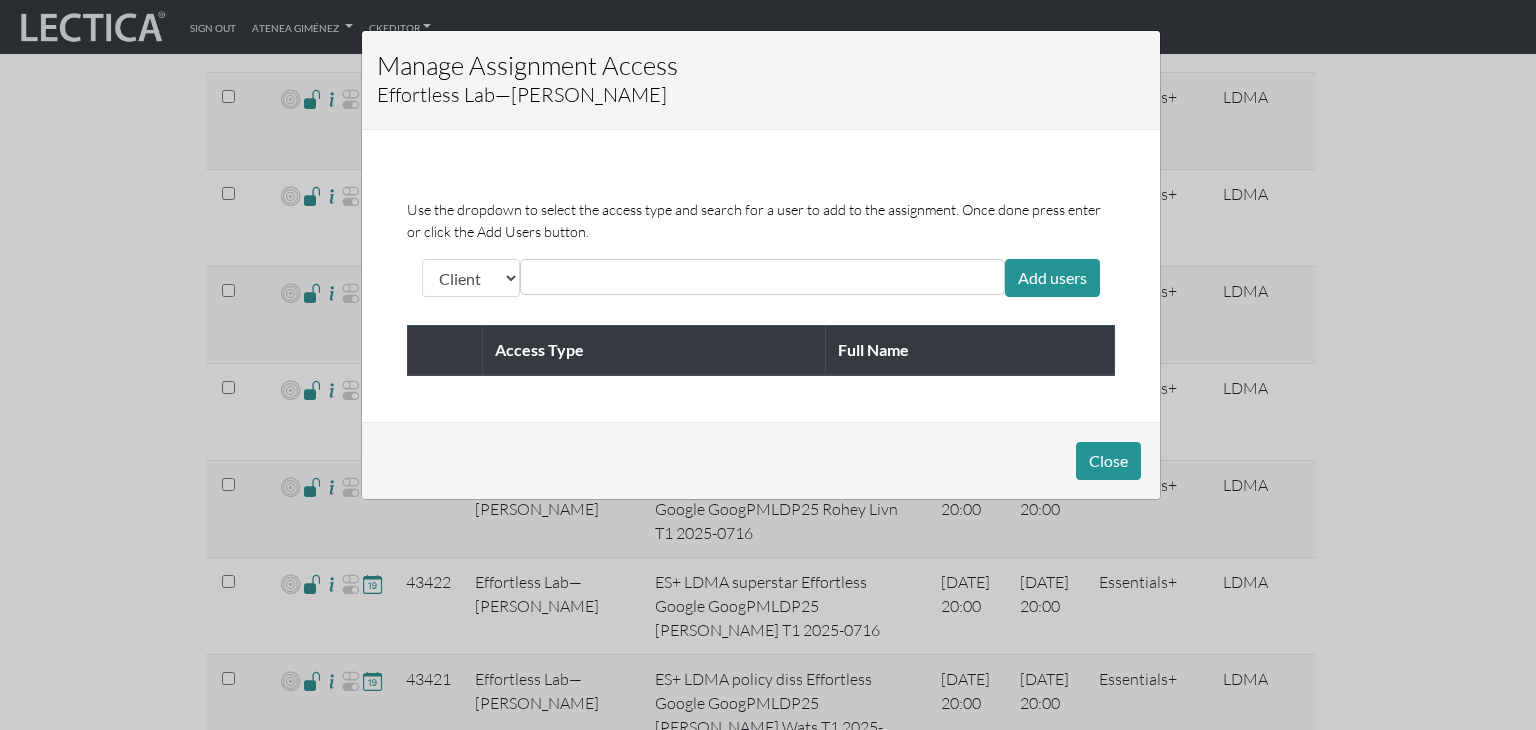 click at bounding box center [615, 277] 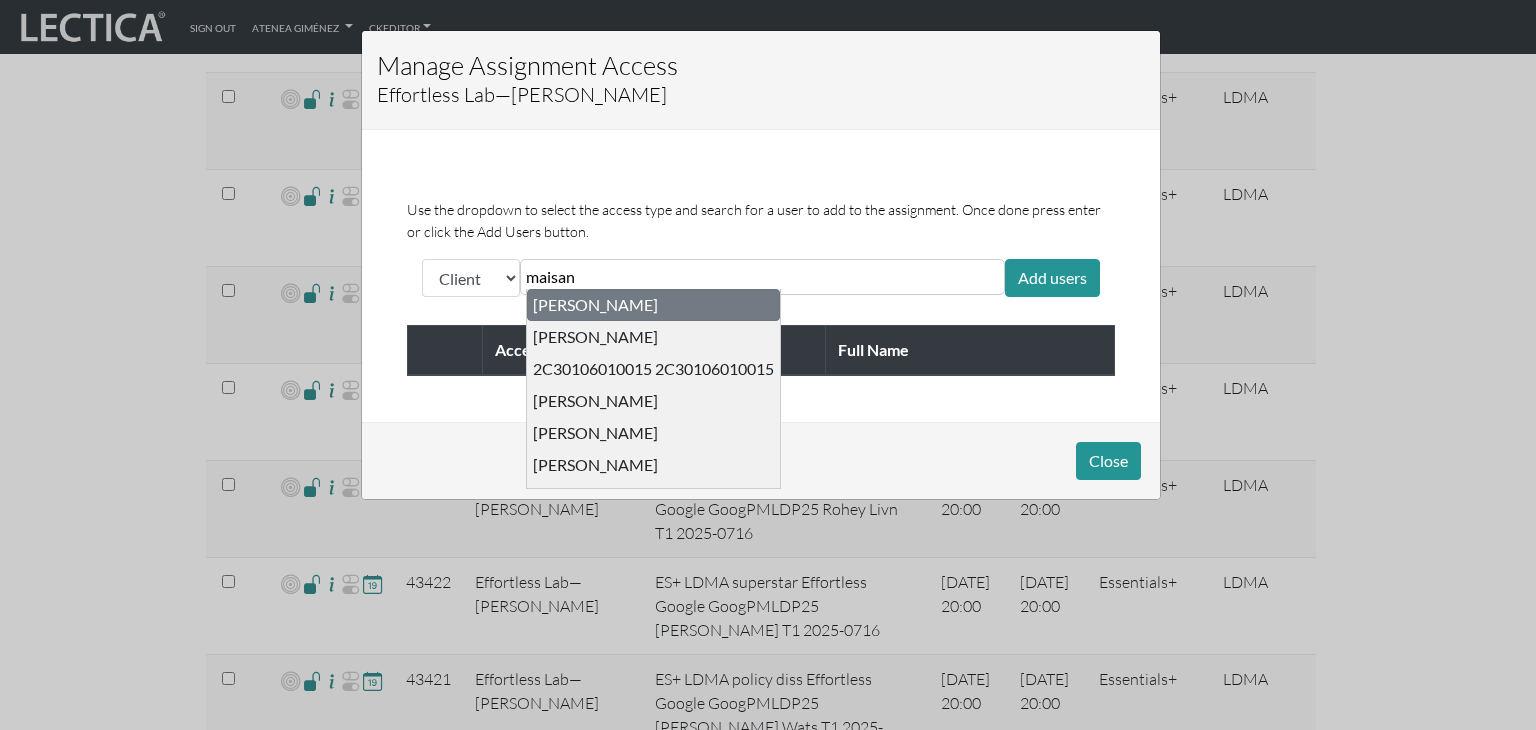 type on "maisan" 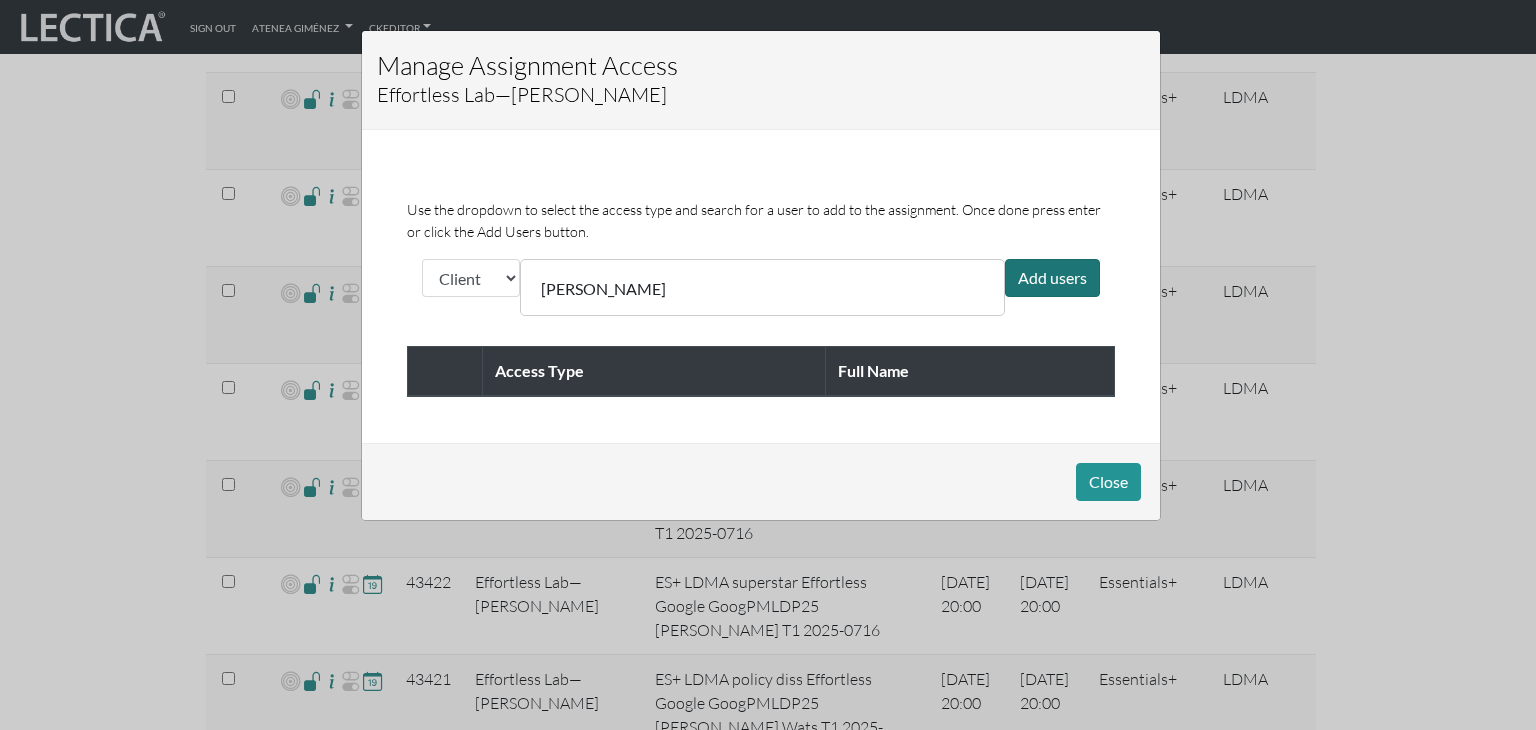 click on "Add users" at bounding box center [1052, 278] 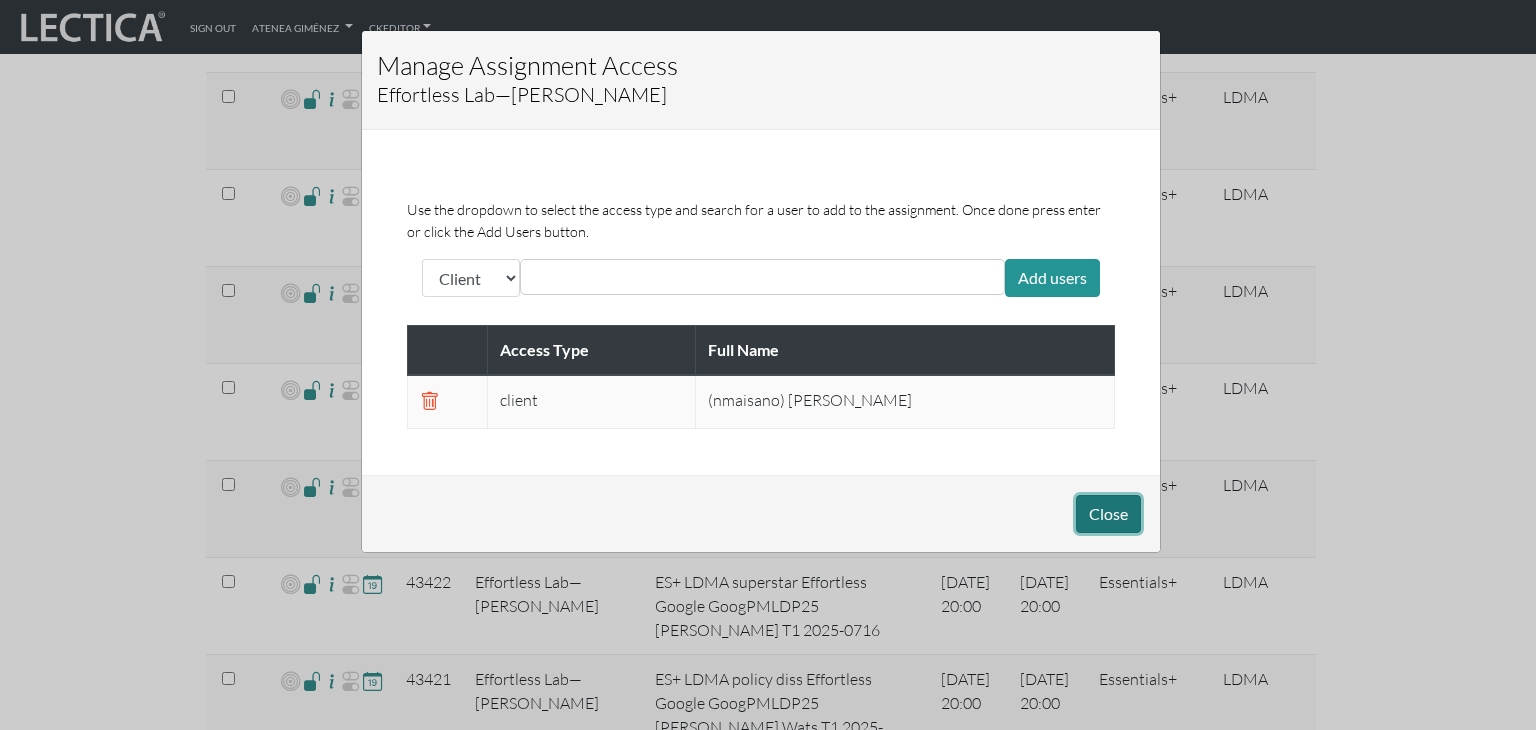 click on "Close" at bounding box center [1108, 514] 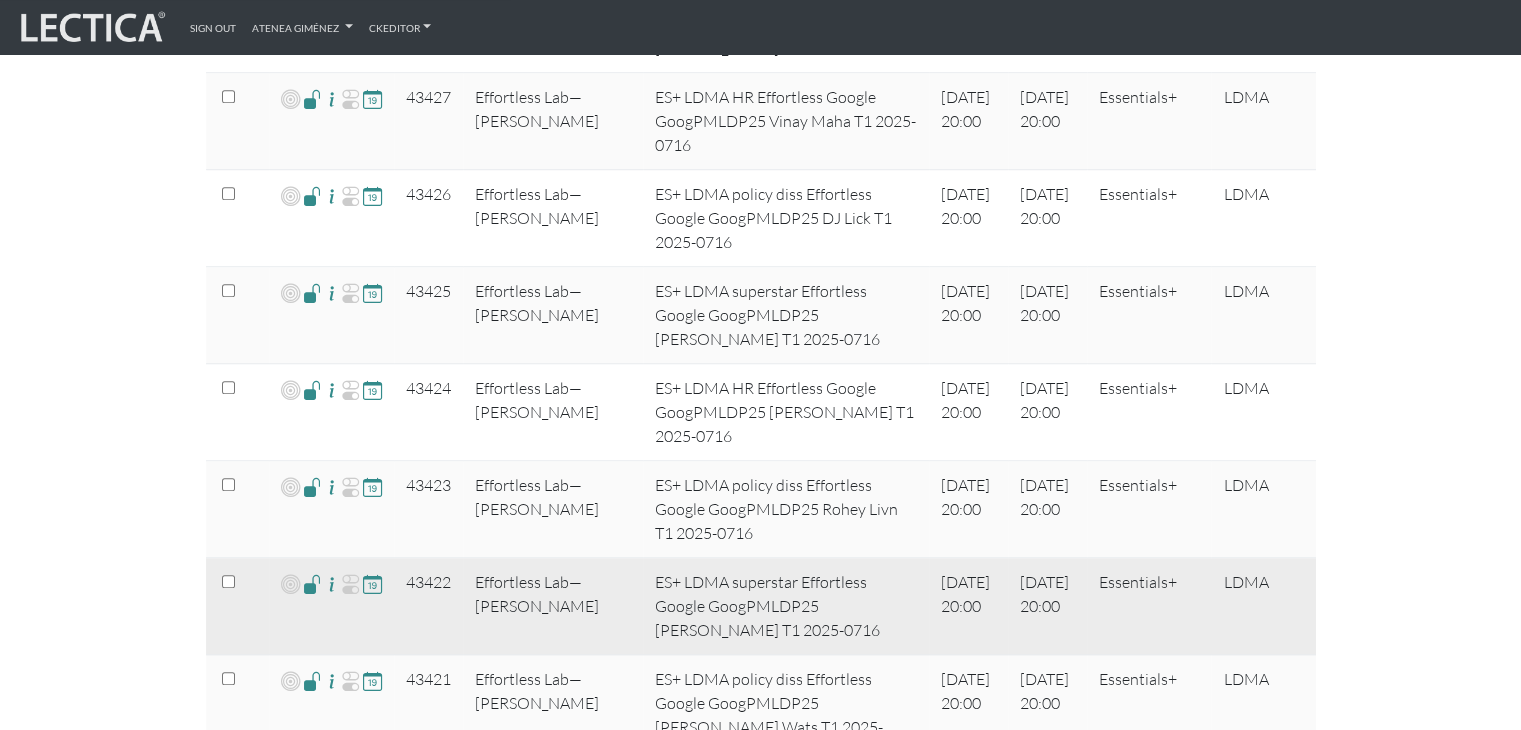 click at bounding box center [312, 583] 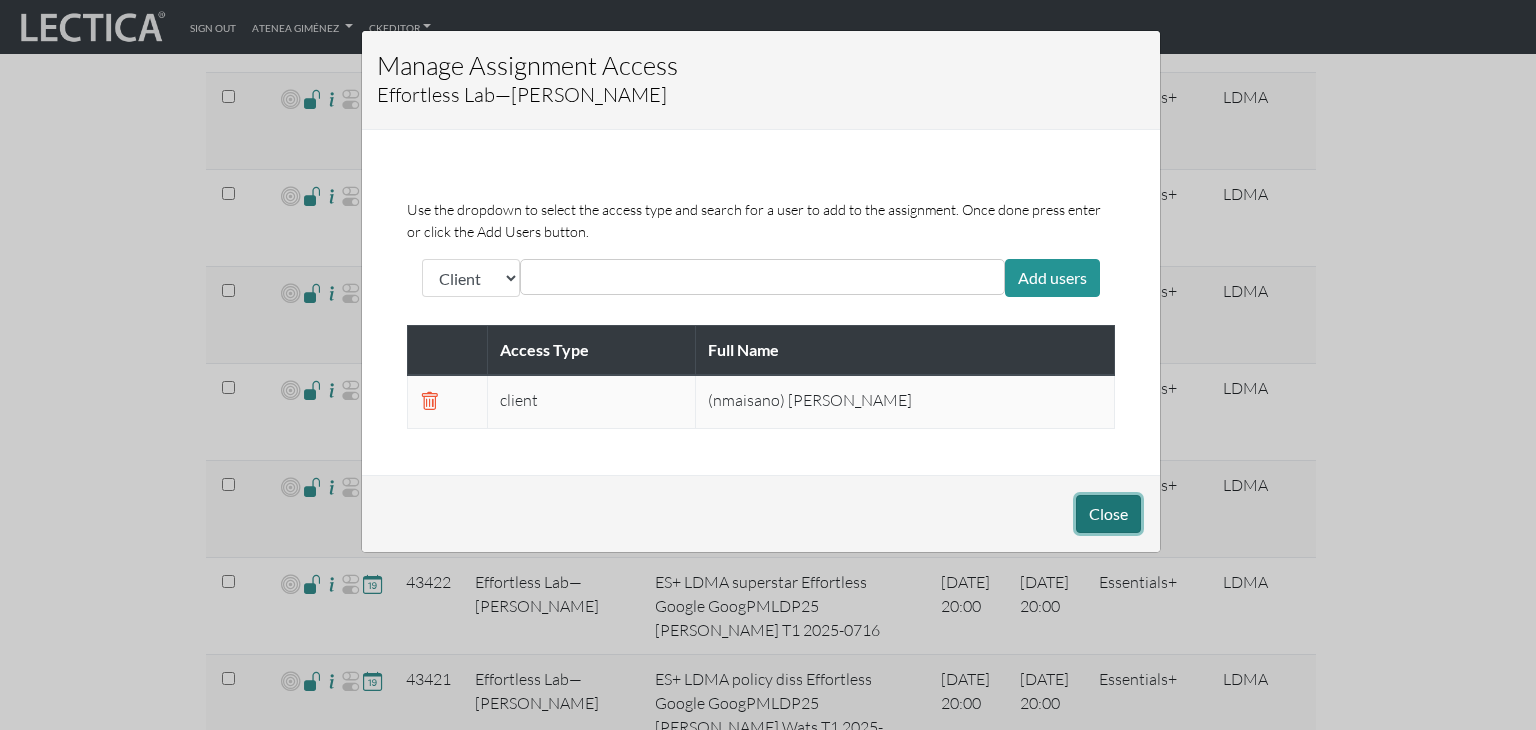click on "Close" at bounding box center [1108, 514] 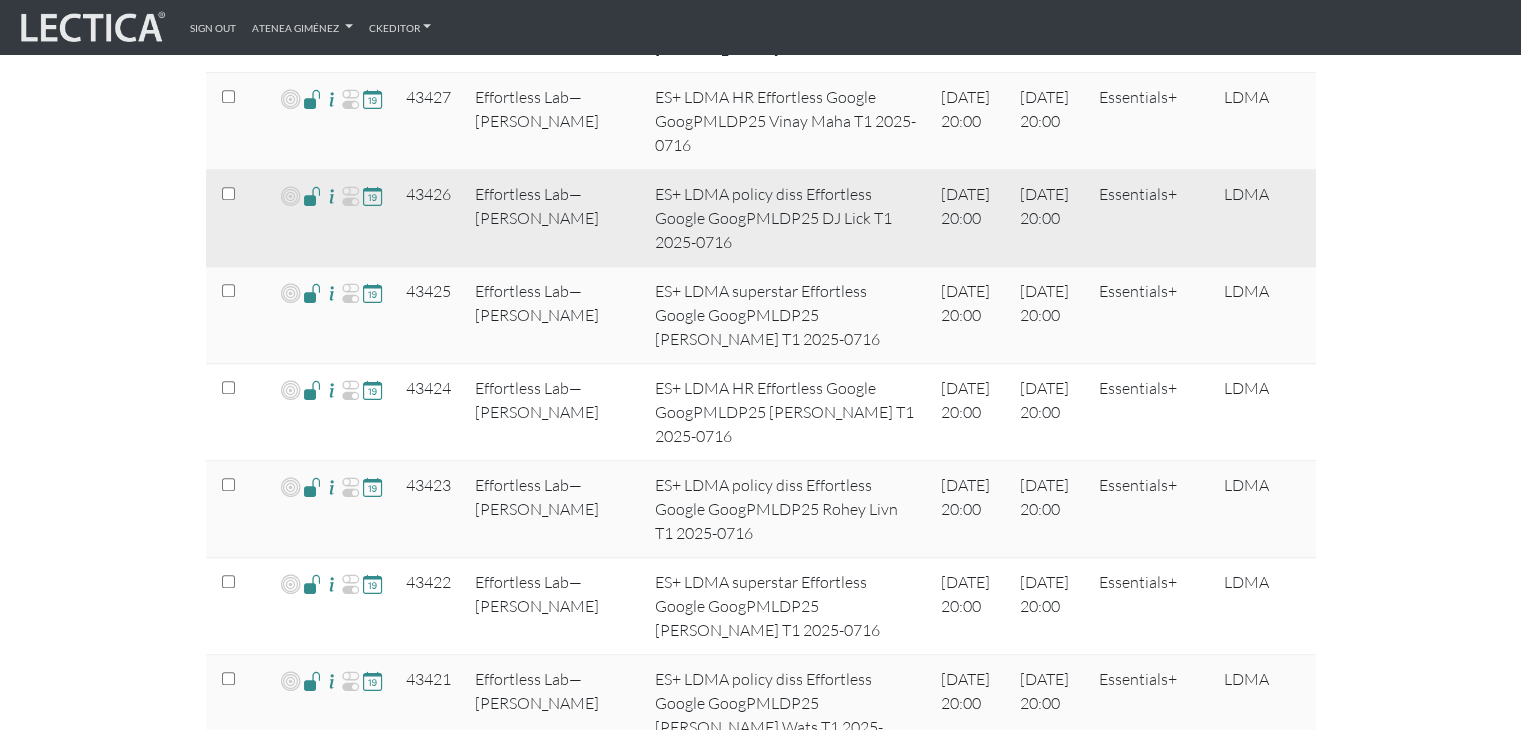 click at bounding box center (312, 195) 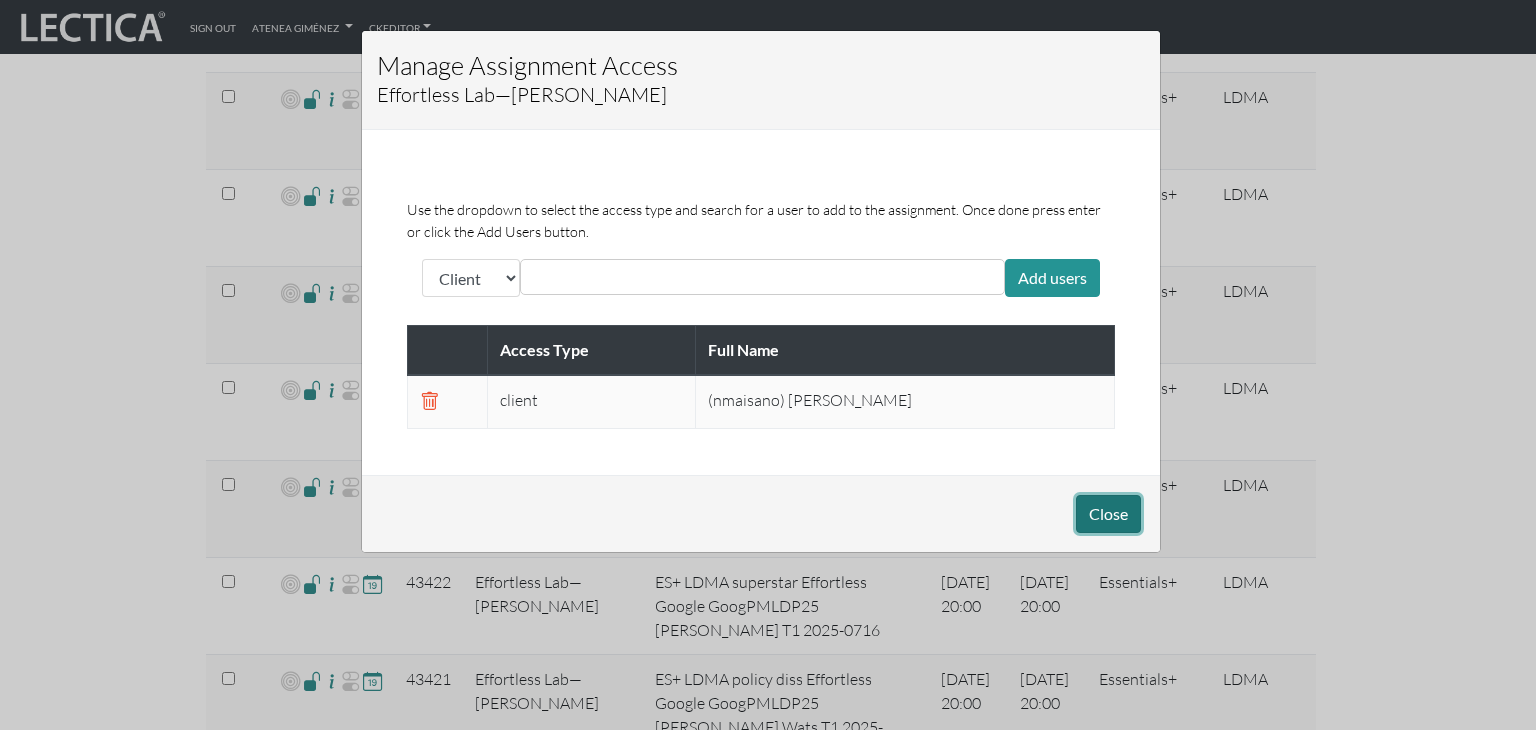 click on "Close" at bounding box center [1108, 514] 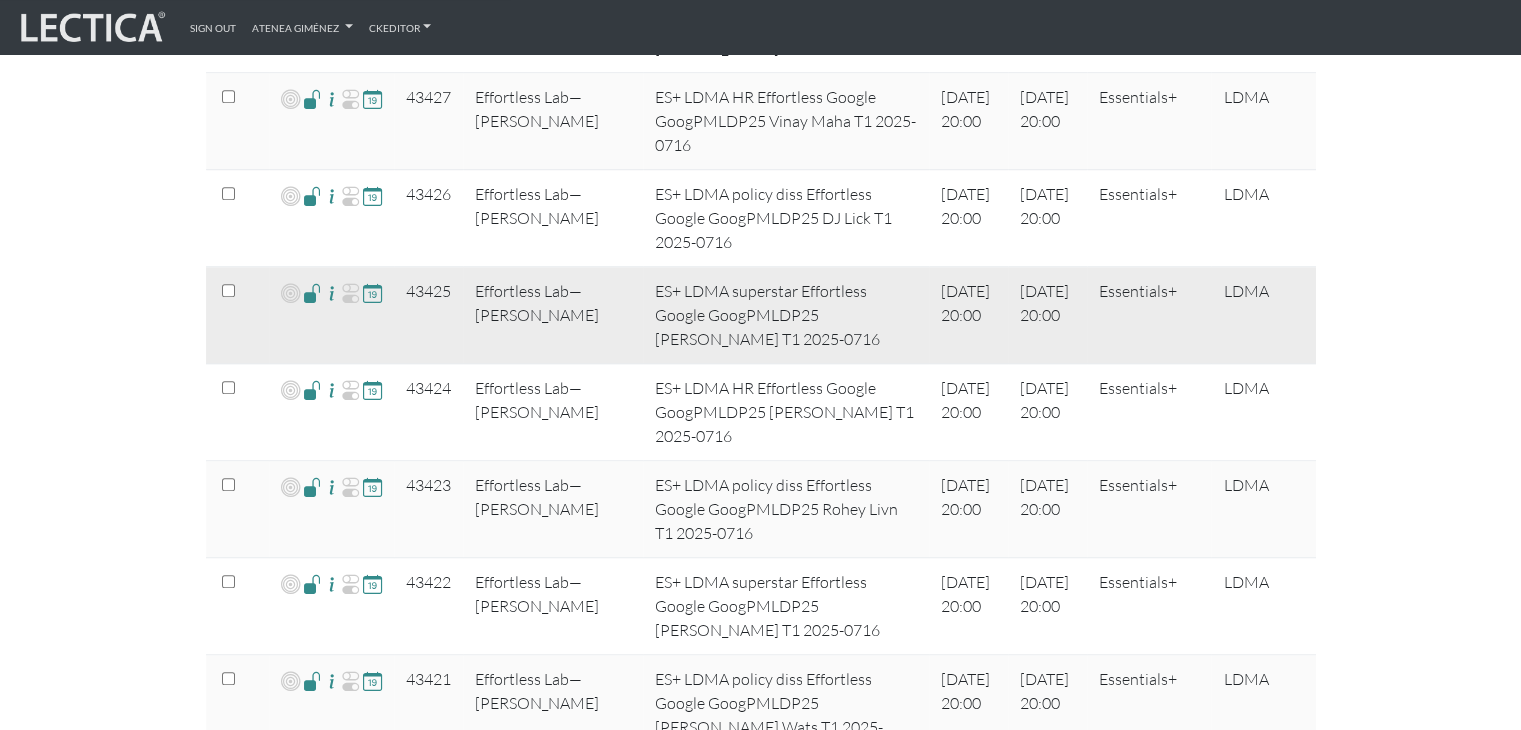 click at bounding box center [312, 292] 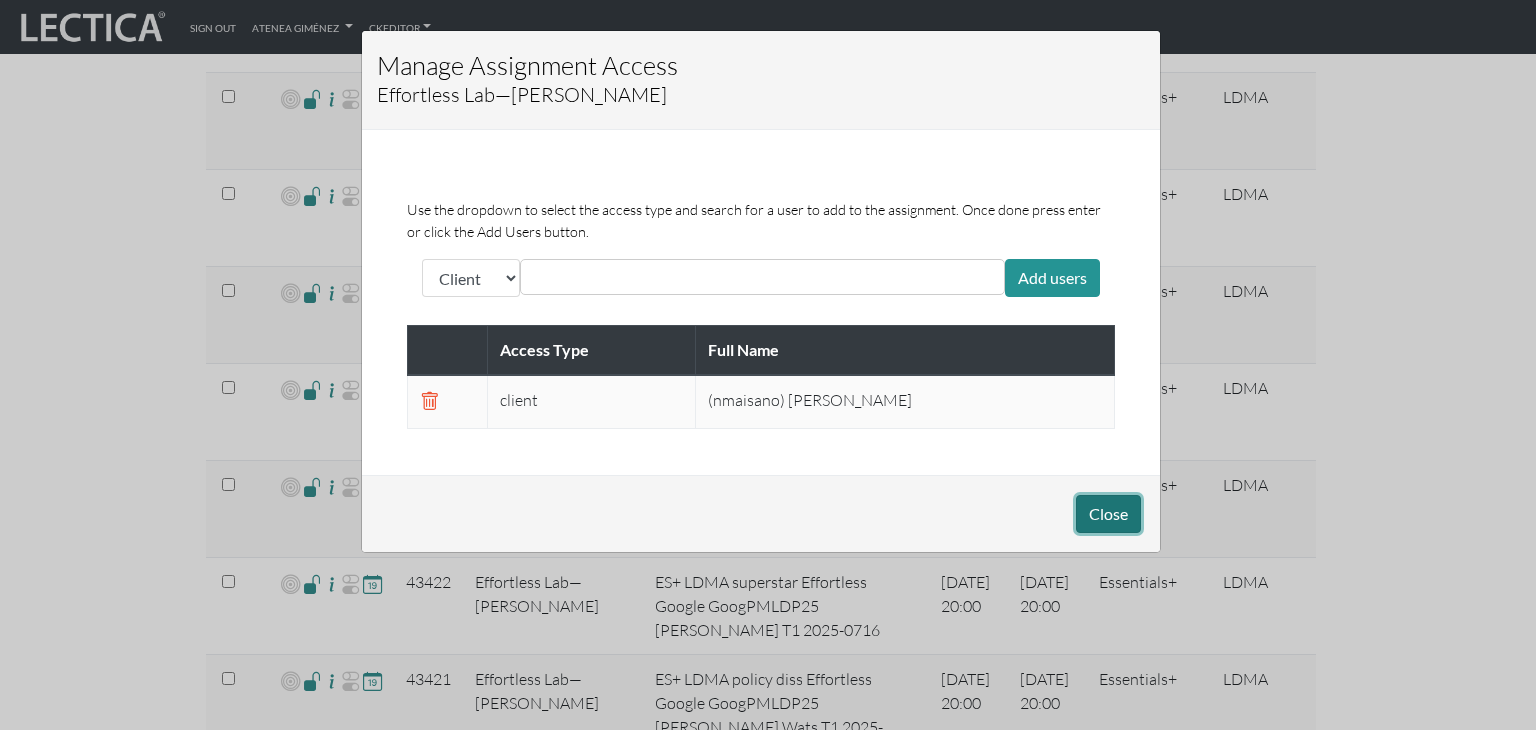 click on "Close" at bounding box center (1108, 514) 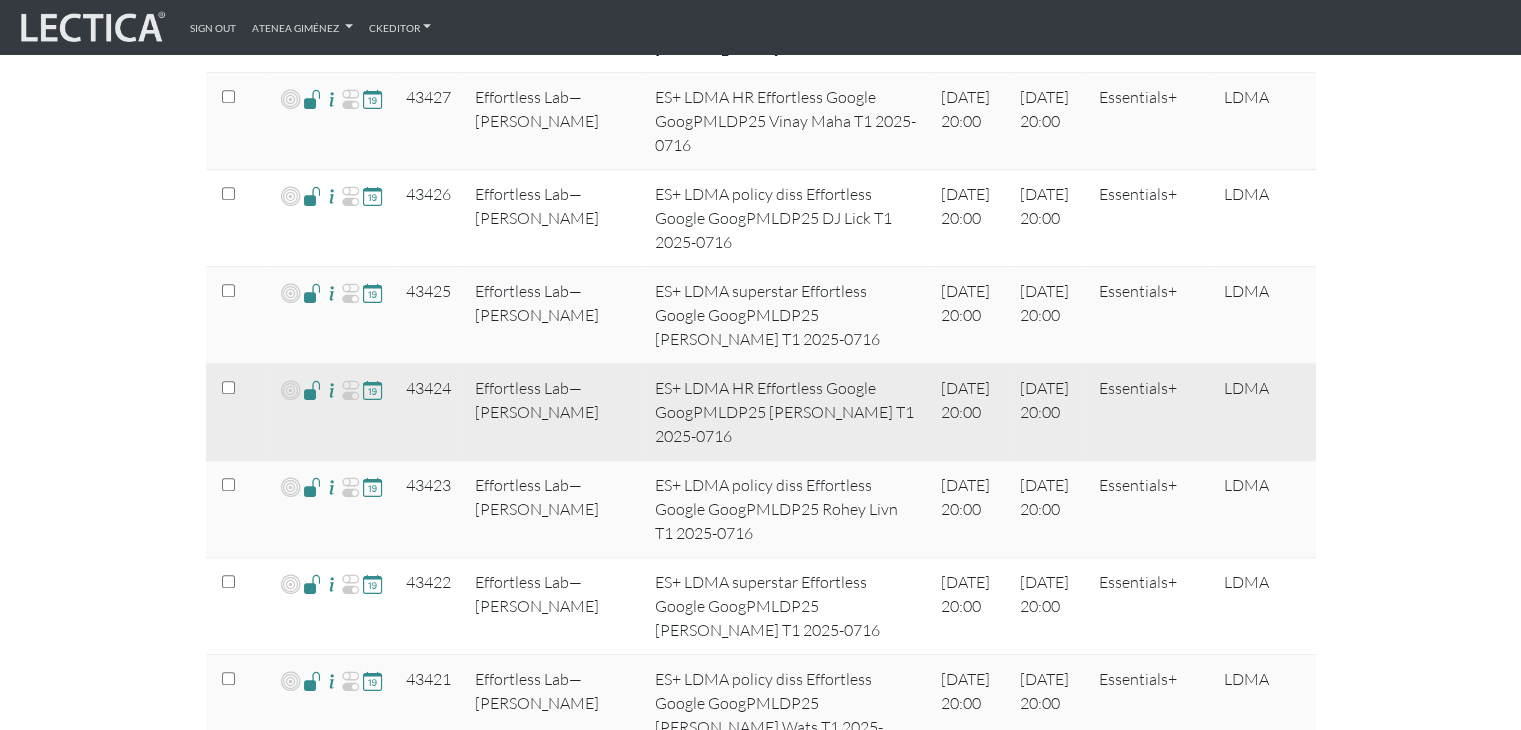 click at bounding box center (312, 389) 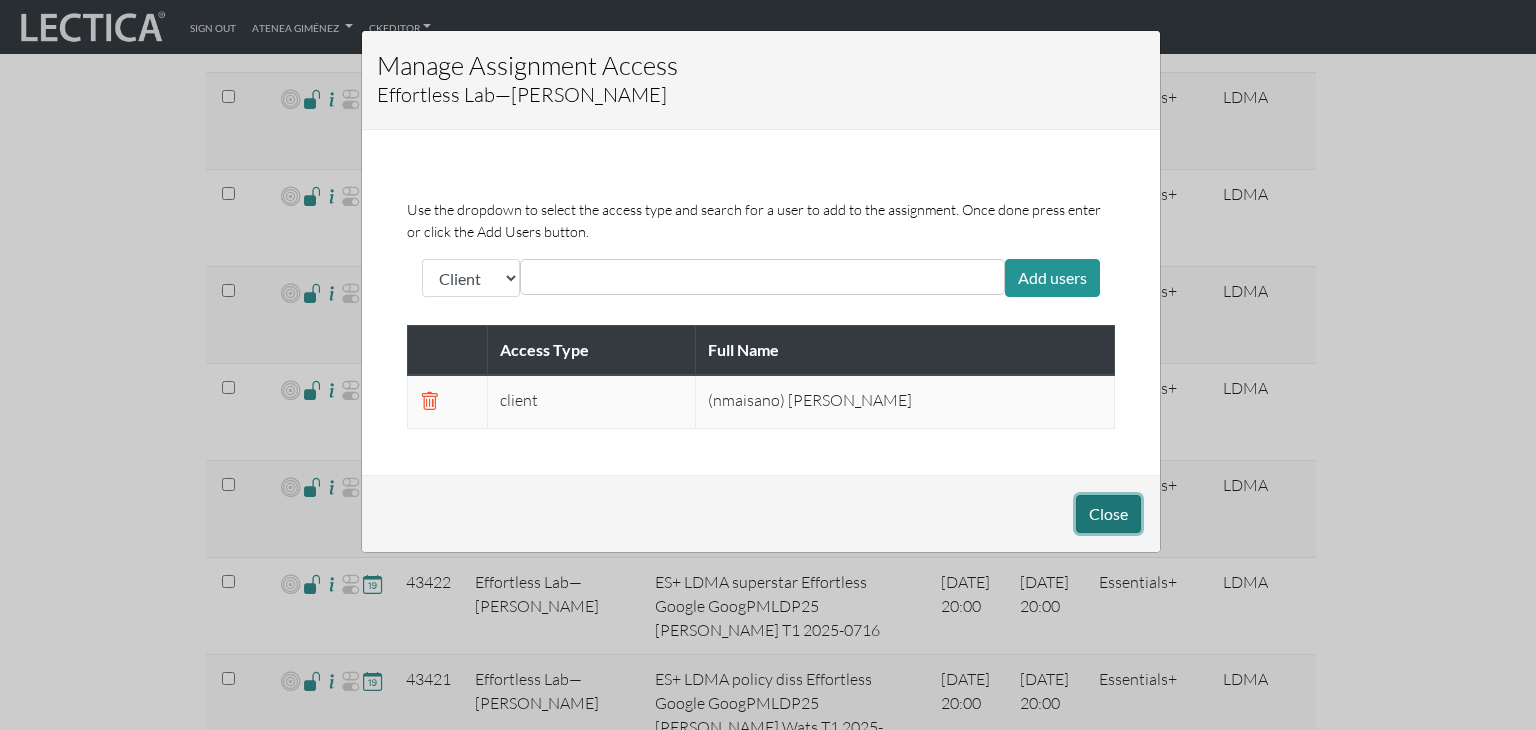 click on "Close" at bounding box center [1108, 514] 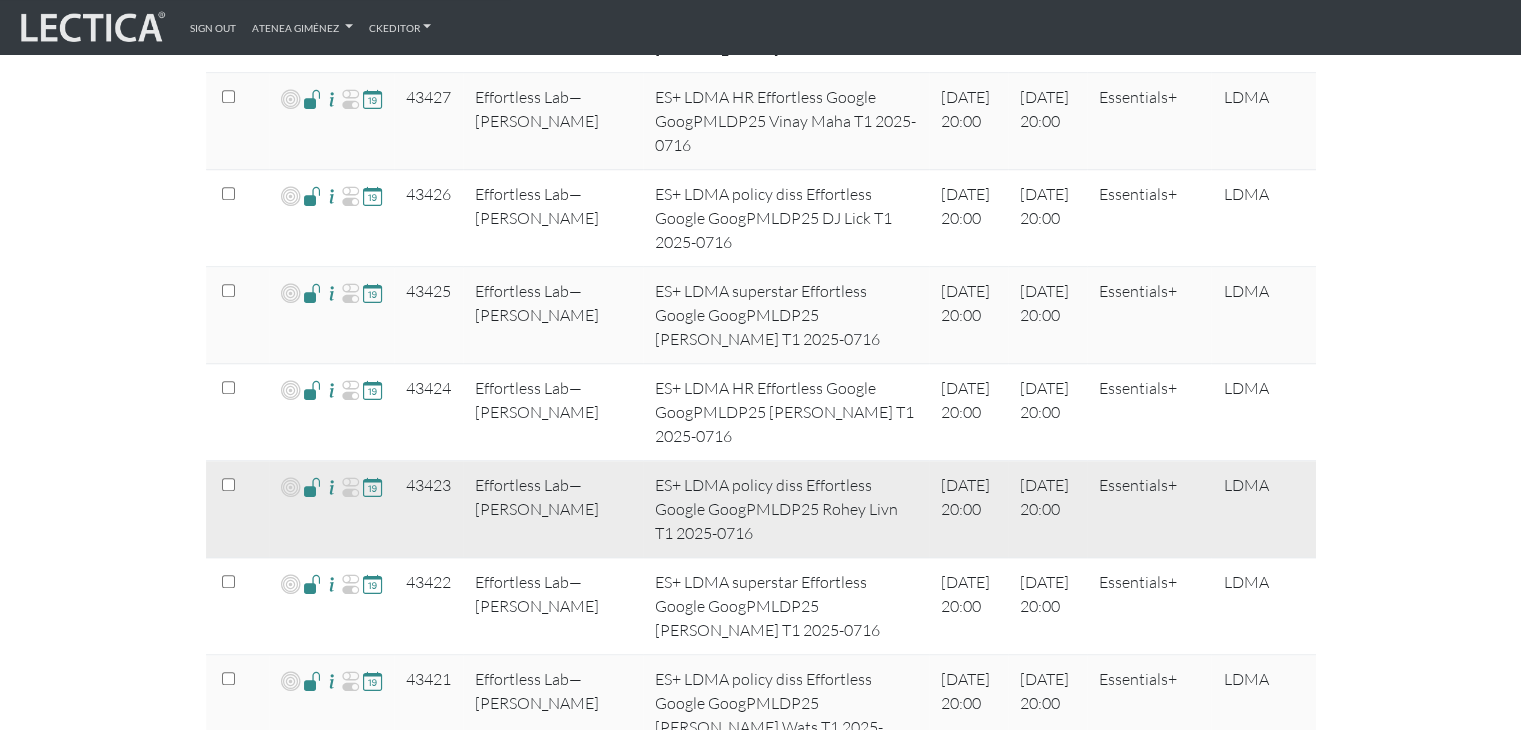 click at bounding box center (312, 486) 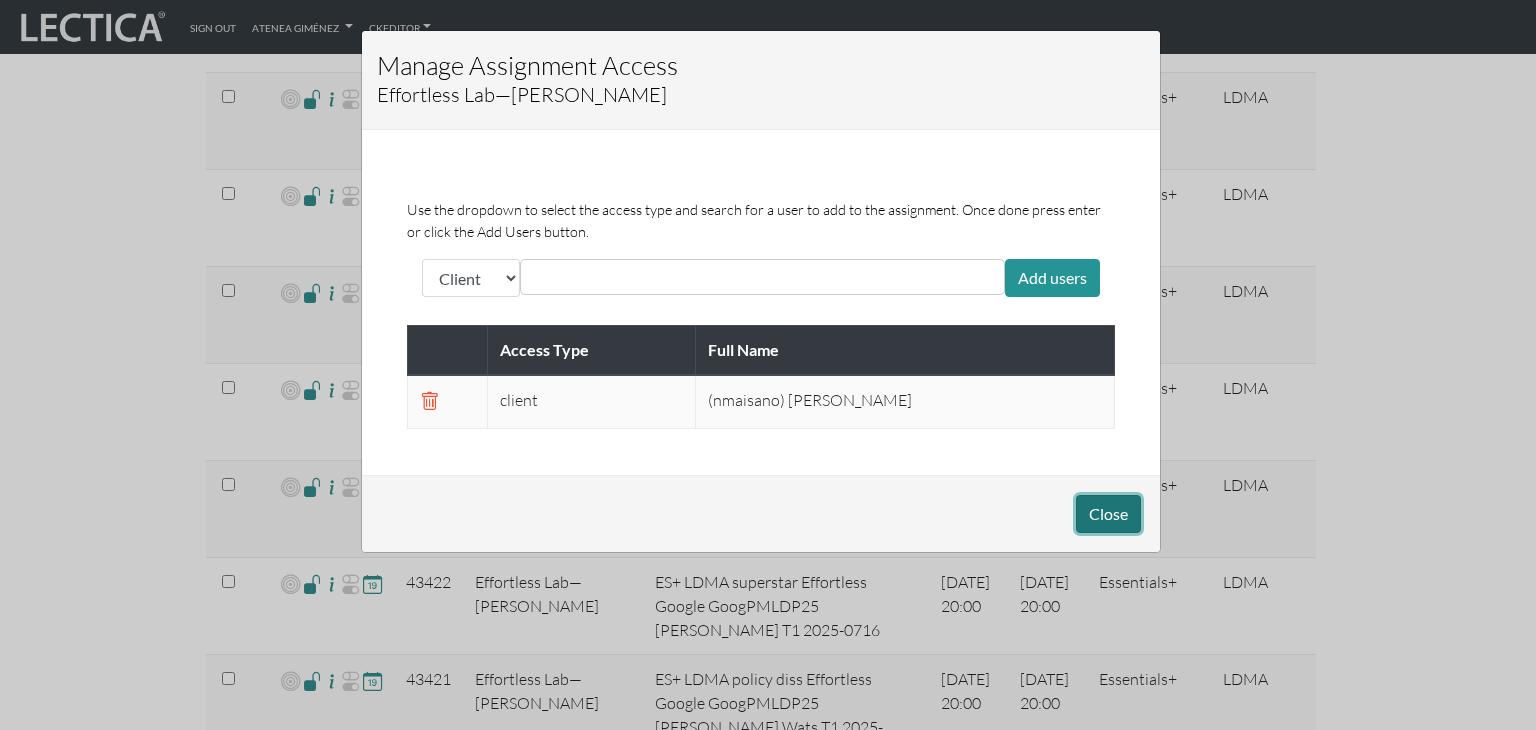 click on "Close" at bounding box center [1108, 514] 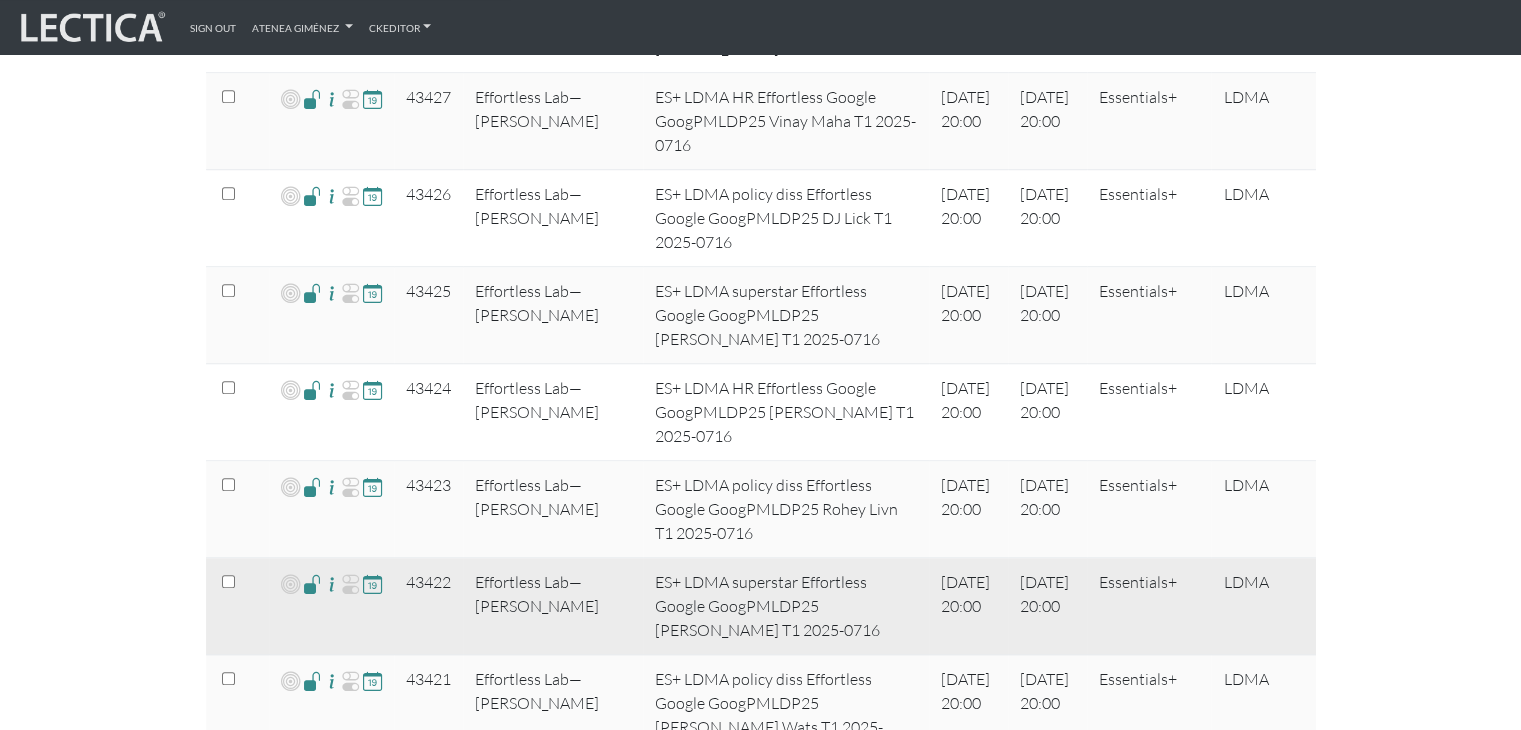 click at bounding box center [312, 583] 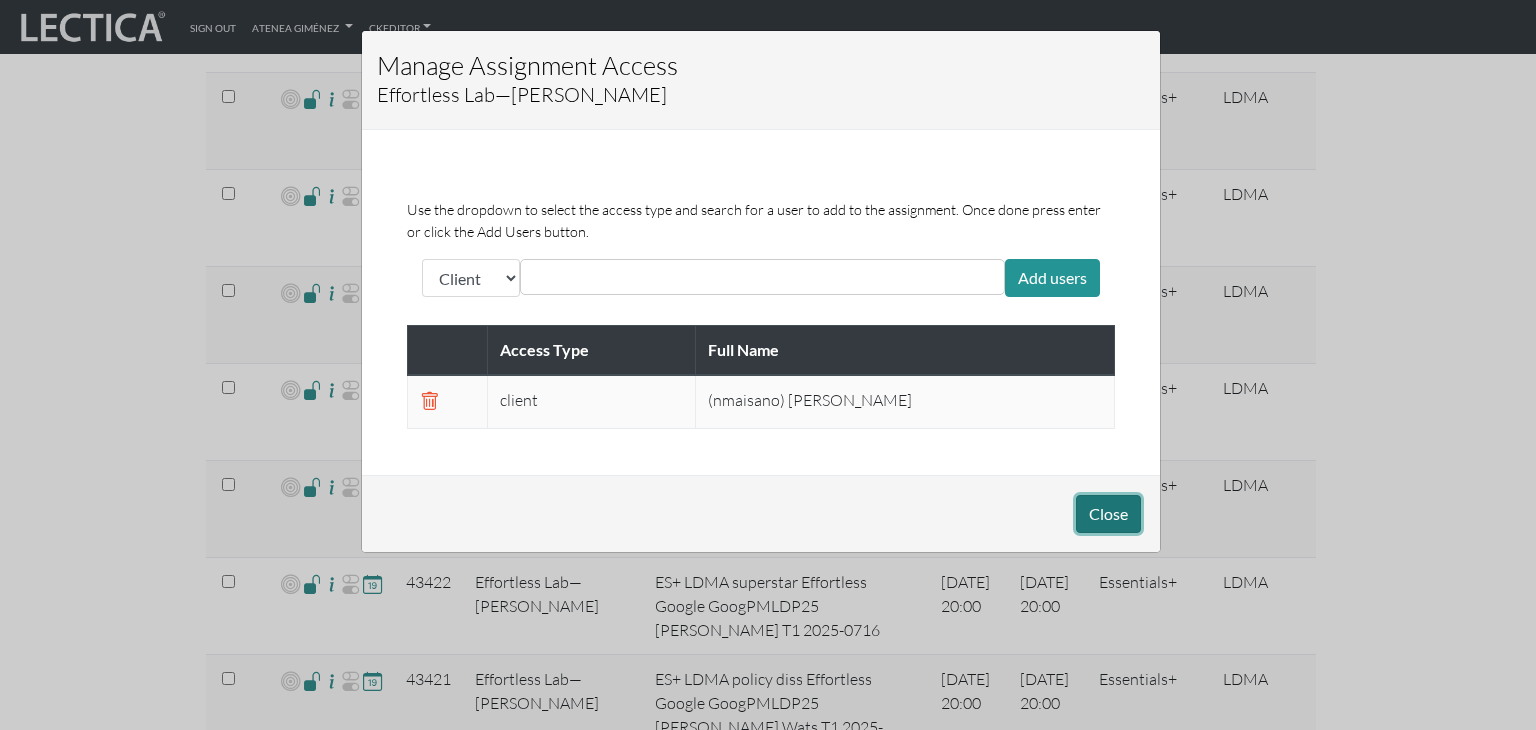 click on "Close" at bounding box center [1108, 514] 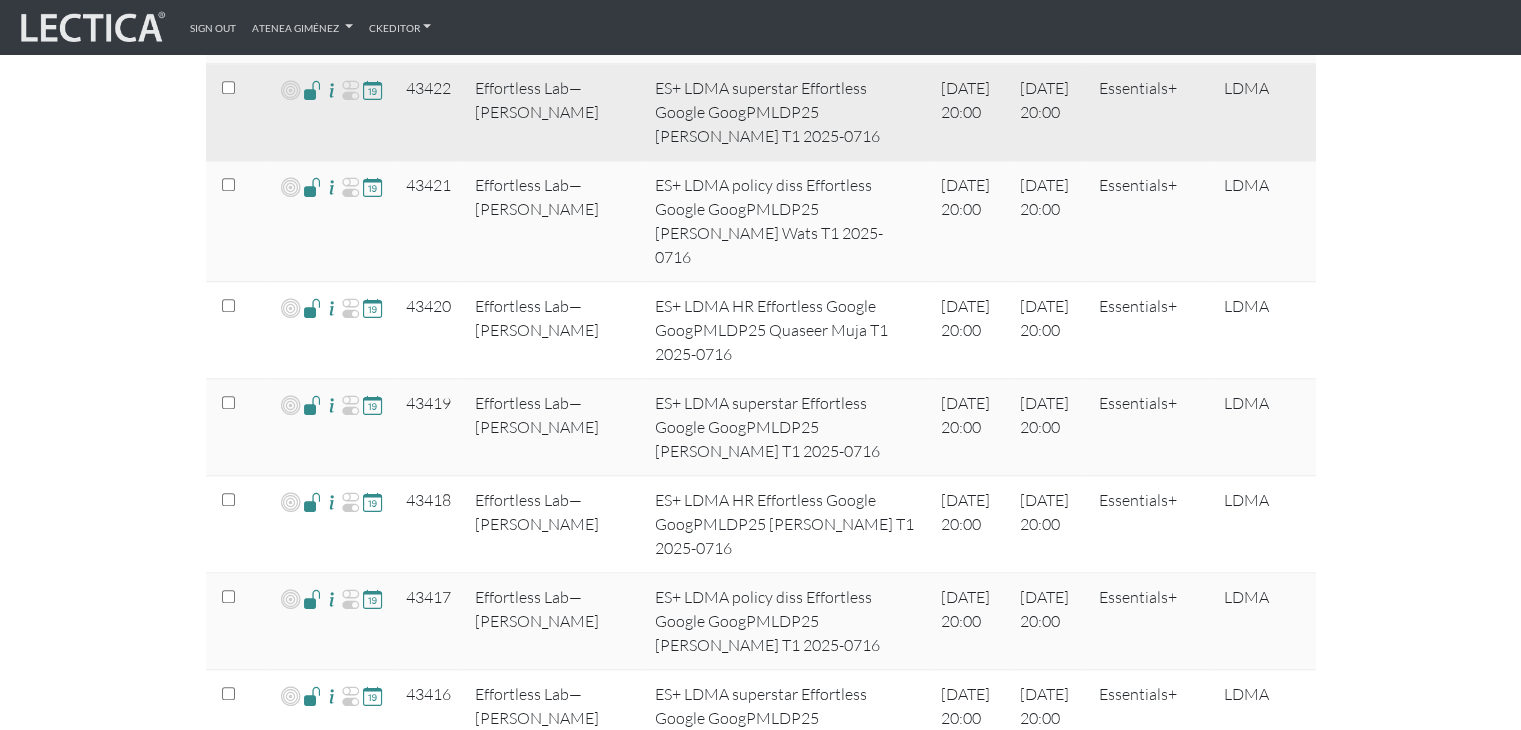 scroll, scrollTop: 1868, scrollLeft: 0, axis: vertical 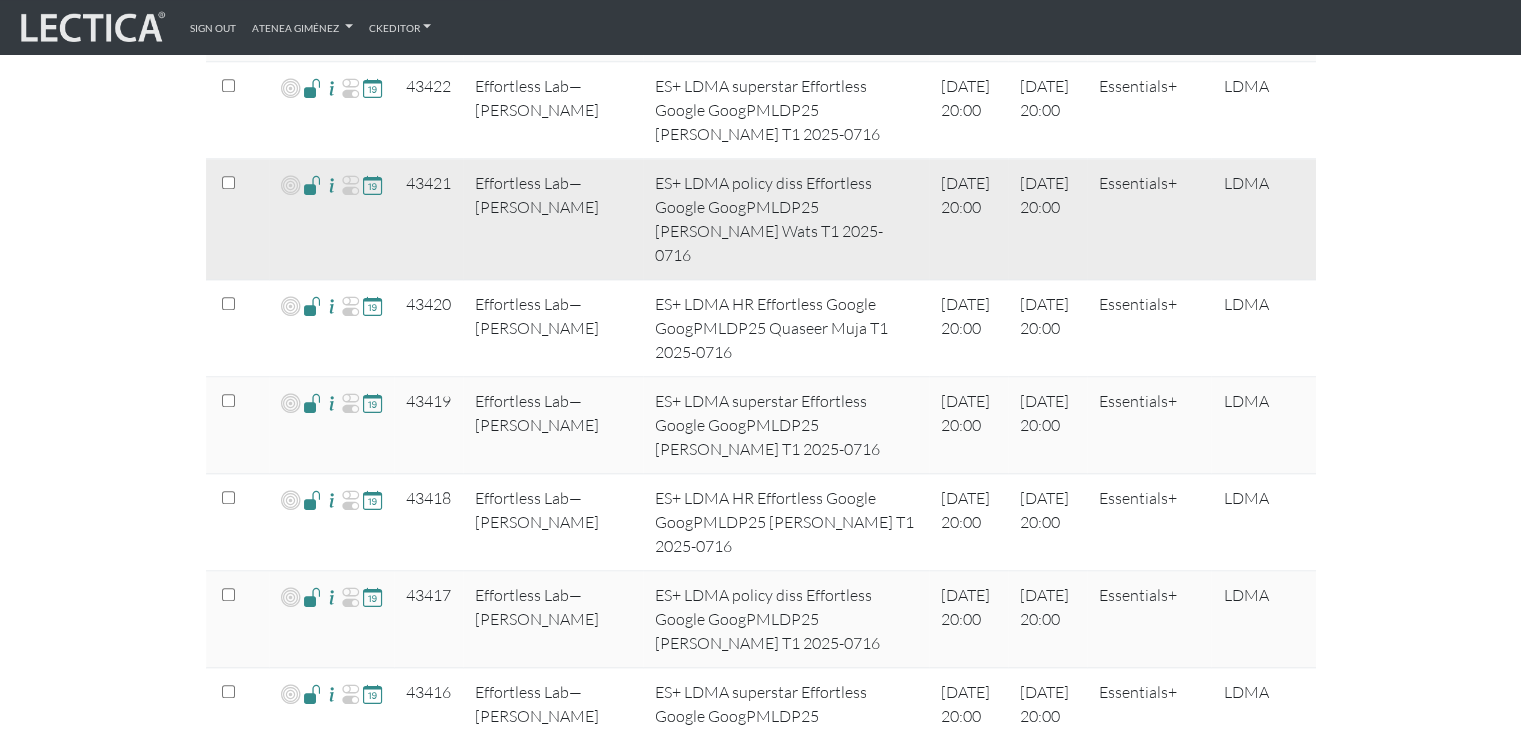 click at bounding box center [312, 184] 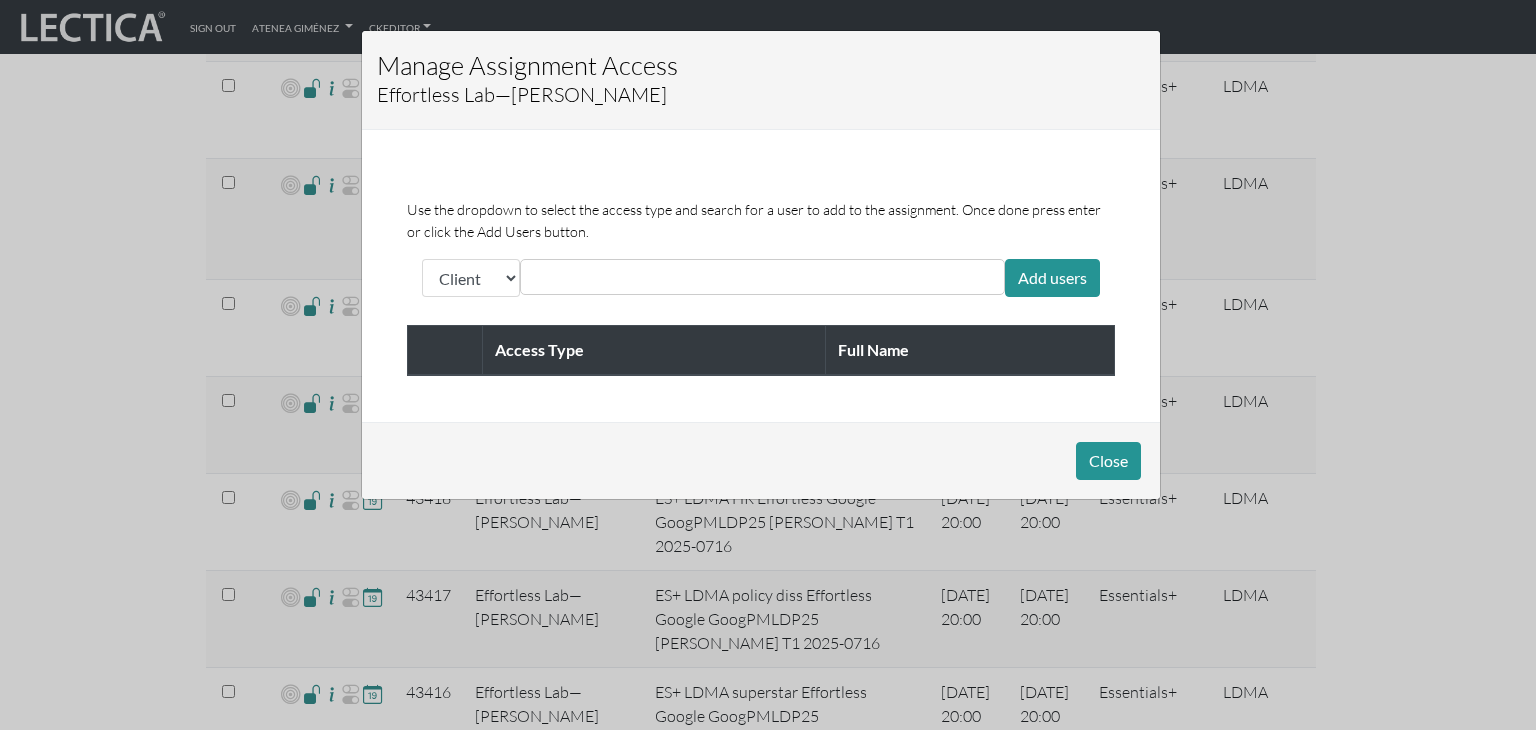 click at bounding box center (615, 277) 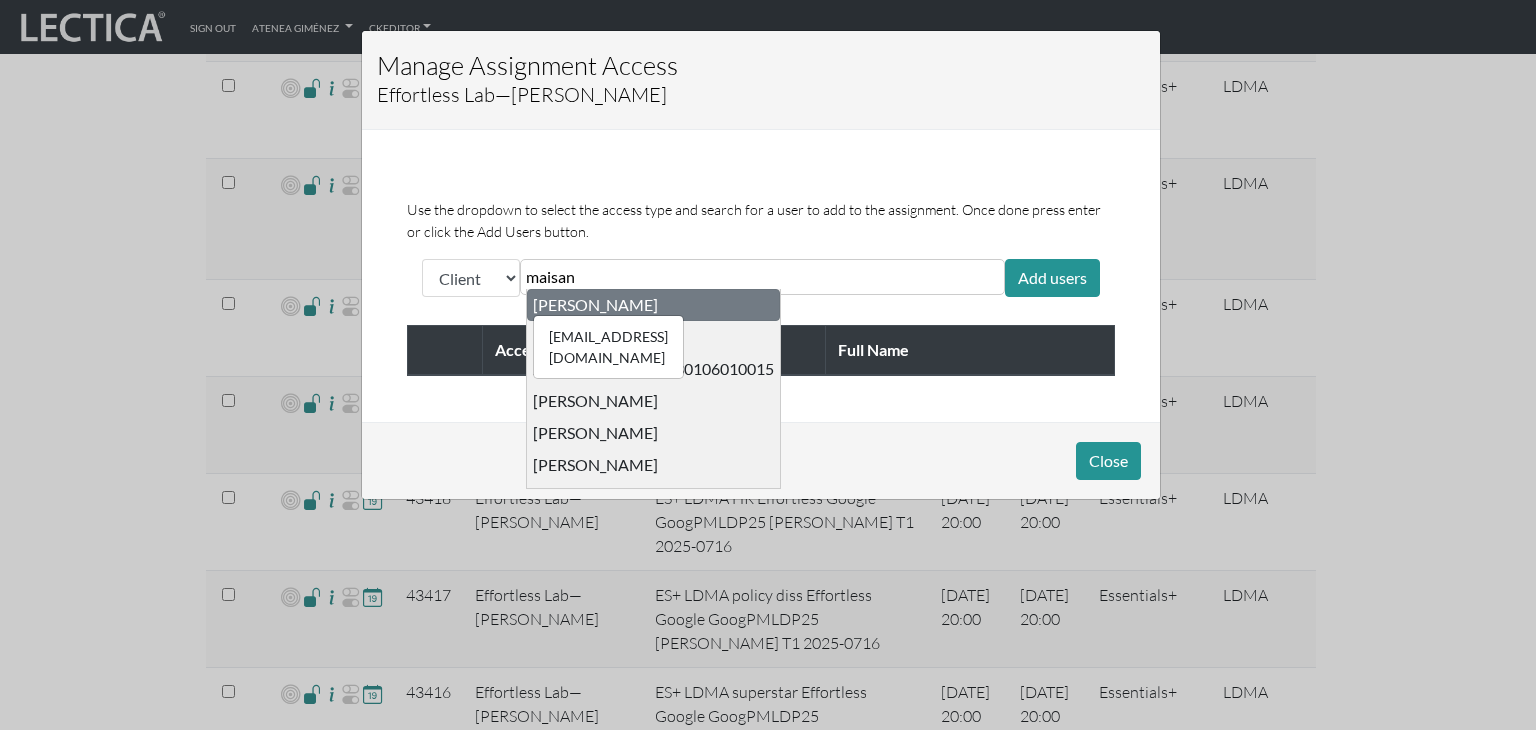 type on "maisan" 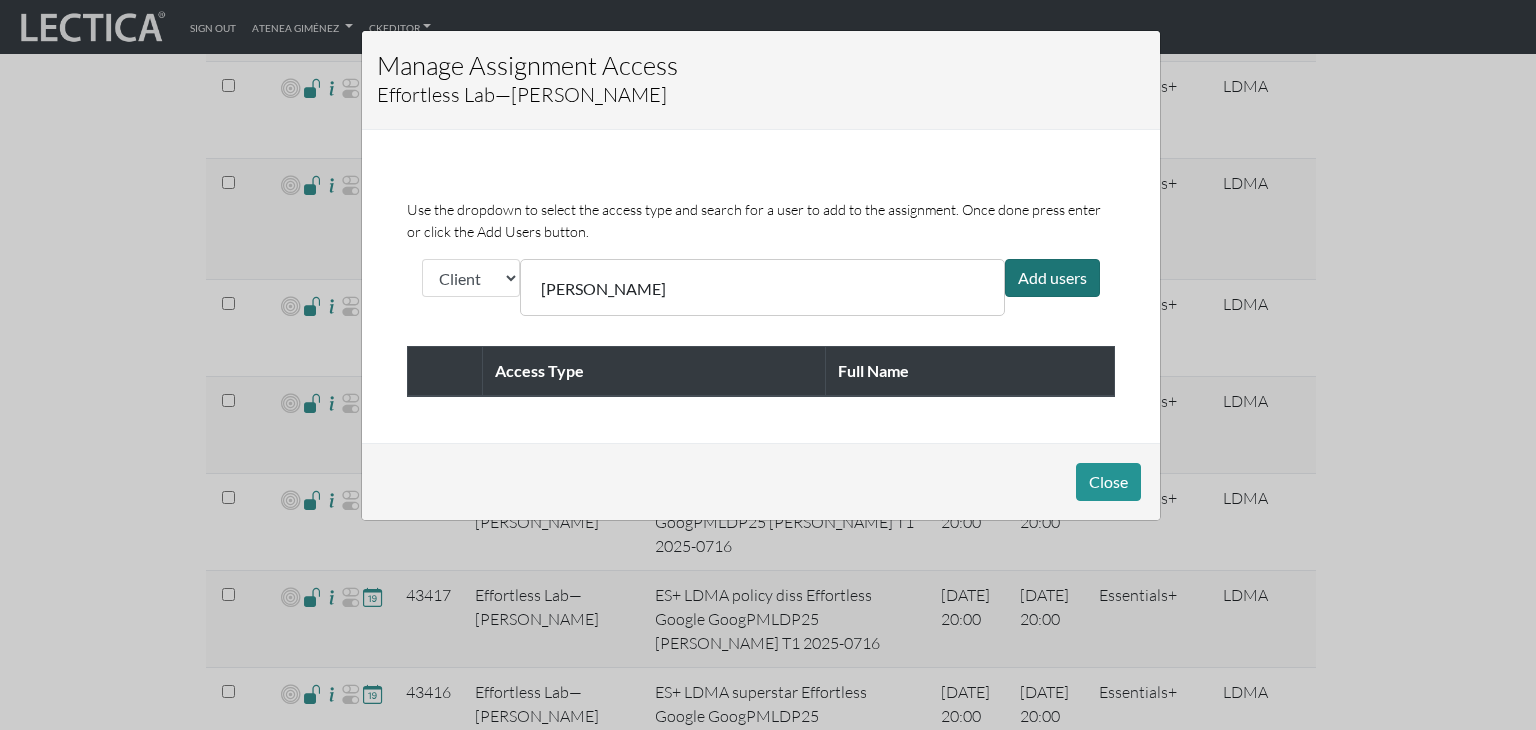 click on "Add users" at bounding box center (1052, 278) 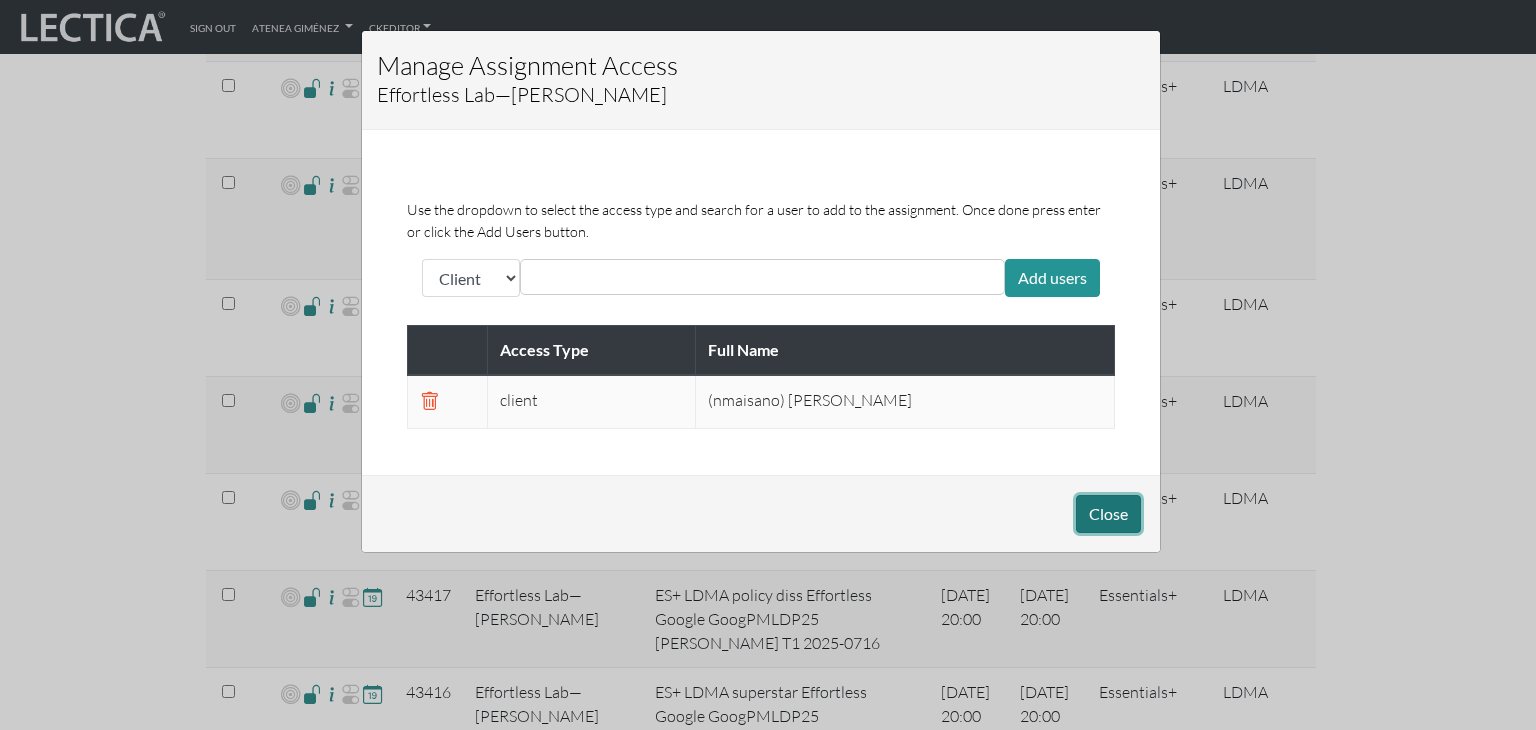 click on "Close" at bounding box center [1108, 514] 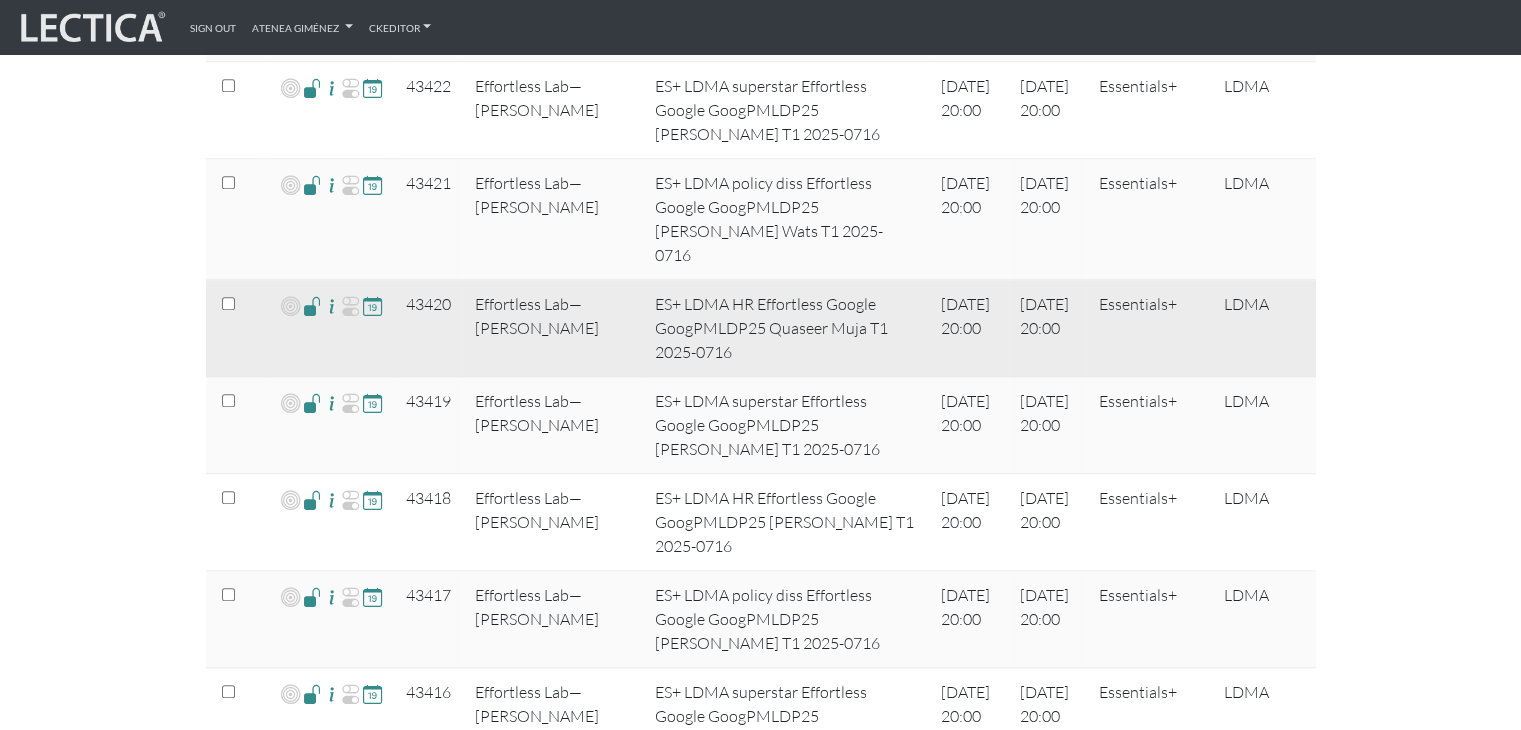 click at bounding box center [312, 305] 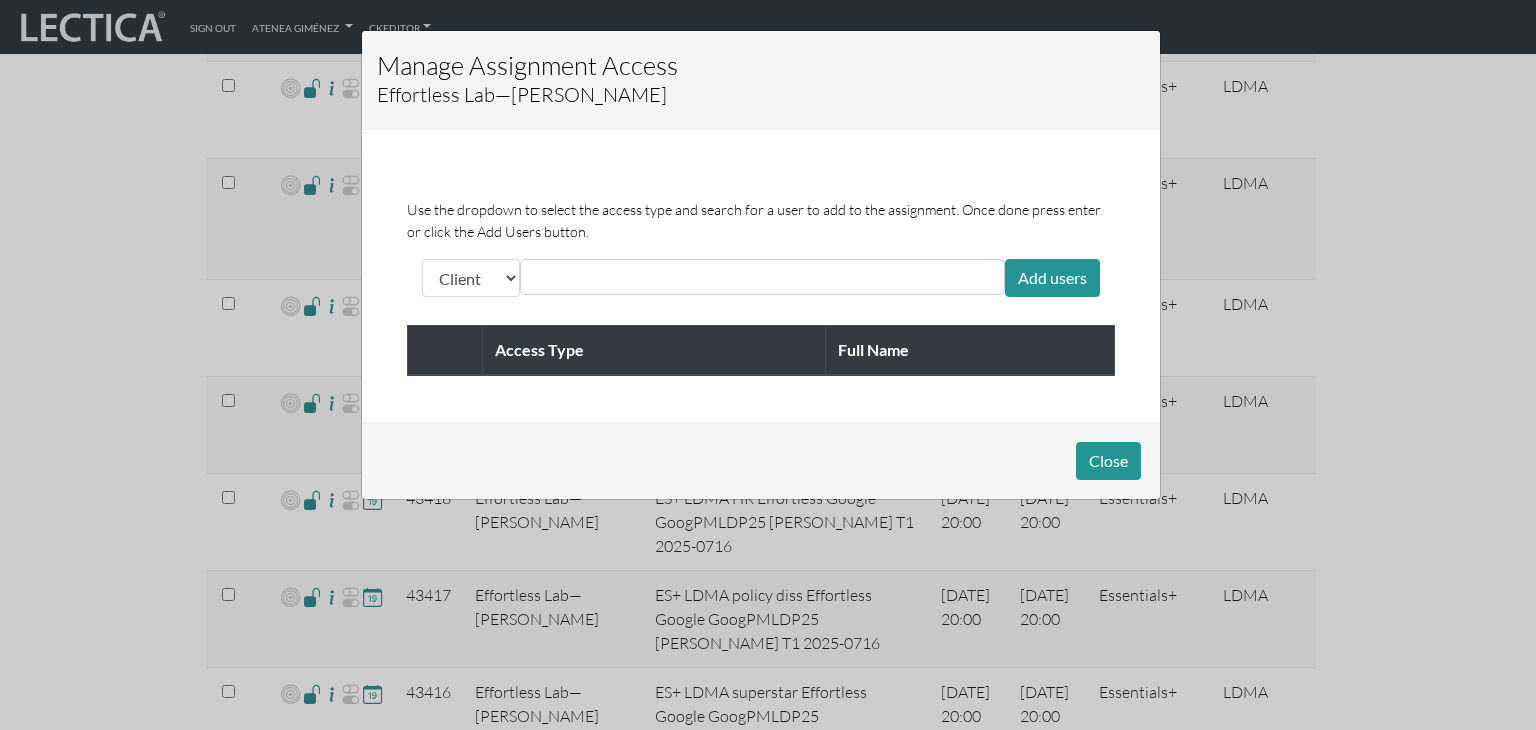 click at bounding box center [615, 277] 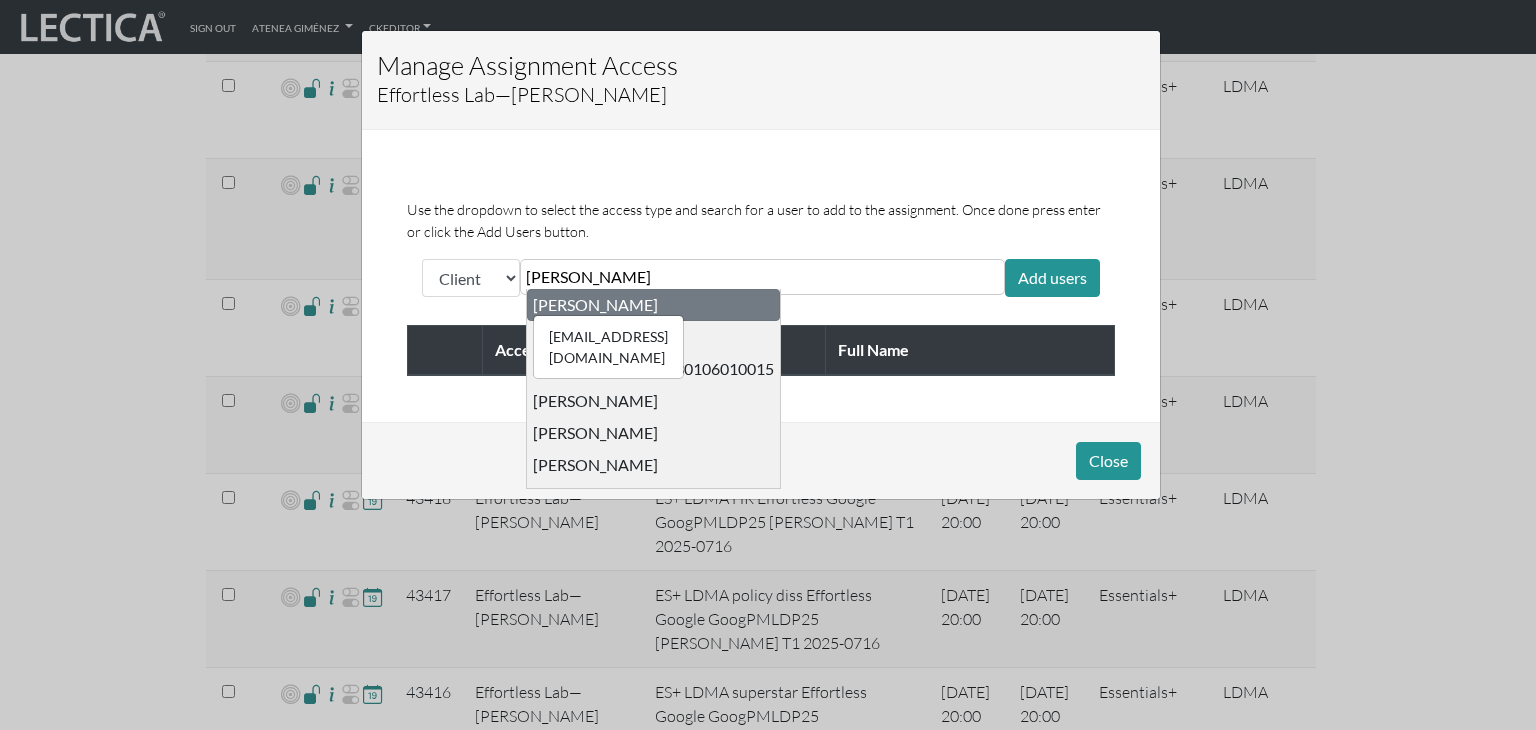 type on "[PERSON_NAME]" 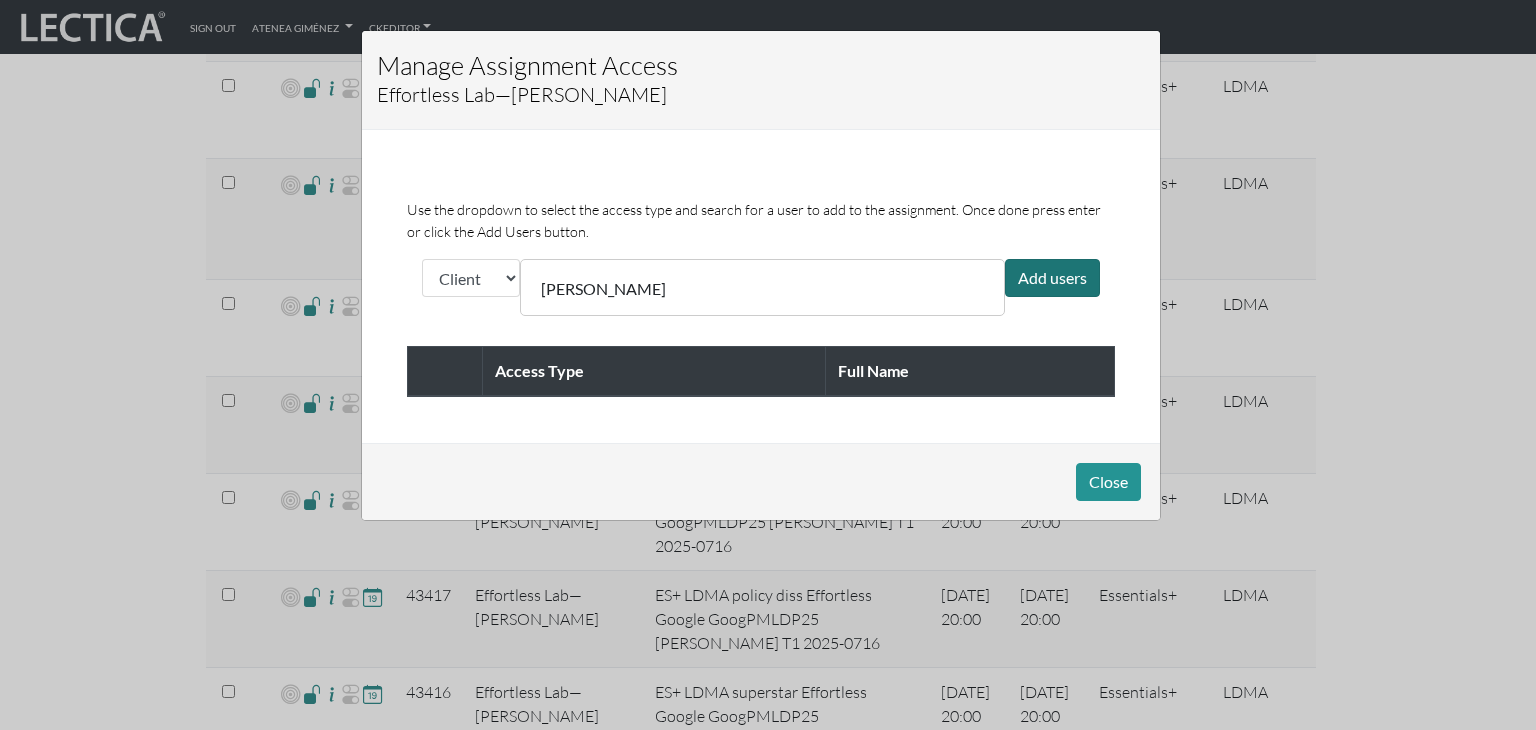 click on "Add users" at bounding box center (1052, 278) 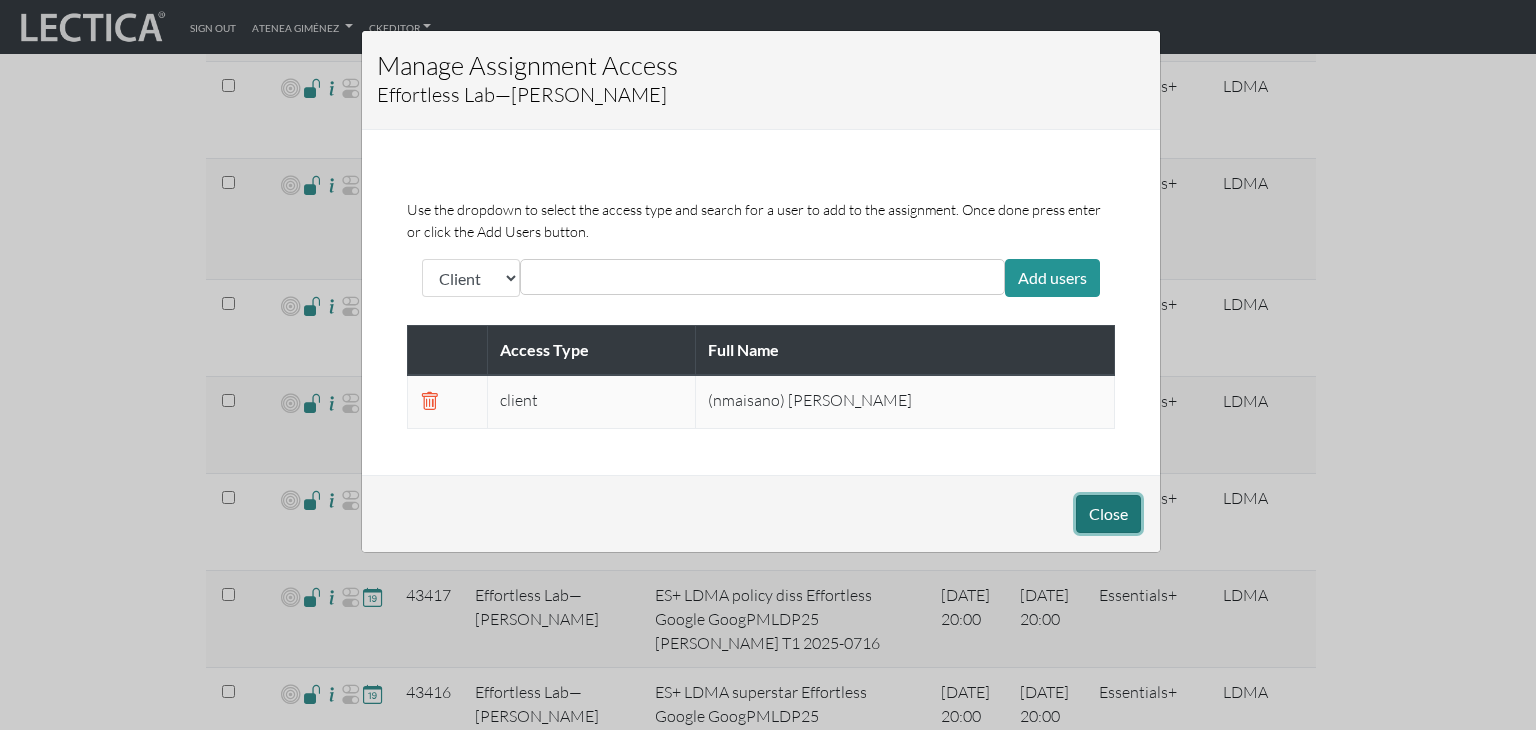 click on "Close" at bounding box center (1108, 514) 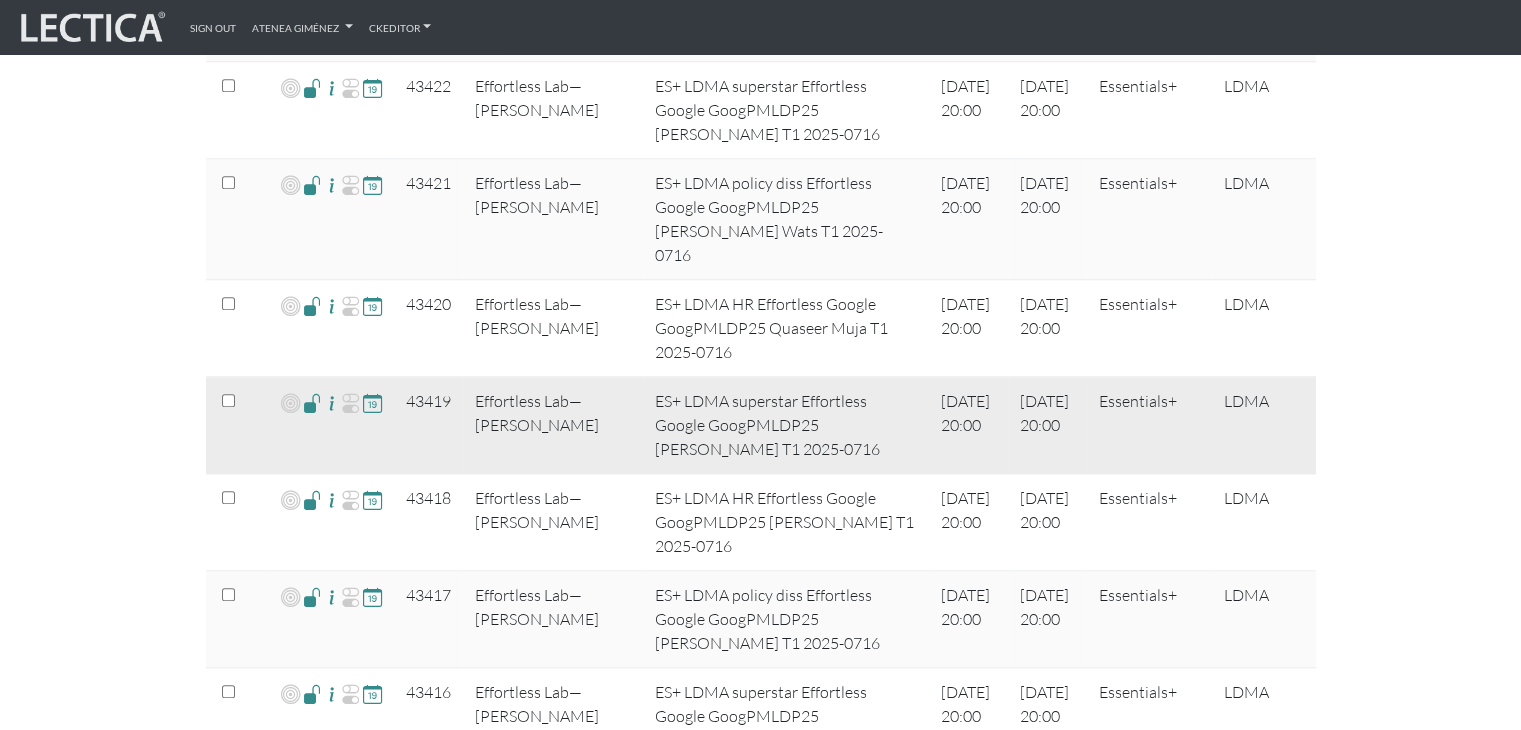 click at bounding box center [312, 402] 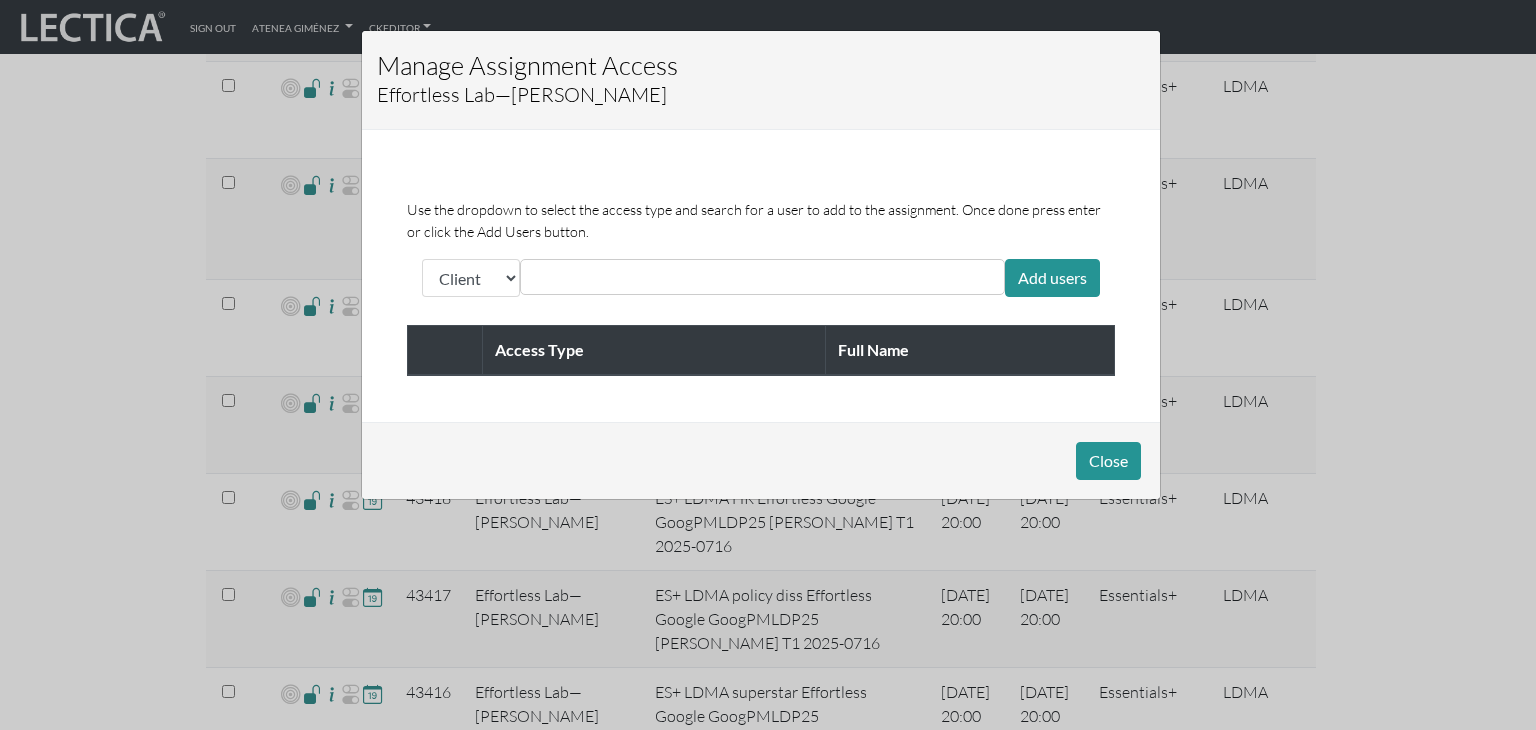 click at bounding box center (615, 277) 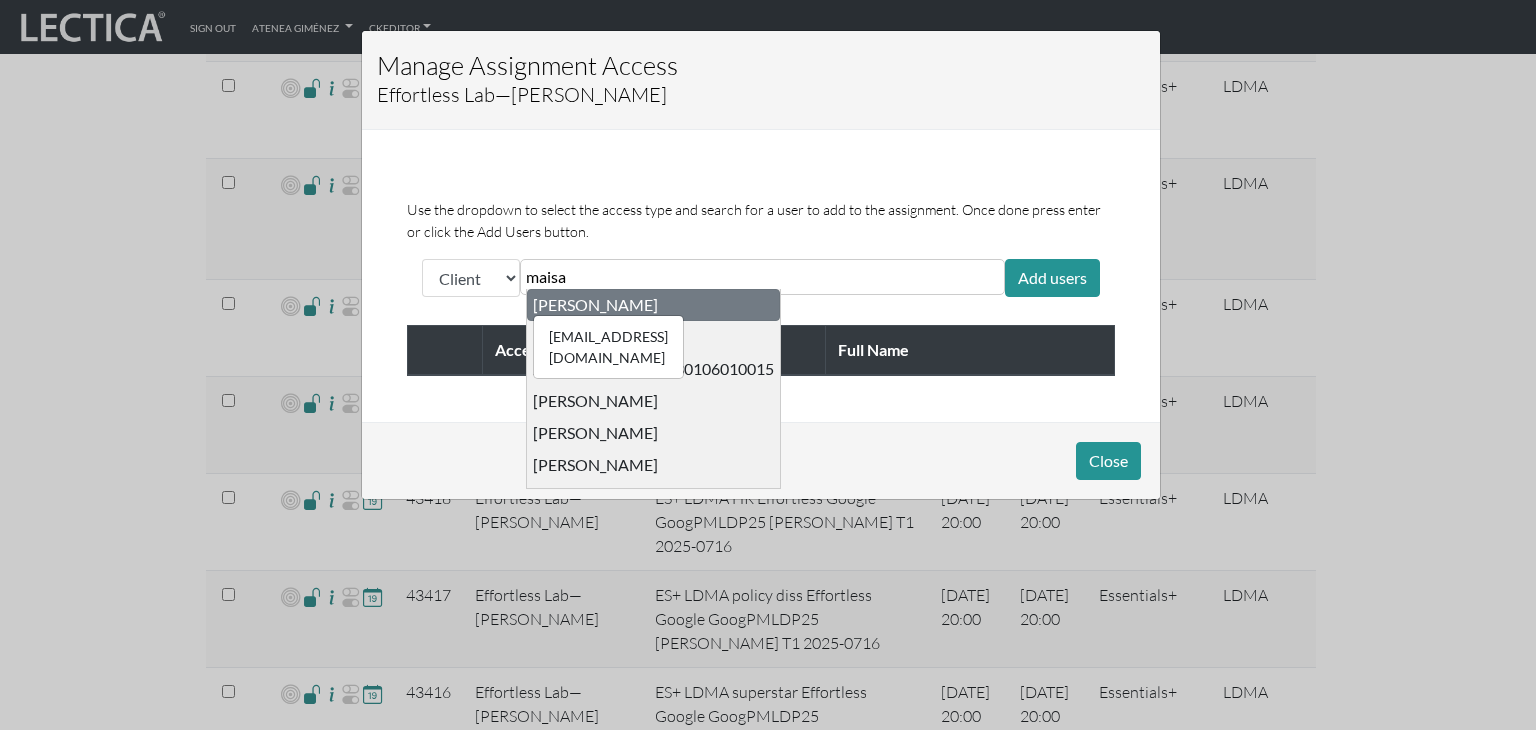 type on "maisa" 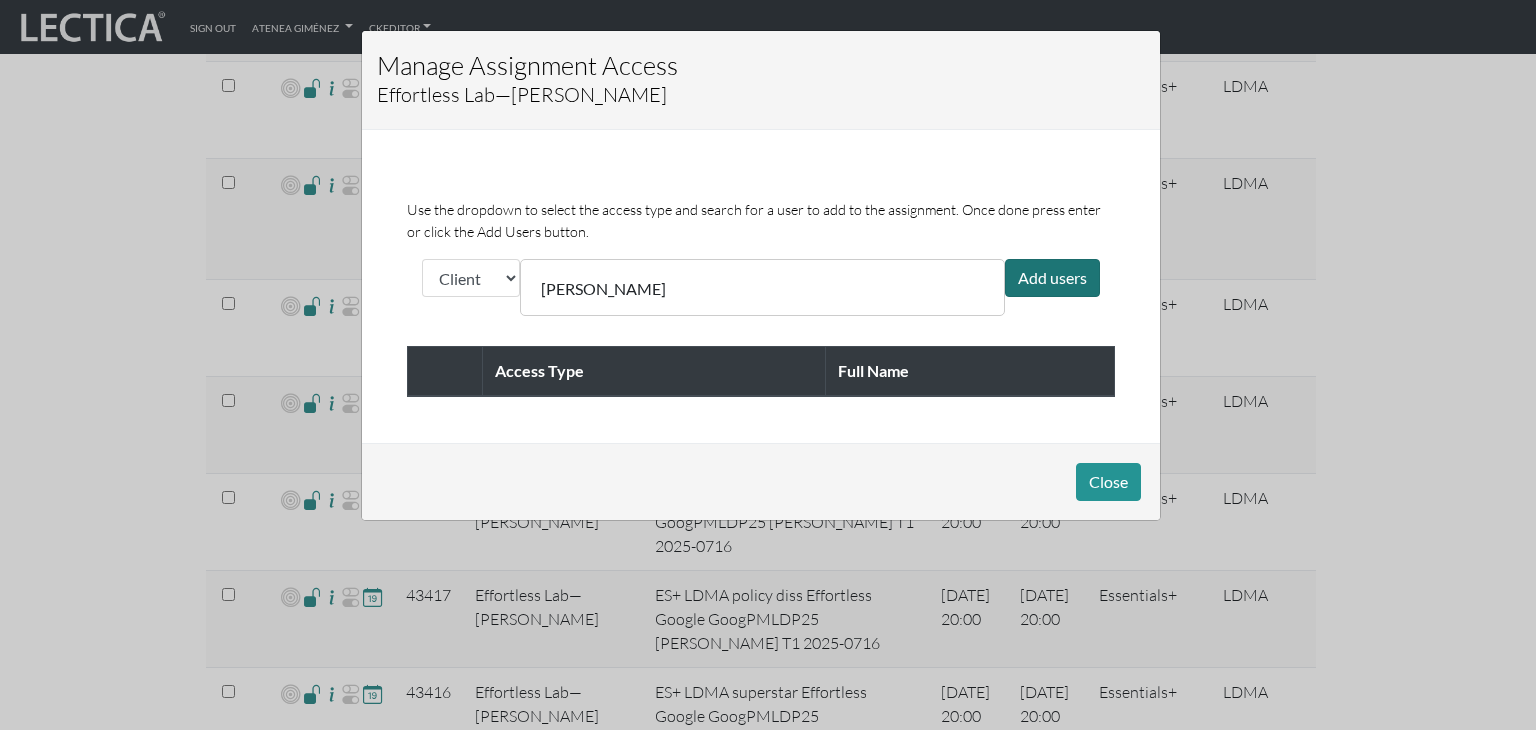 click on "Add users" at bounding box center (1052, 278) 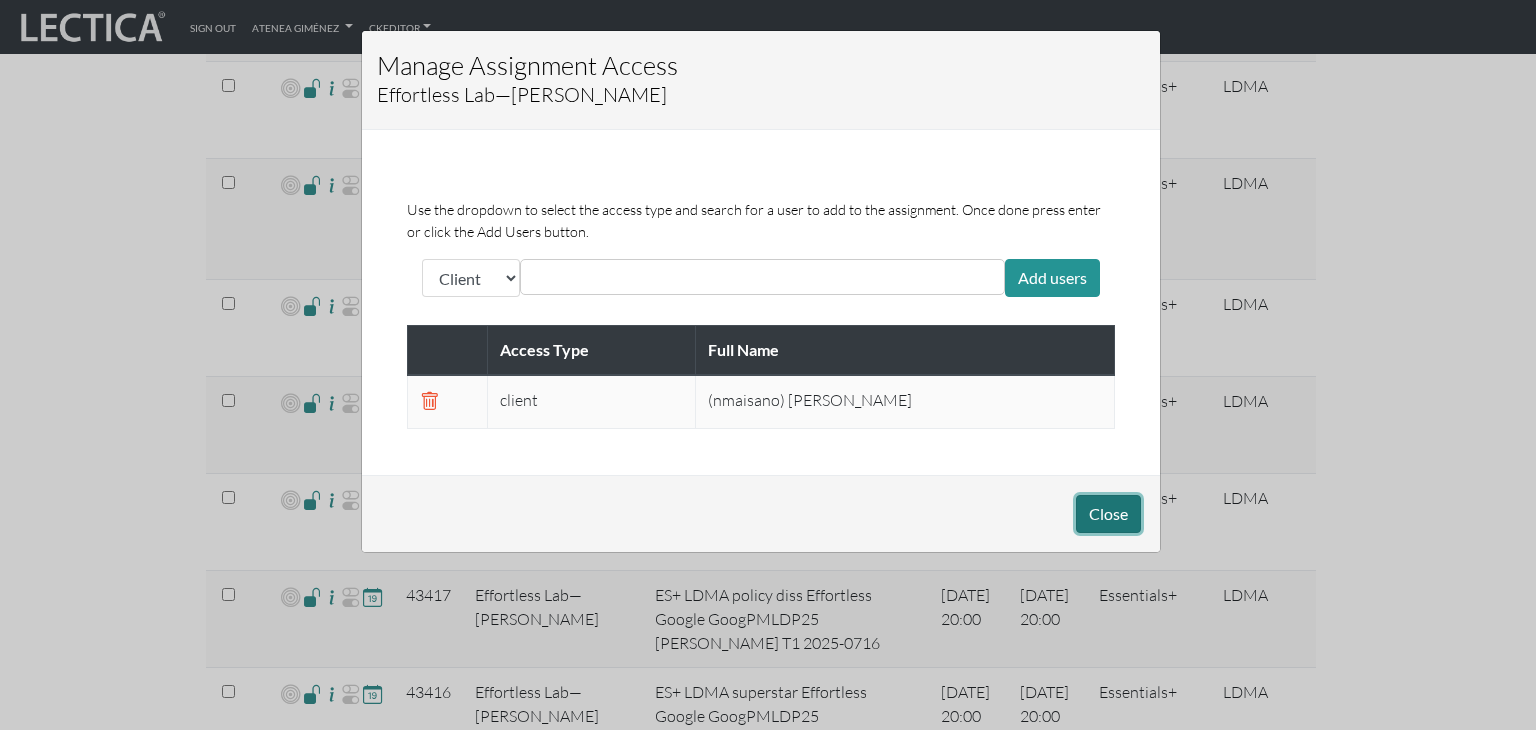 click on "Close" at bounding box center [1108, 514] 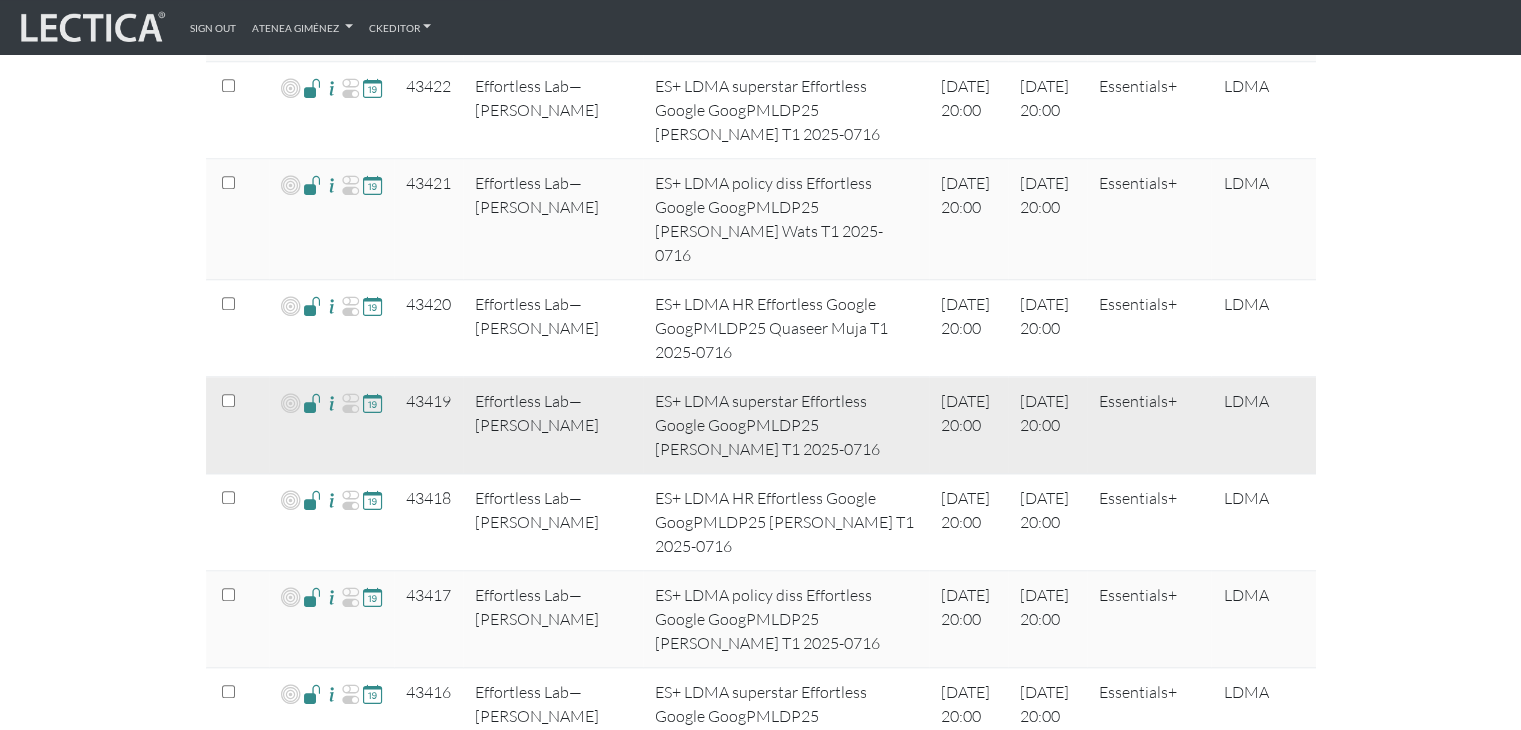 click at bounding box center [312, 402] 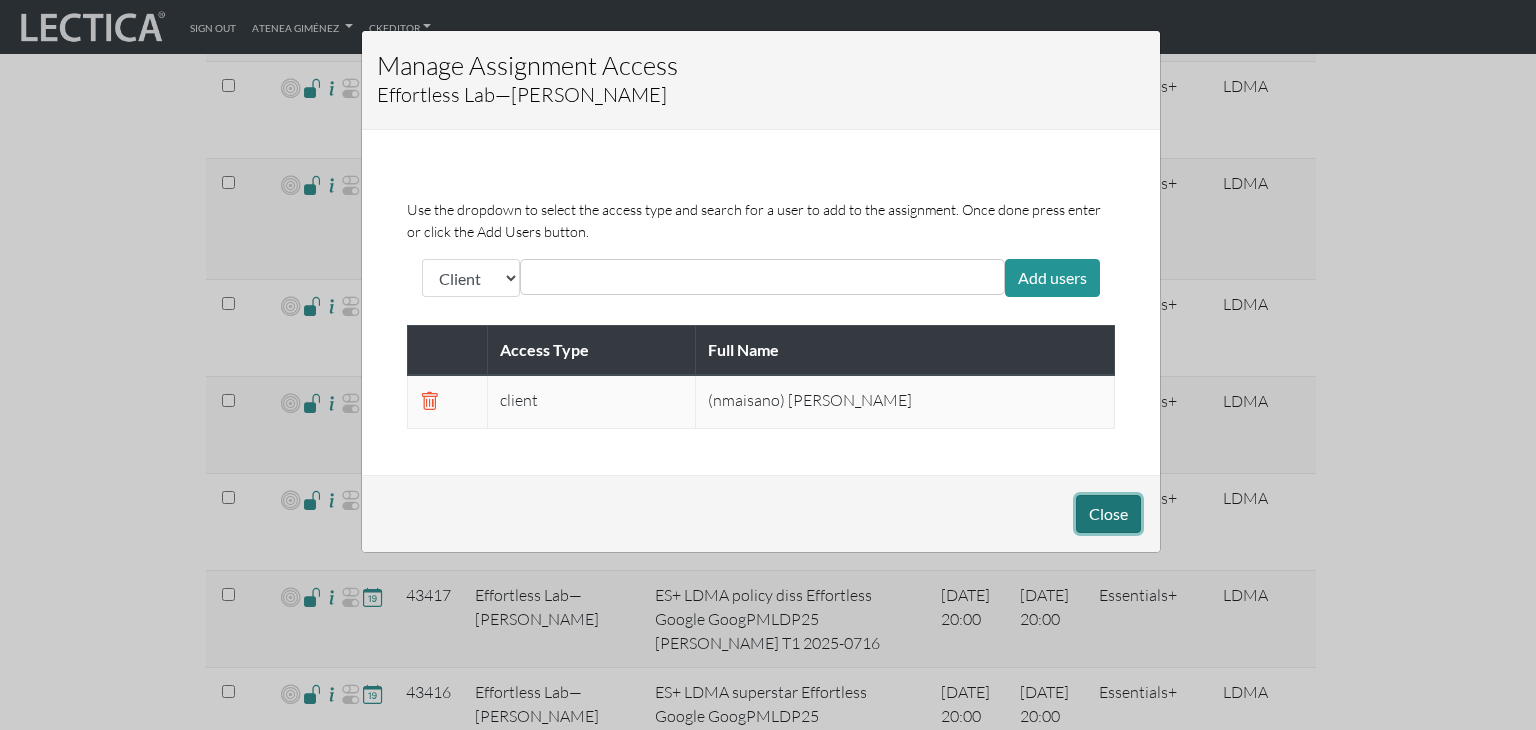 click on "Close" at bounding box center [1108, 514] 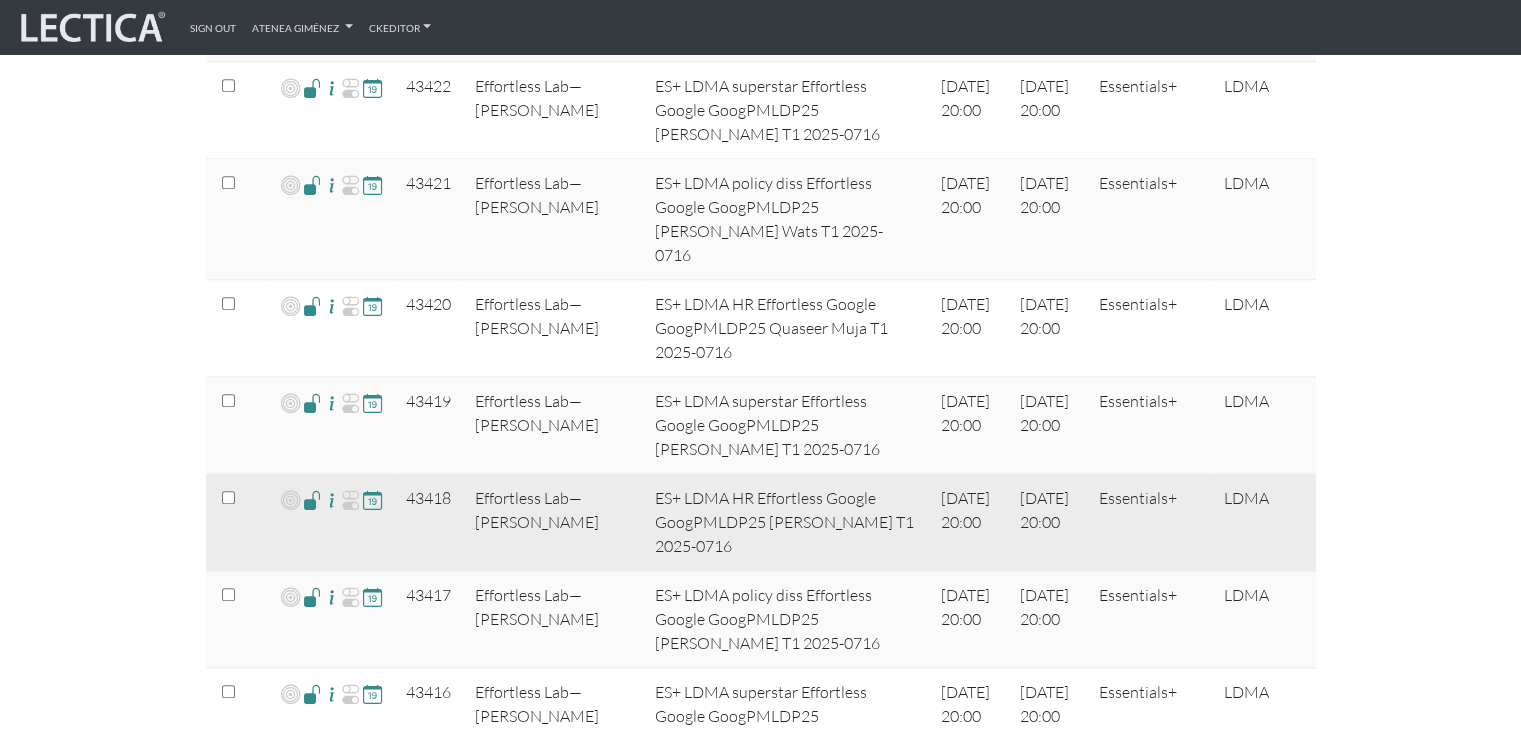 click at bounding box center [312, 499] 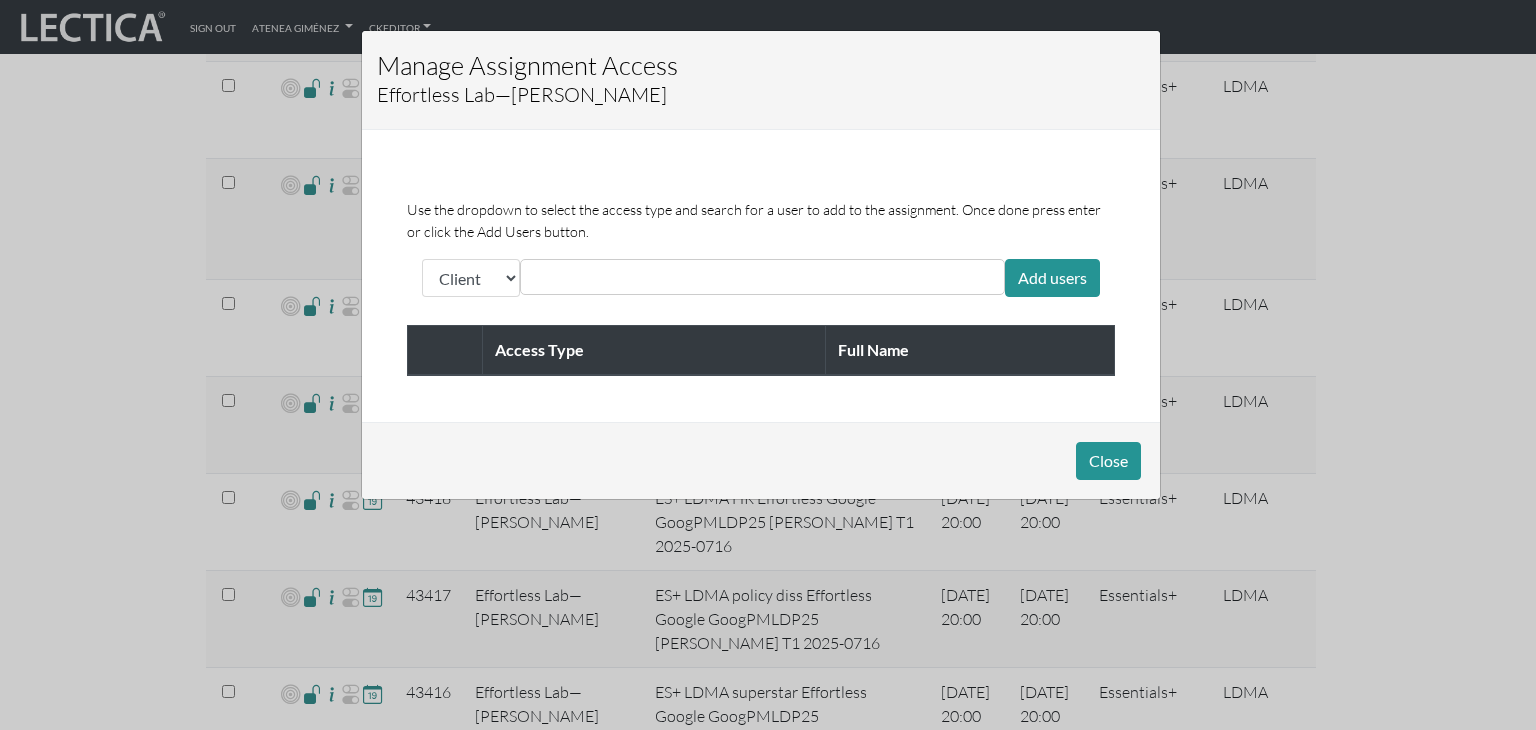 click at bounding box center [615, 277] 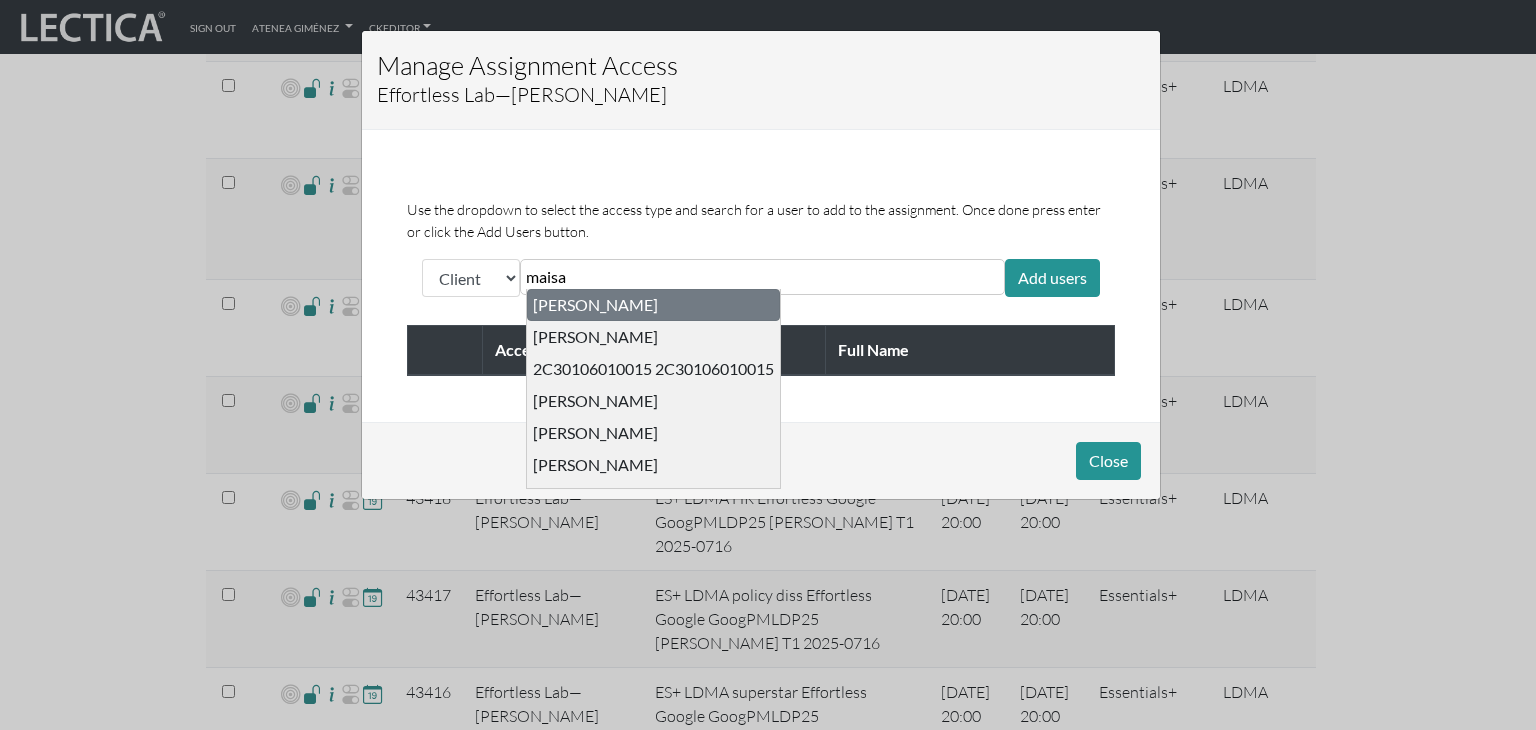 type on "maisa" 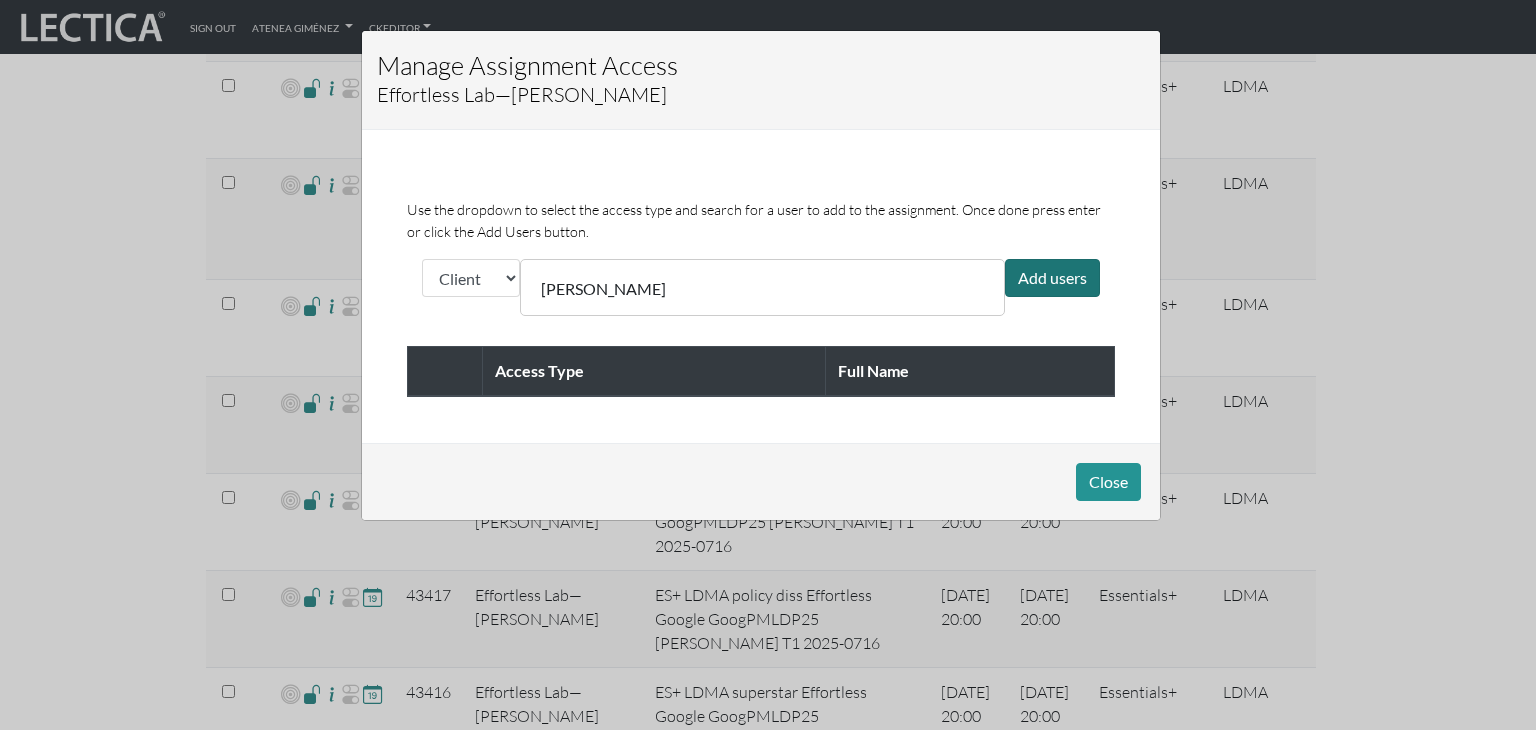 click on "Add users" at bounding box center (1052, 278) 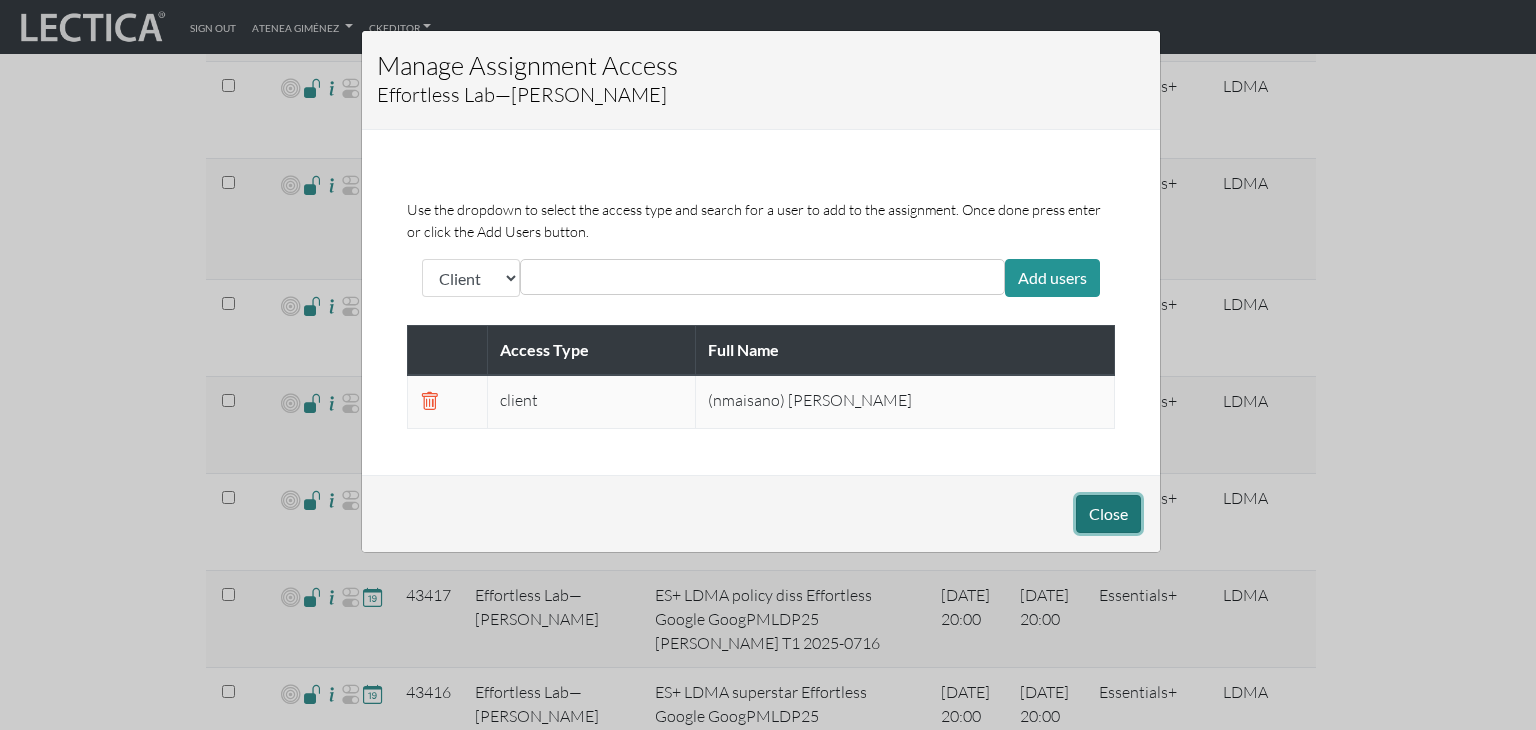 click on "Close" at bounding box center [1108, 514] 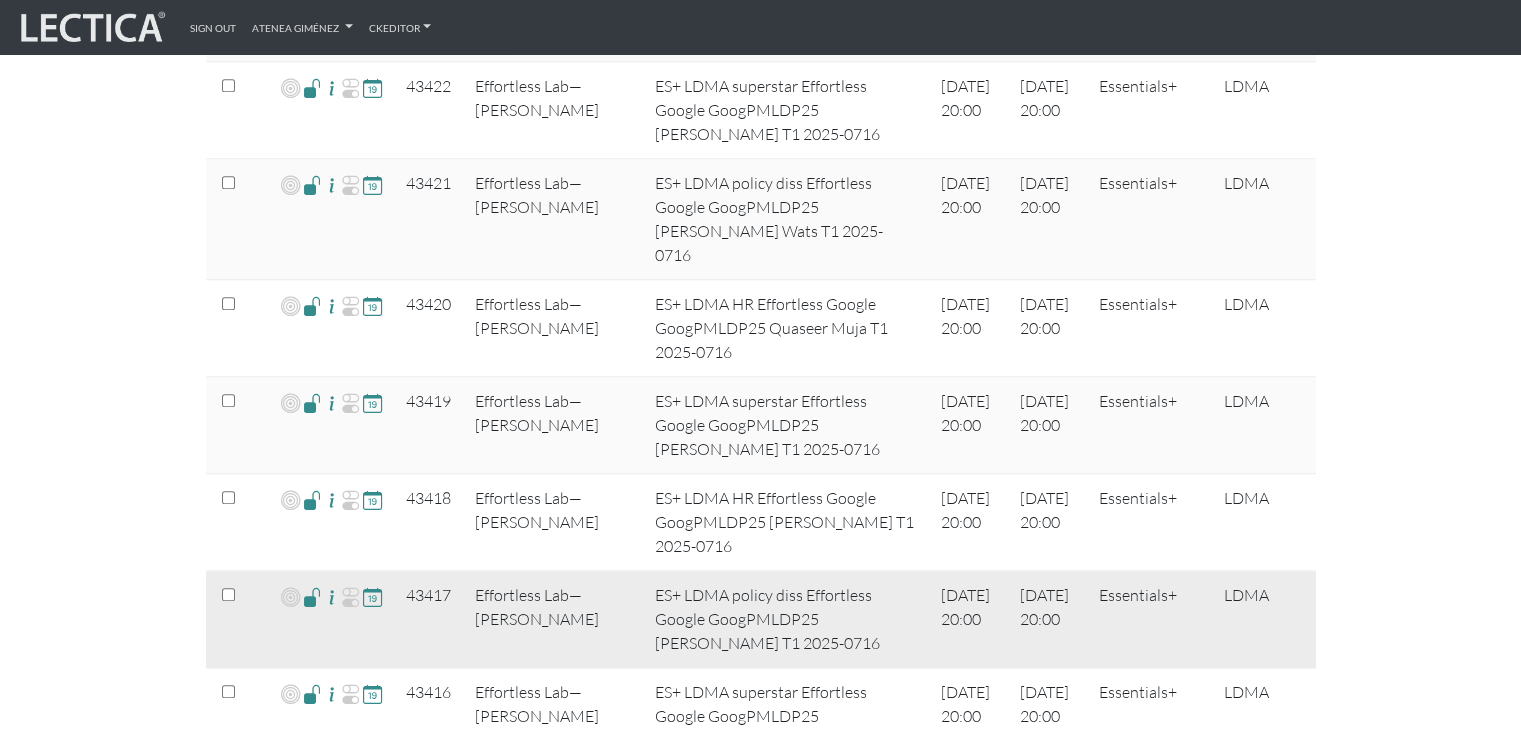 click at bounding box center [312, 596] 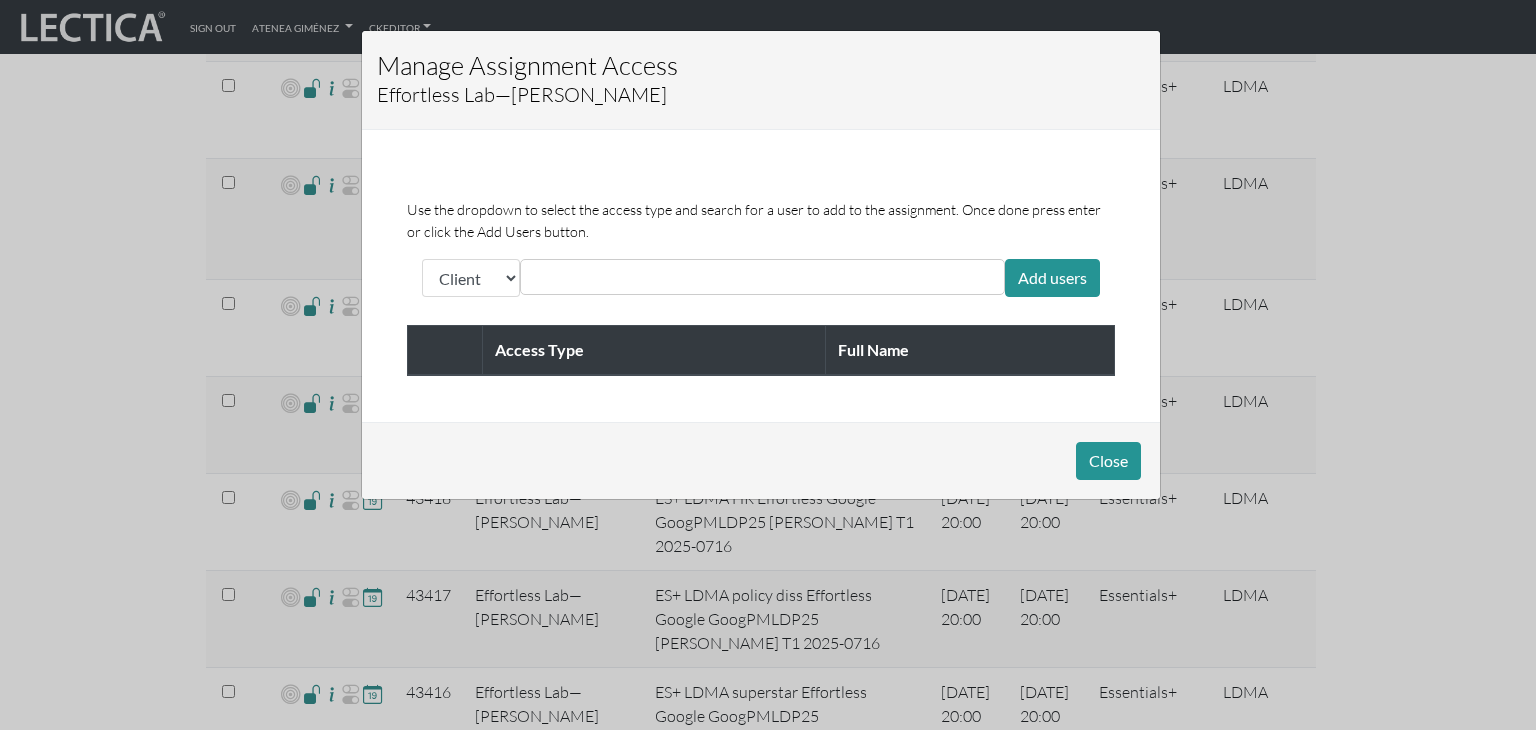 click at bounding box center (615, 277) 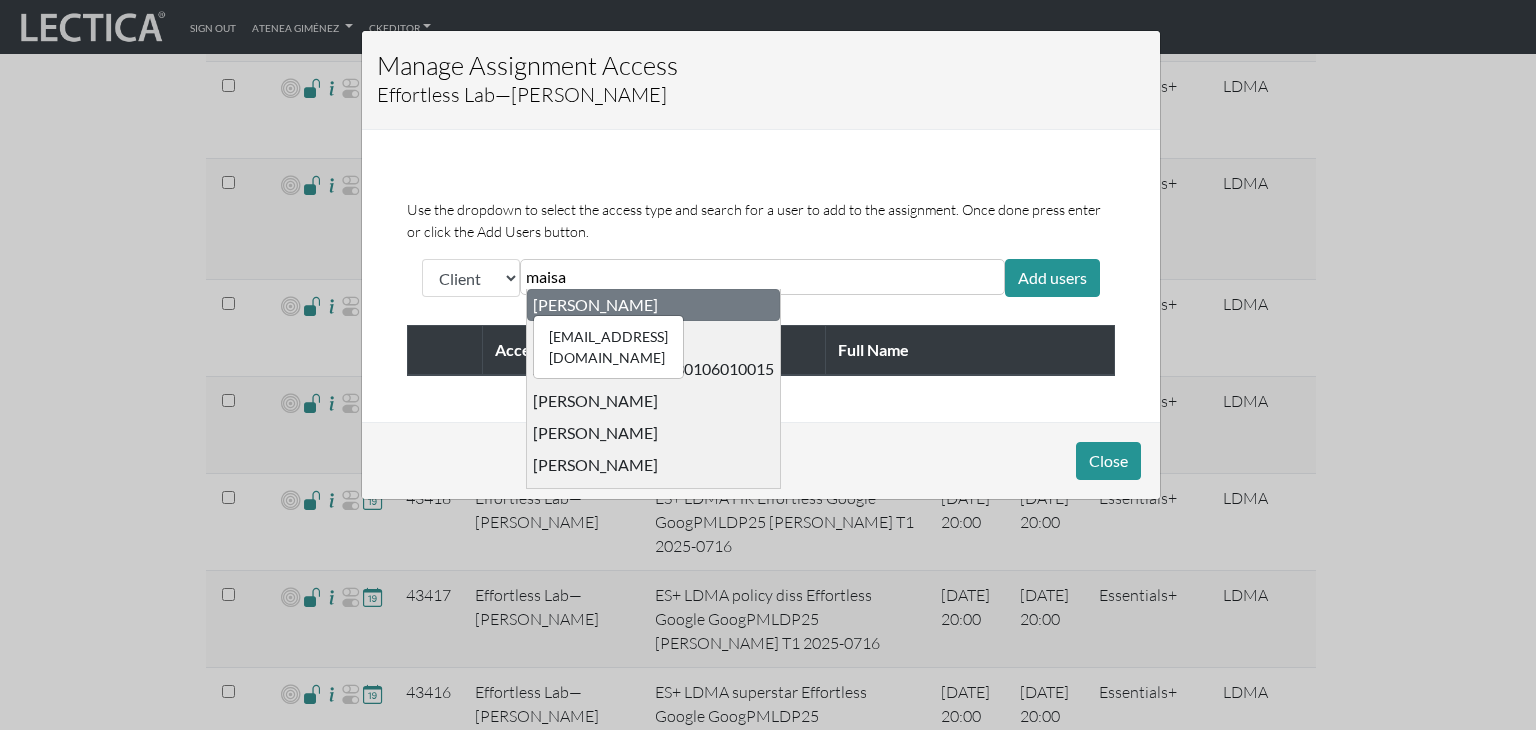 type on "maisa" 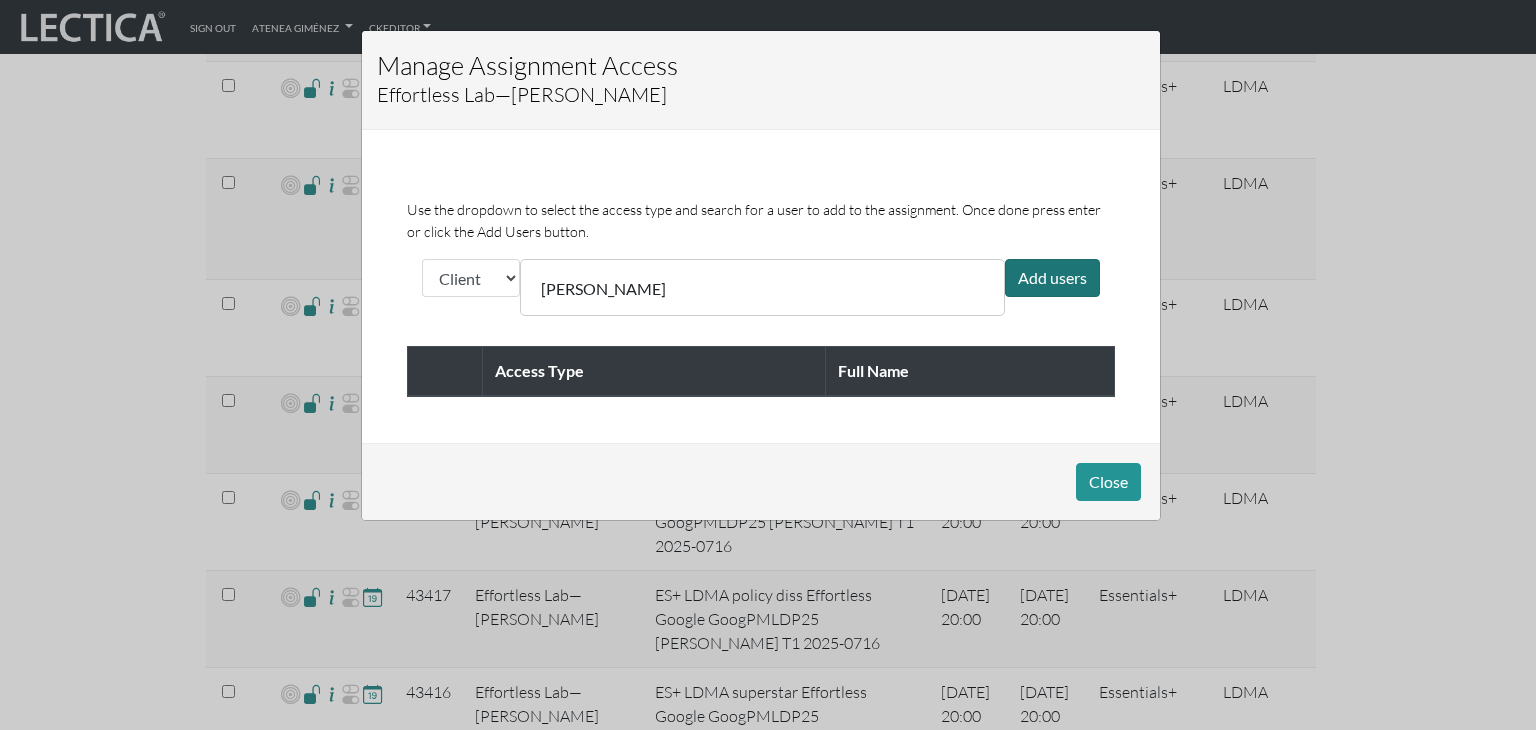 click on "Add users" at bounding box center [1052, 278] 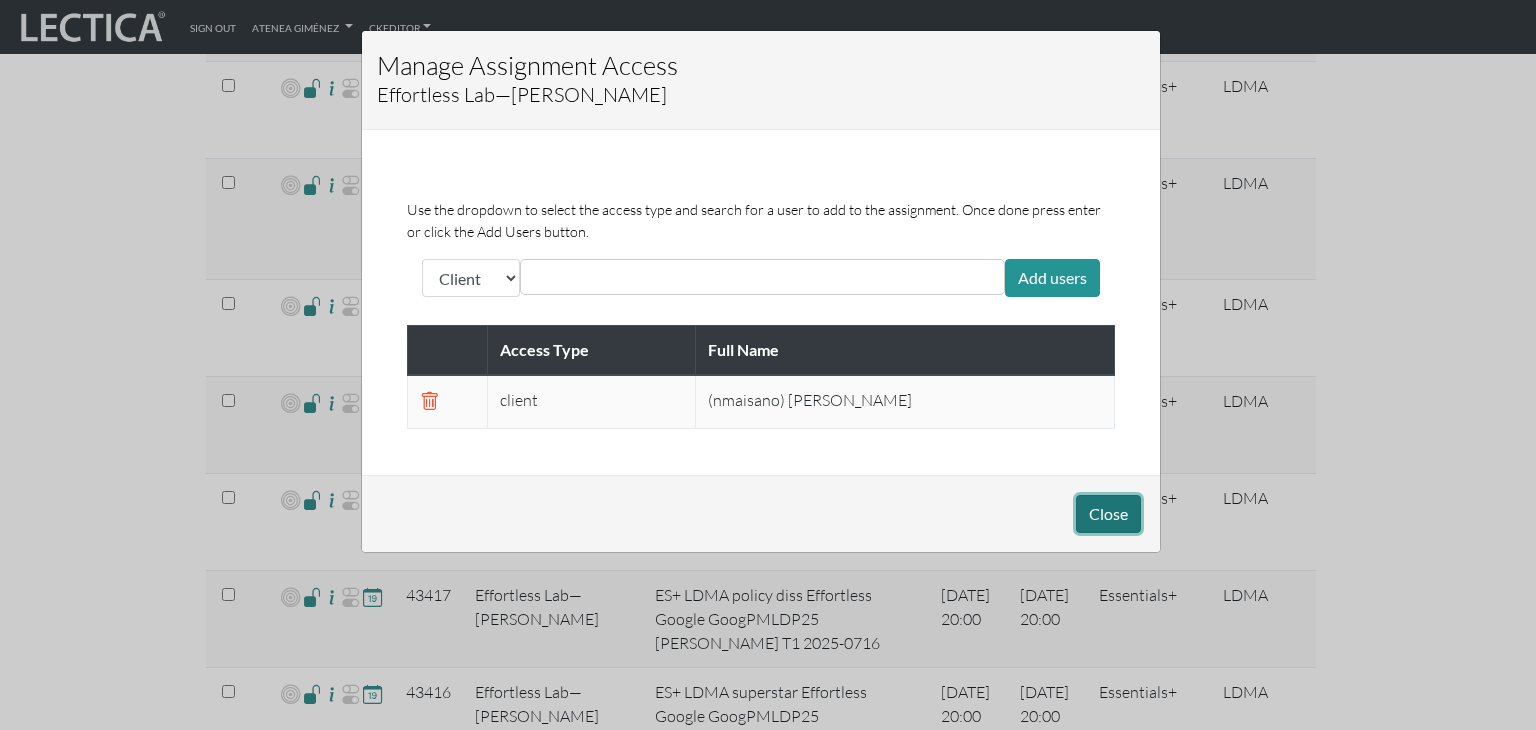 click on "Close" at bounding box center (1108, 514) 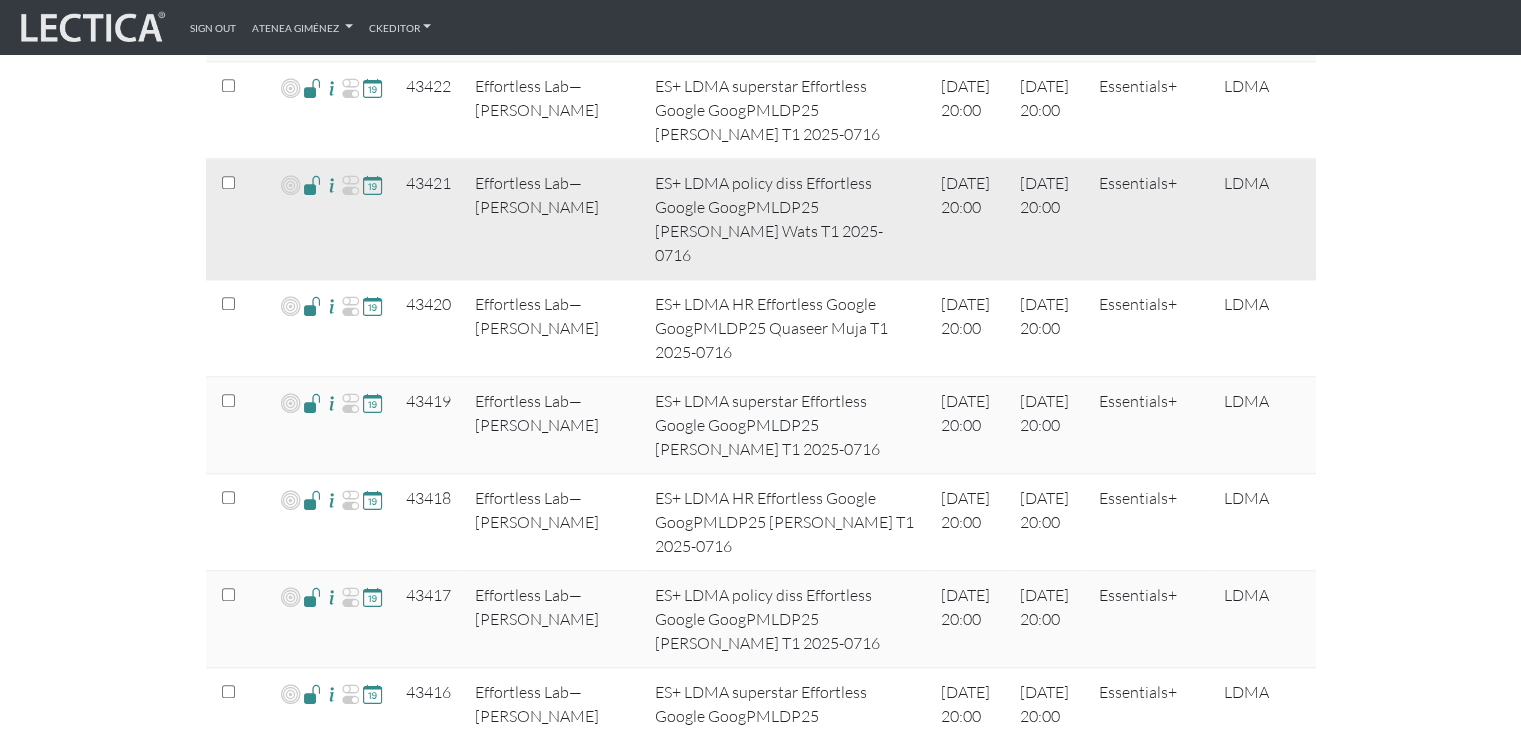 click at bounding box center [312, 184] 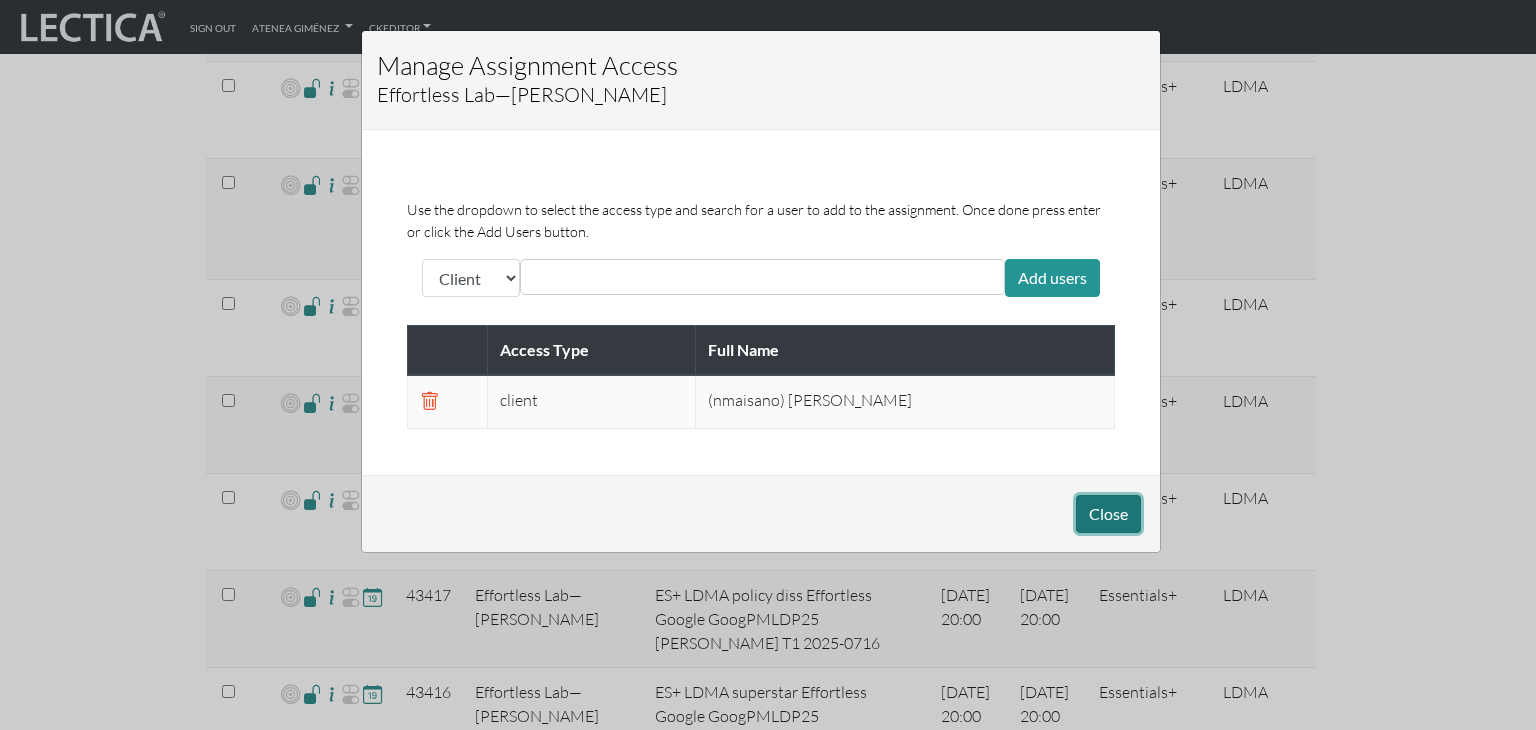 click on "Close" at bounding box center (1108, 514) 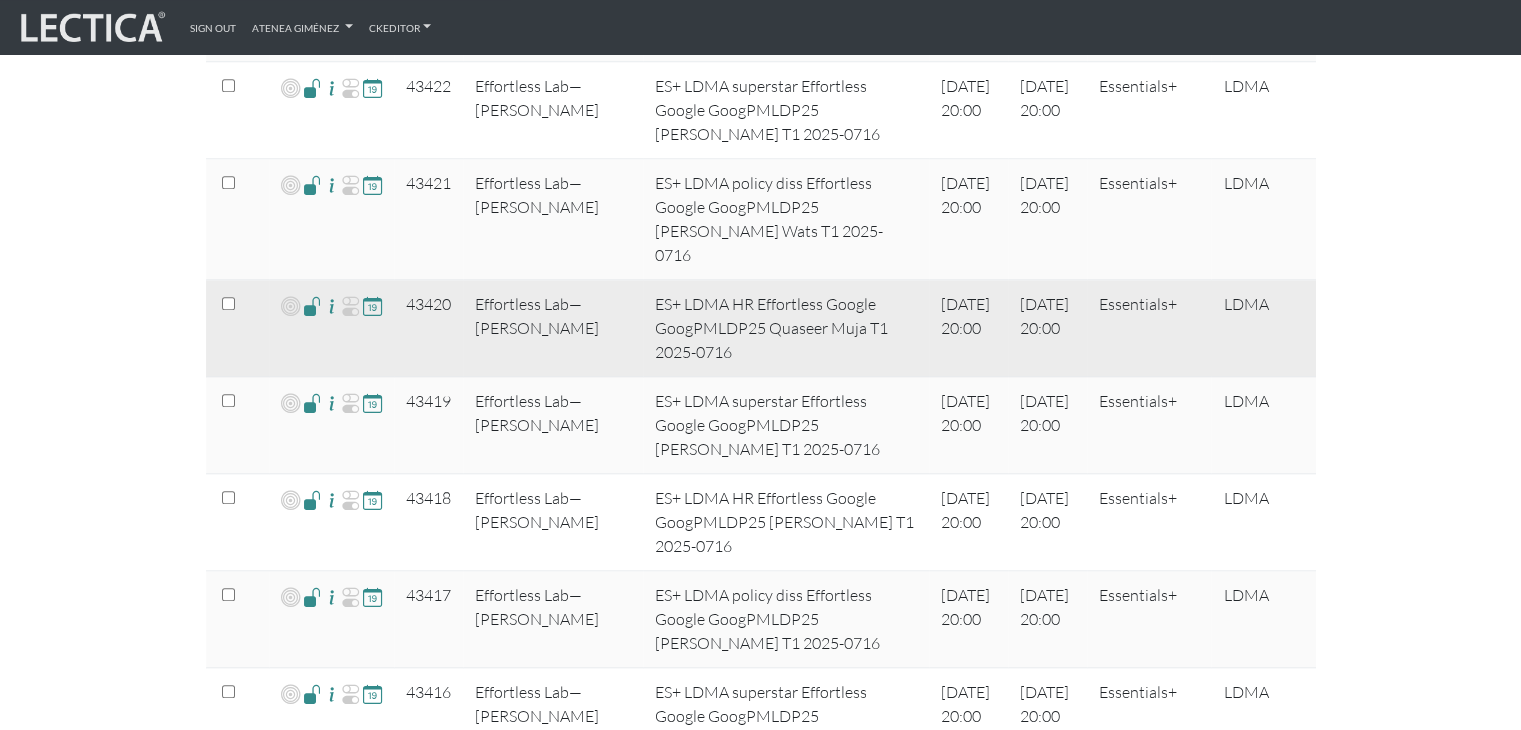 click at bounding box center (312, 305) 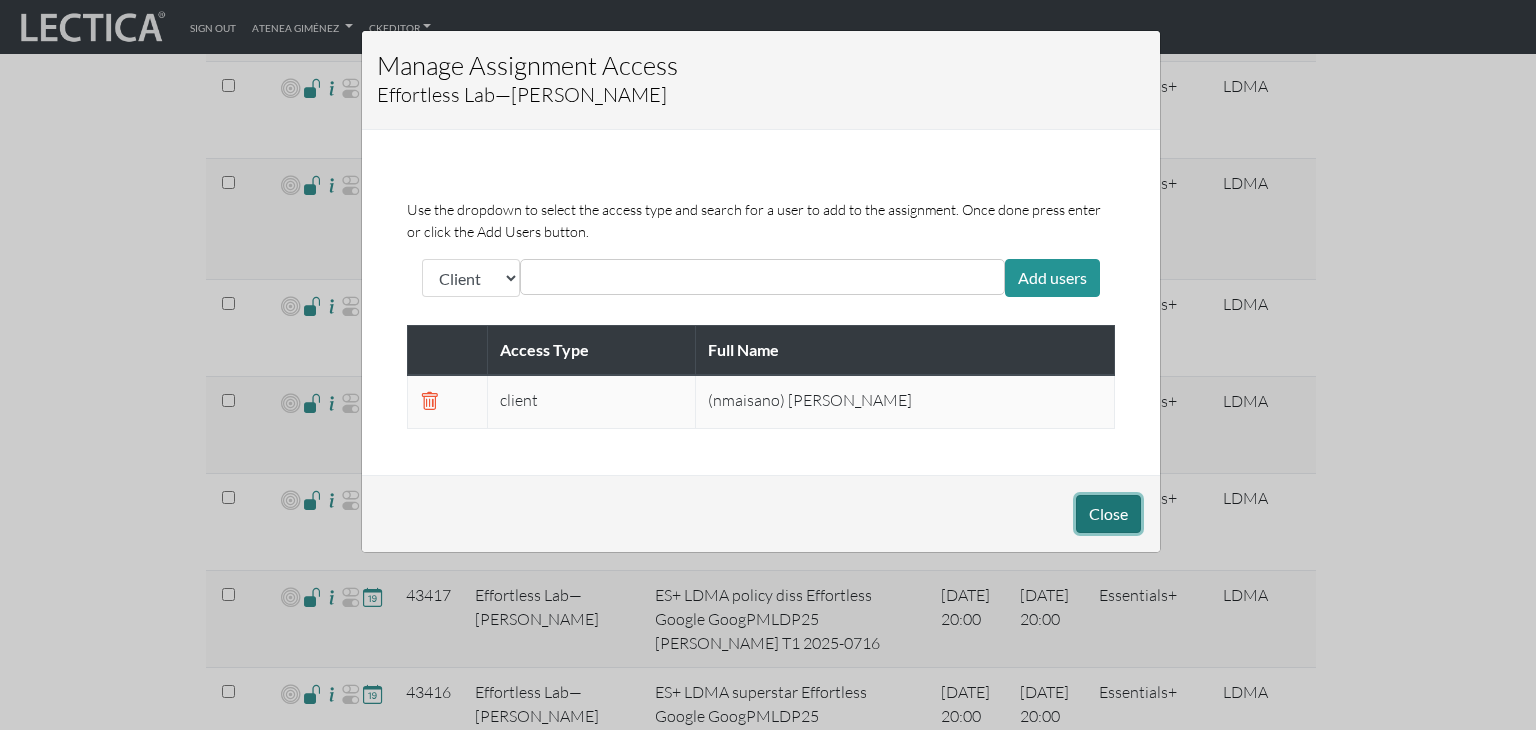 click on "Close" at bounding box center (1108, 514) 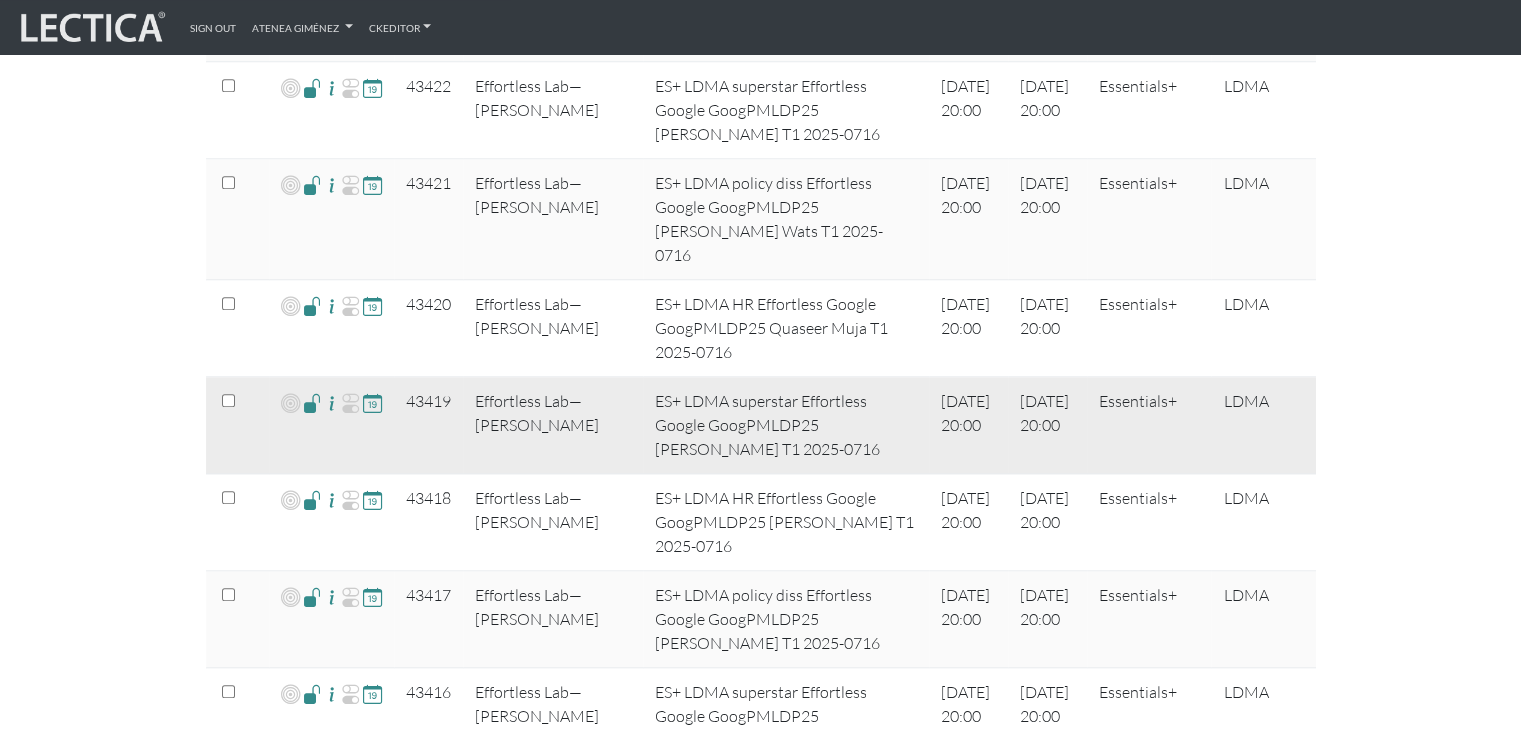 click at bounding box center (312, 402) 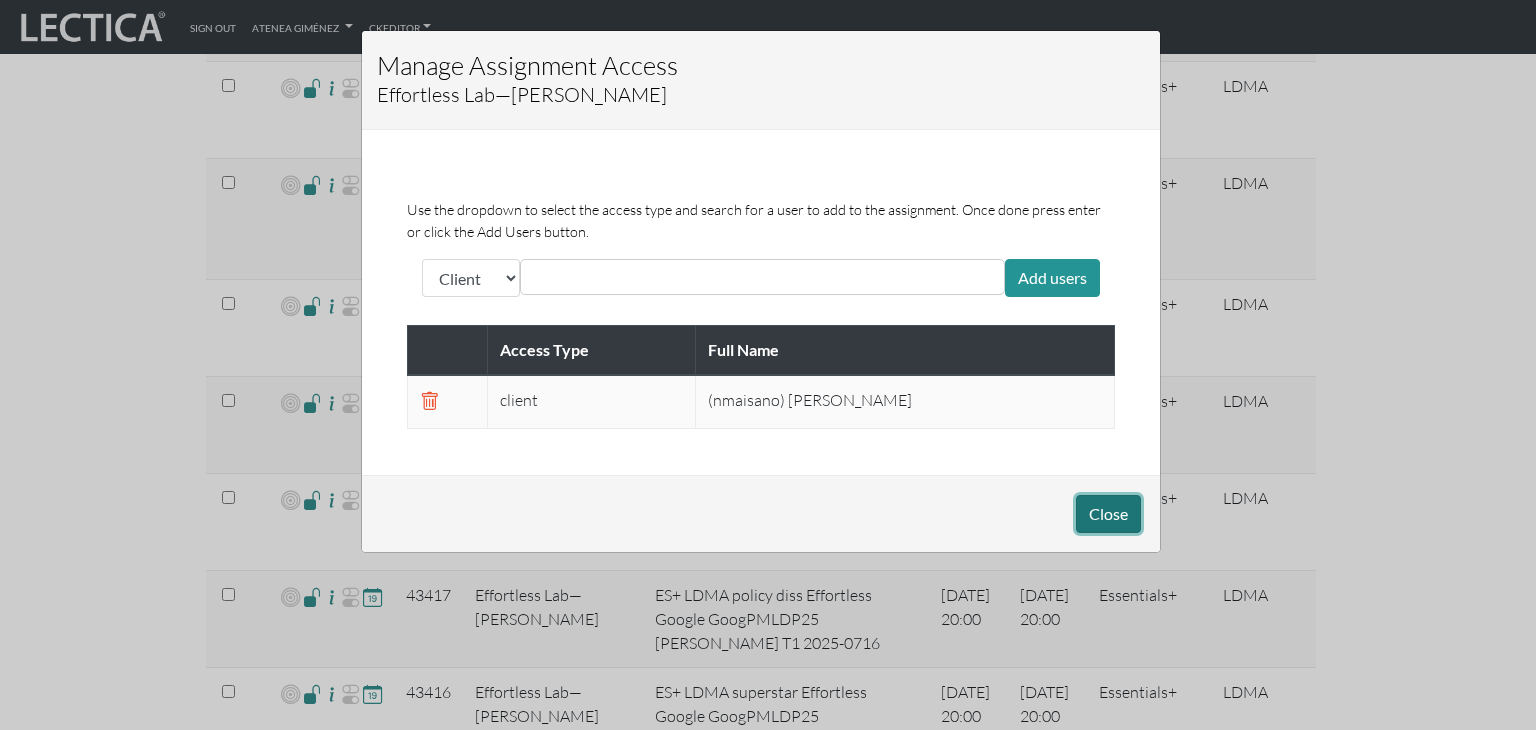 click on "Close" at bounding box center (1108, 514) 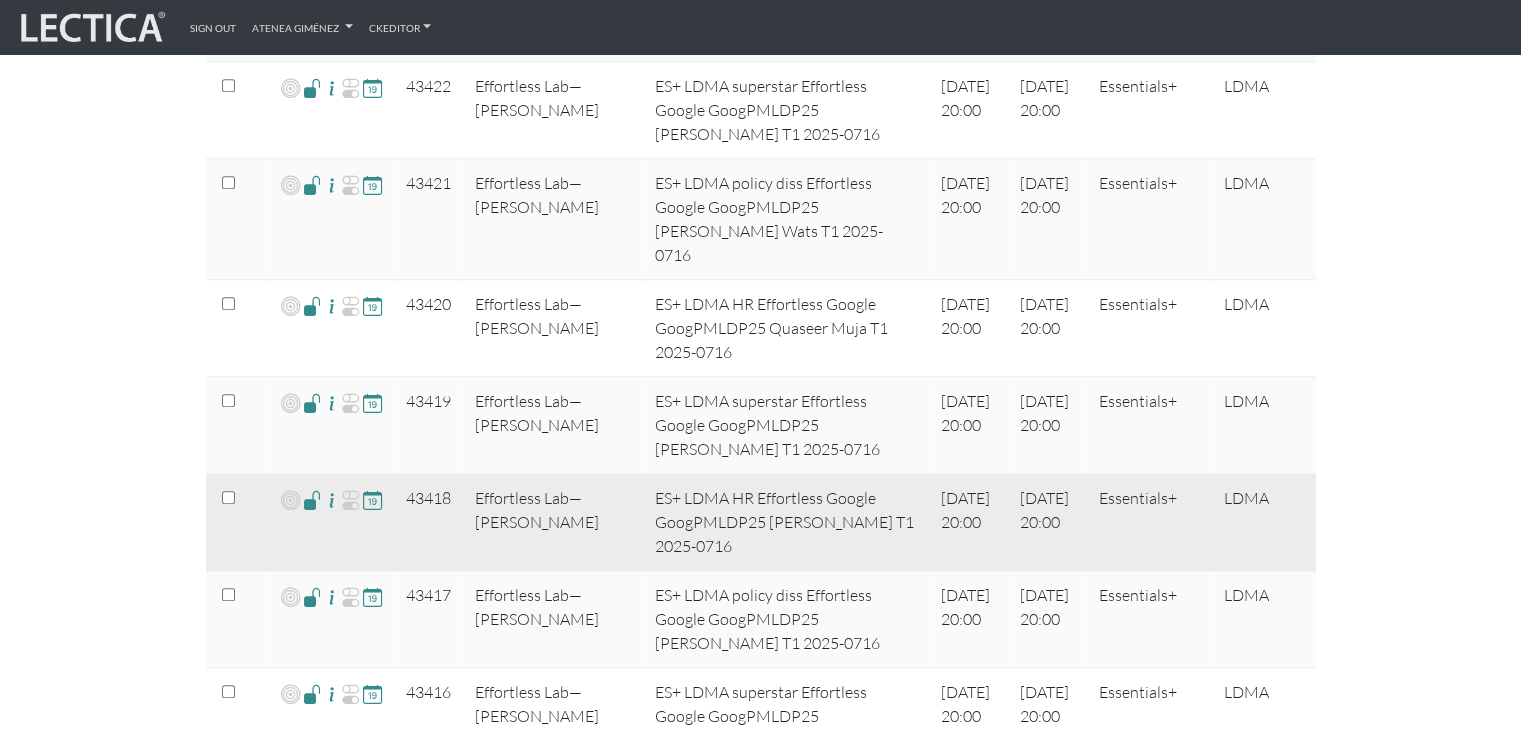 click at bounding box center [312, 499] 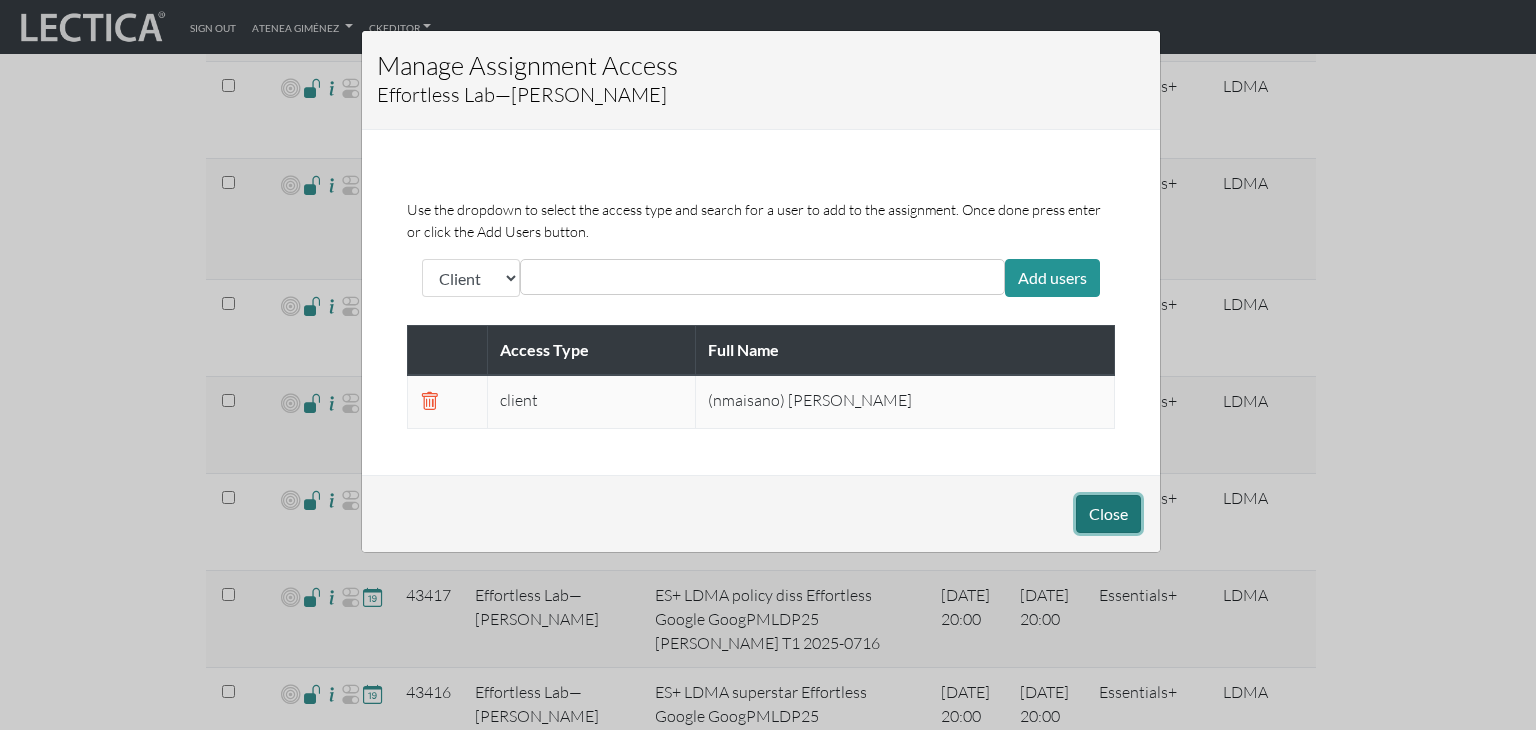 click on "Close" at bounding box center [1108, 514] 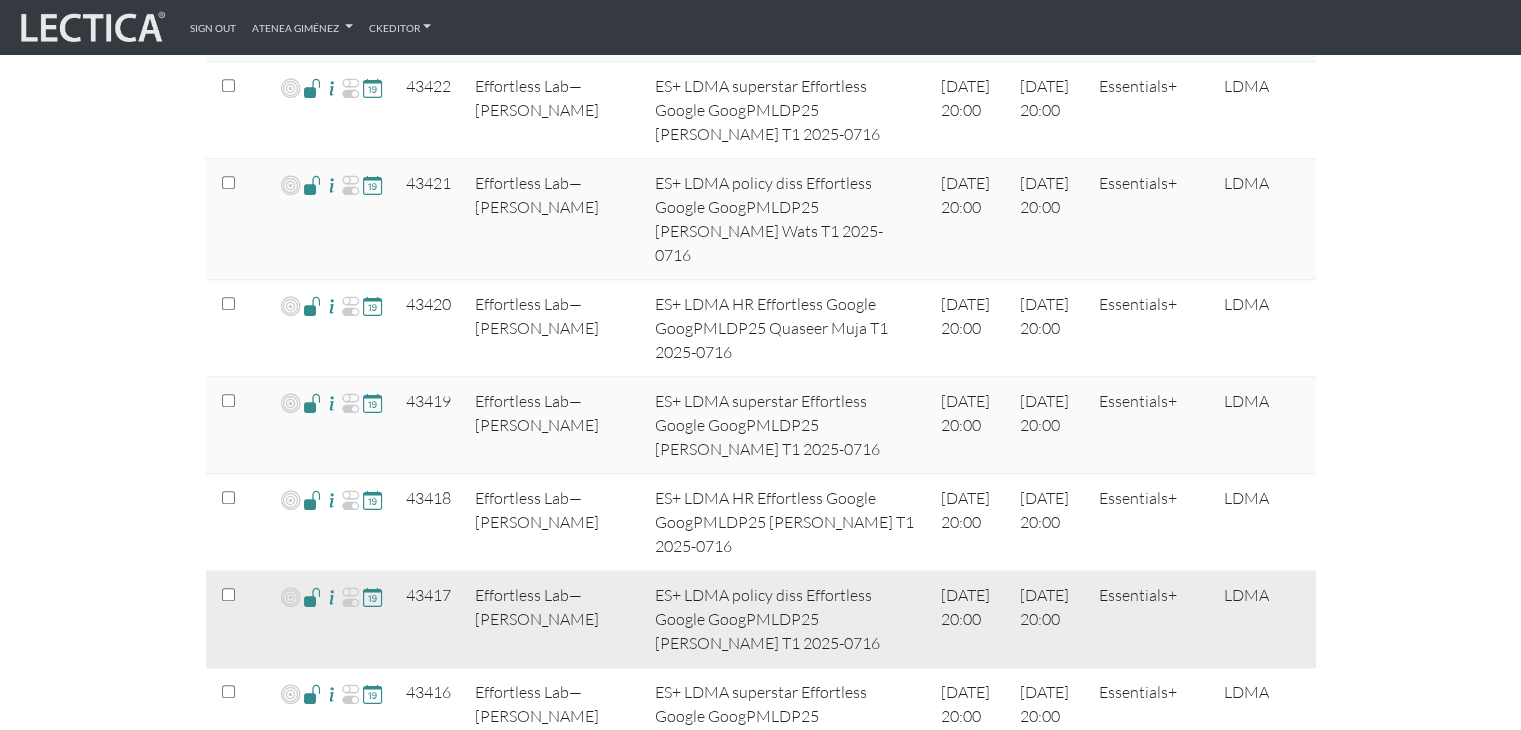 click at bounding box center [312, 596] 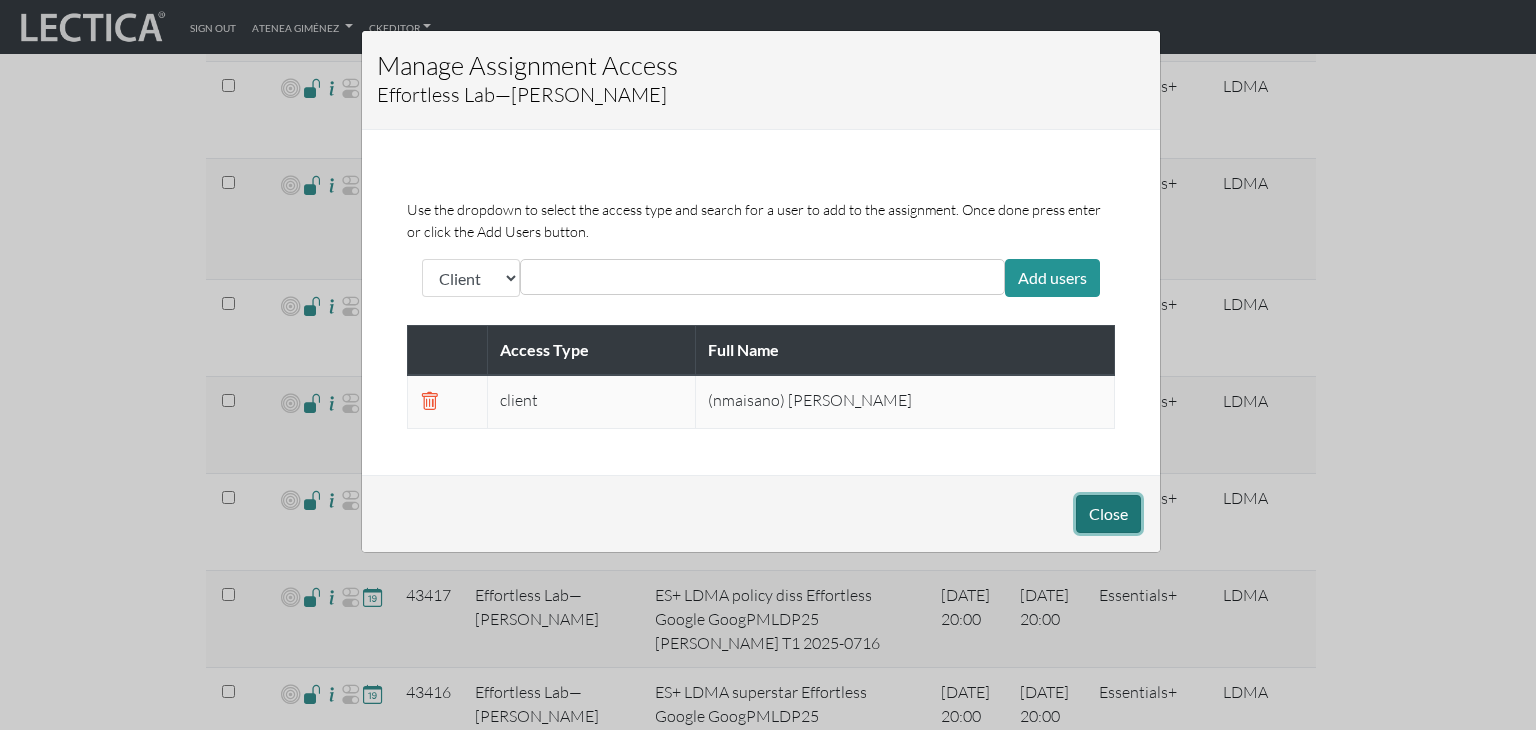 click on "Close" at bounding box center (1108, 514) 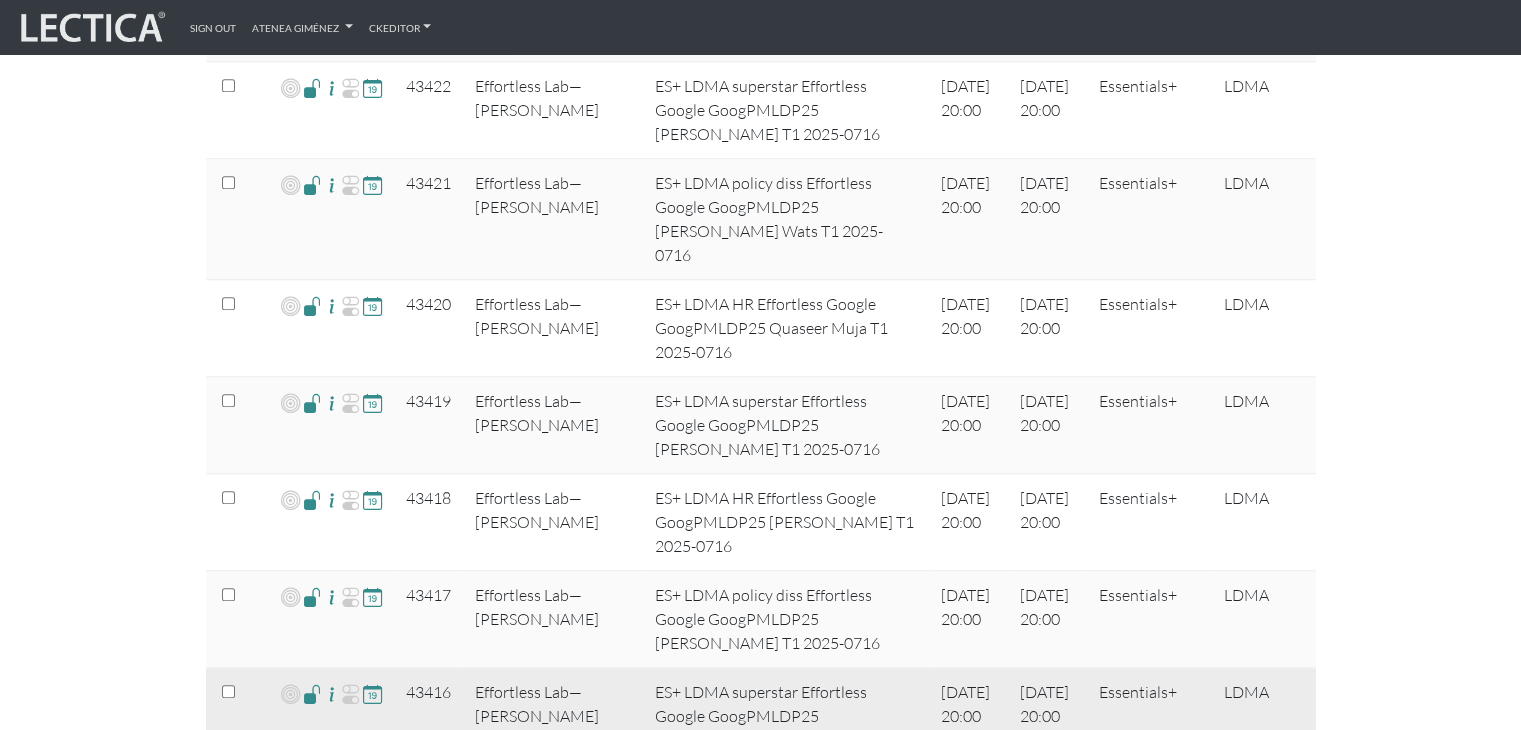 click at bounding box center (312, 693) 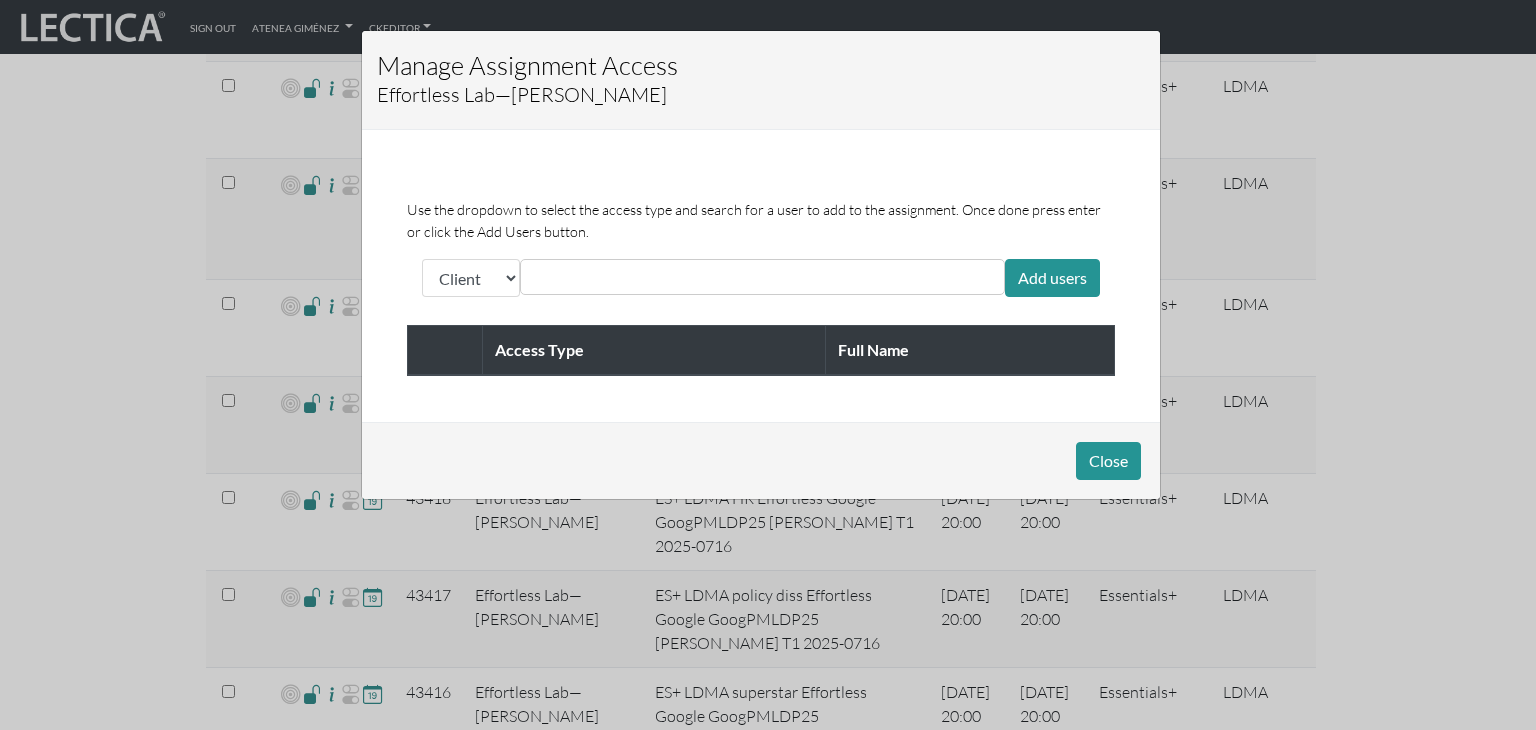 click at bounding box center (615, 277) 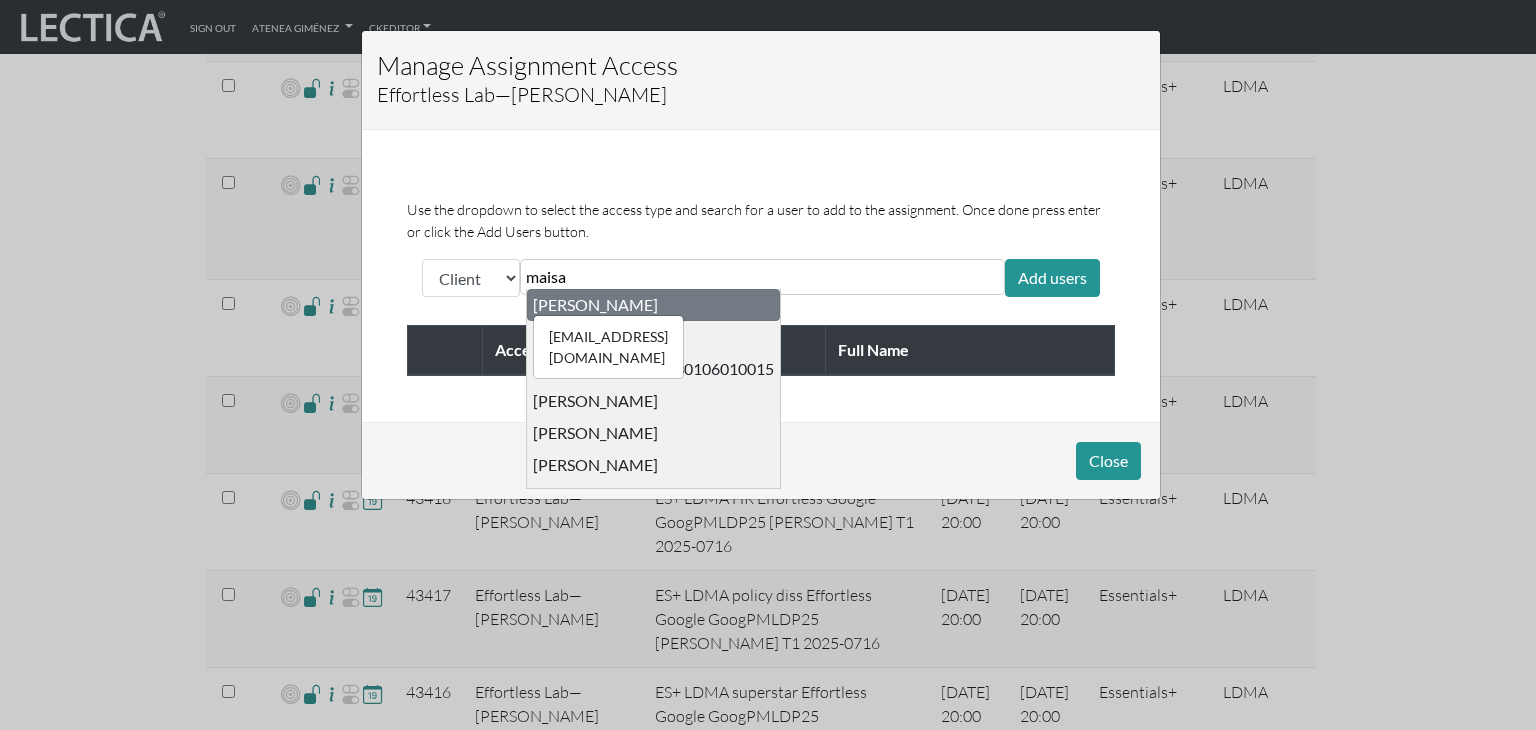 type on "maisa" 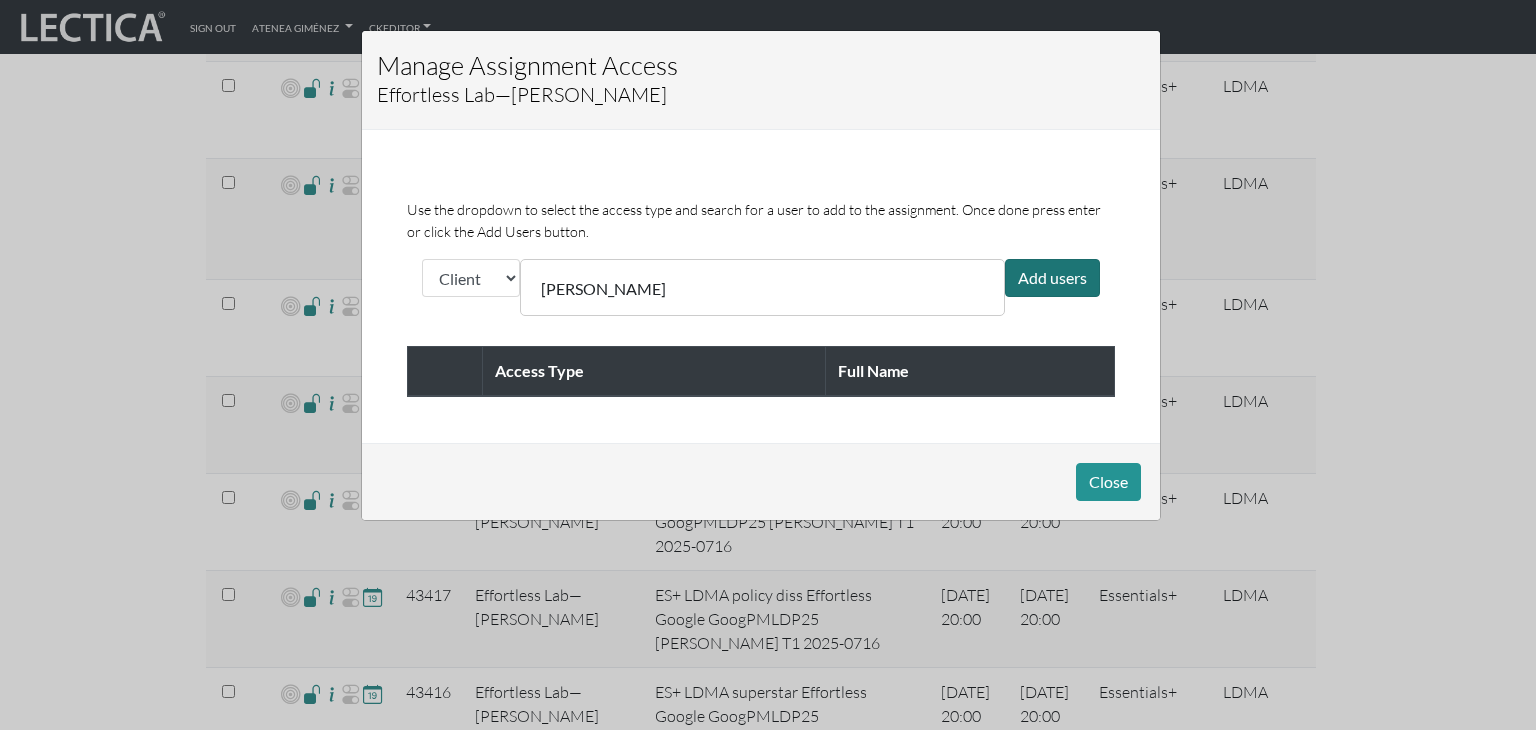 click on "Add users" at bounding box center (1052, 278) 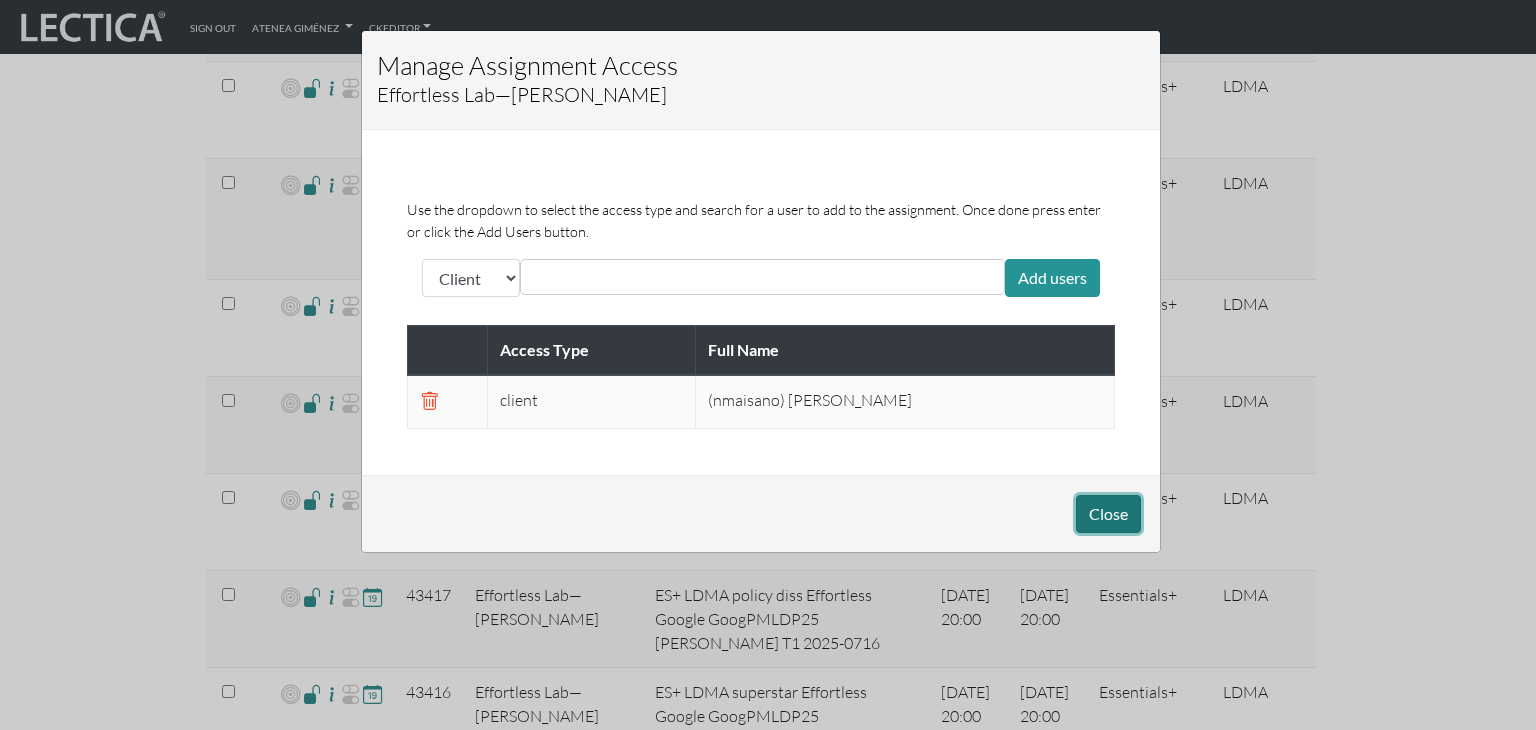 click on "Close" at bounding box center (1108, 514) 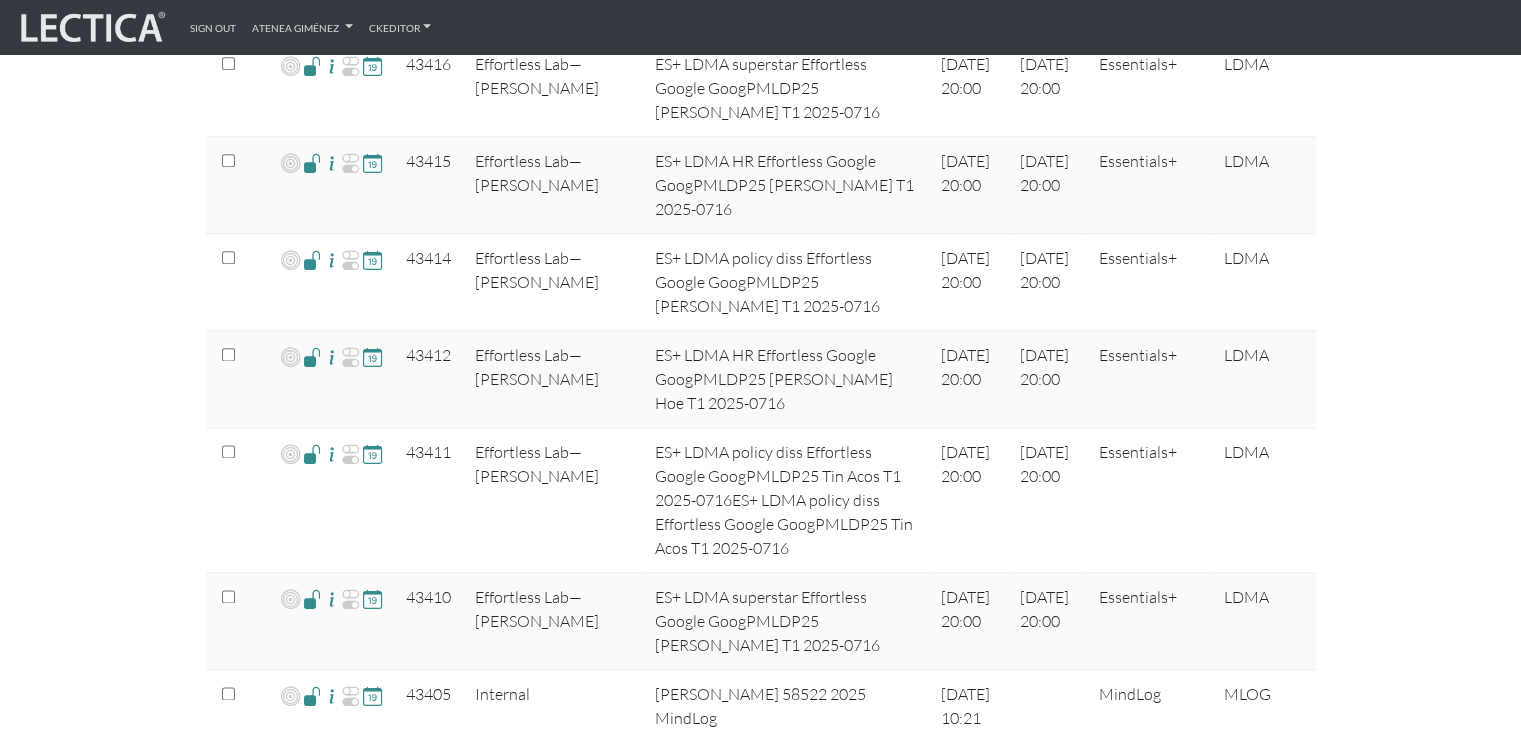 scroll, scrollTop: 2497, scrollLeft: 0, axis: vertical 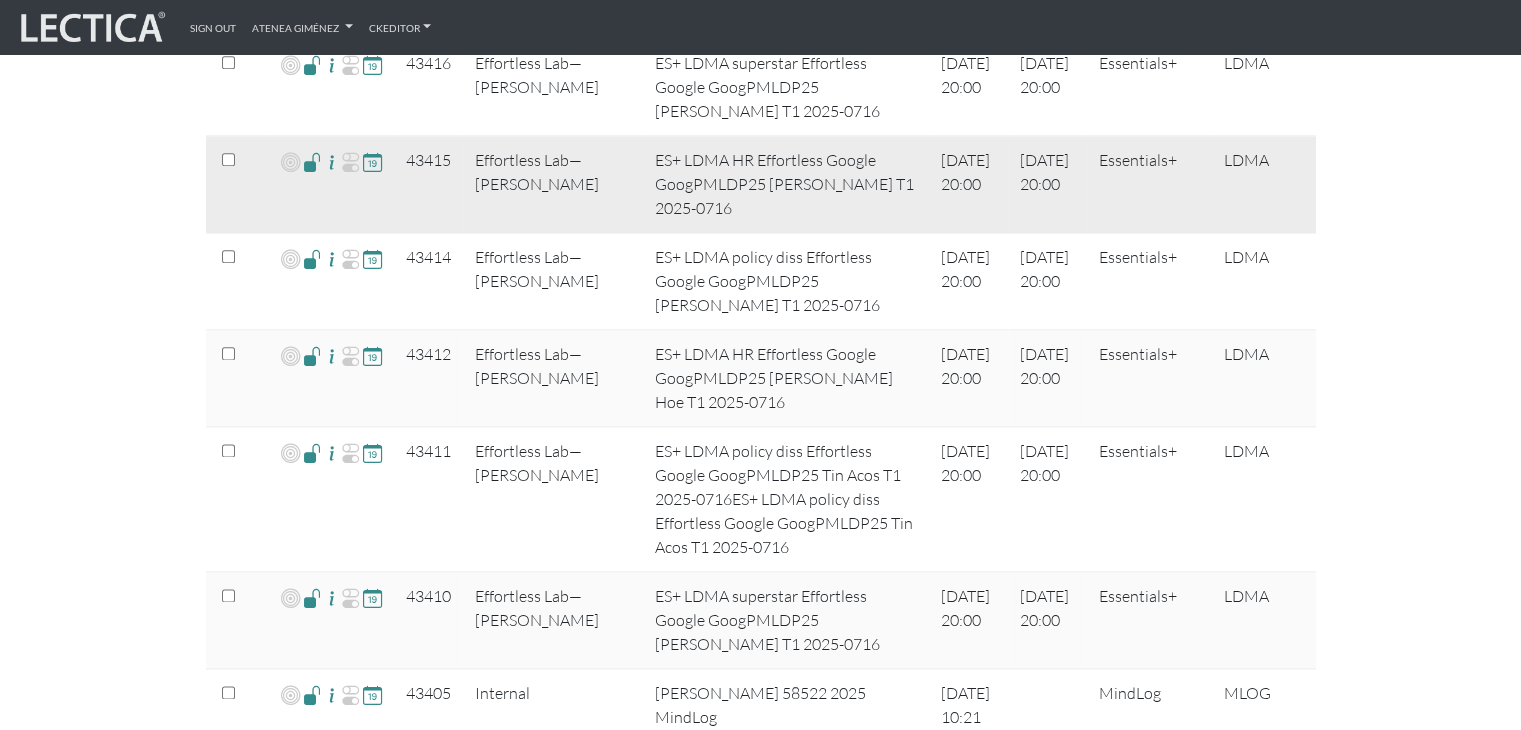 click at bounding box center [312, 161] 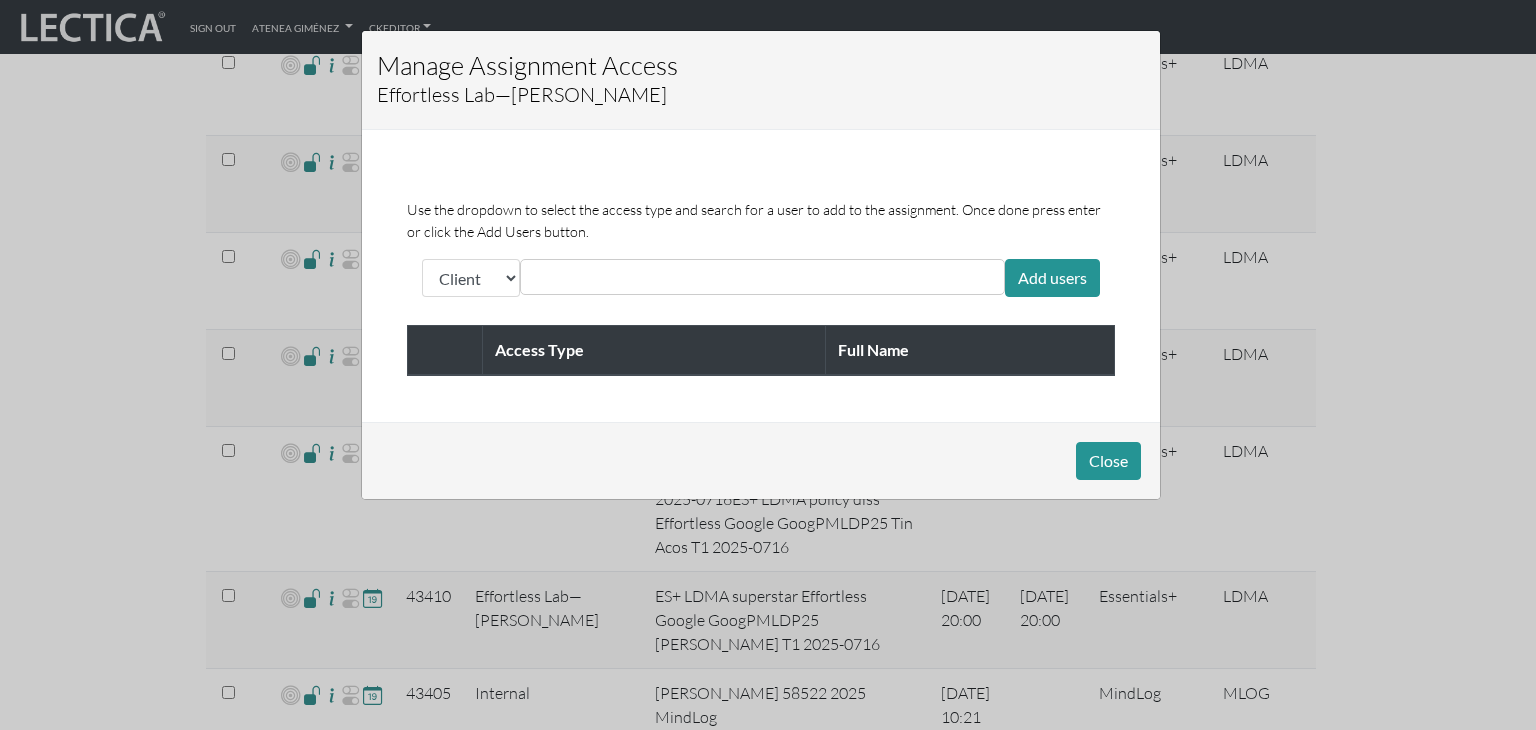 click at bounding box center [615, 277] 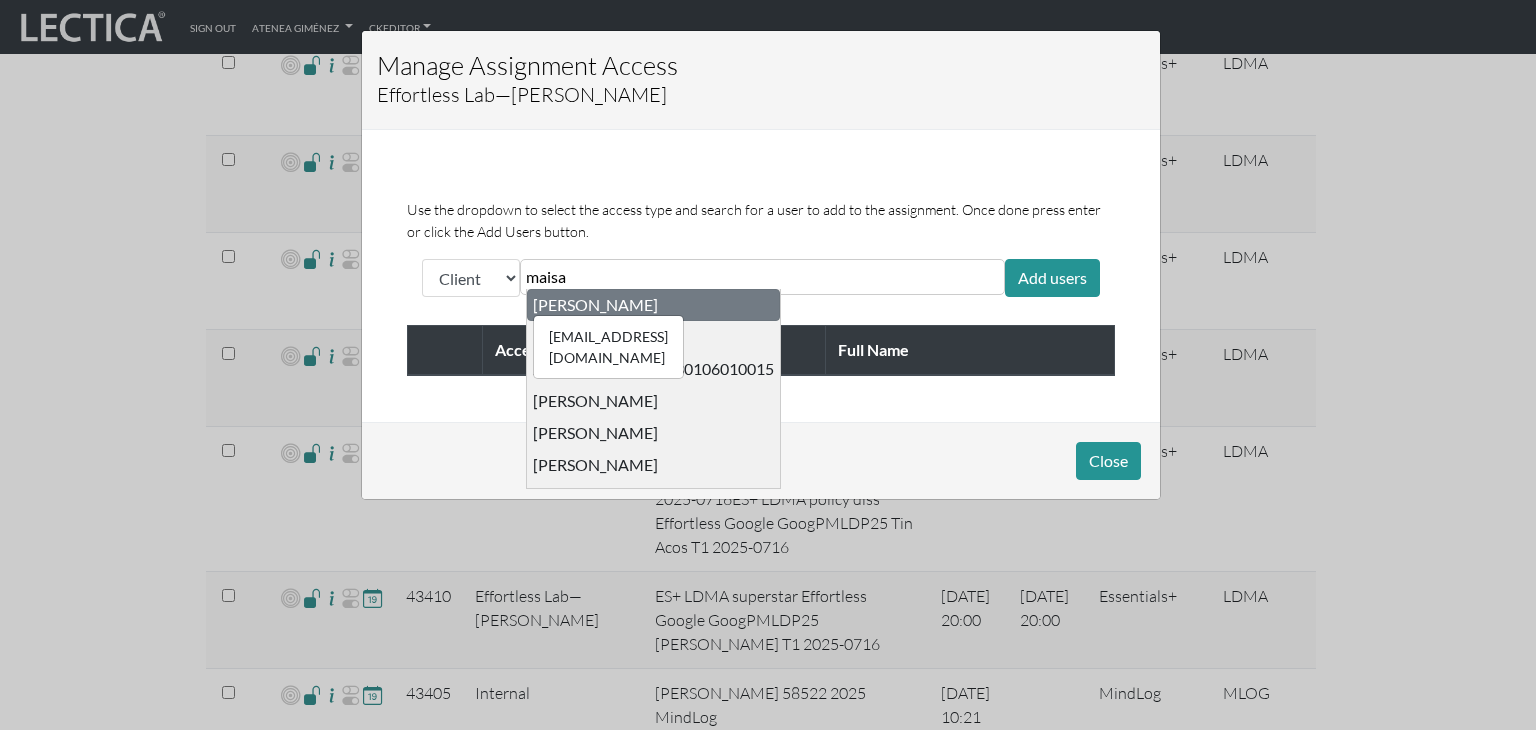 type on "maisa" 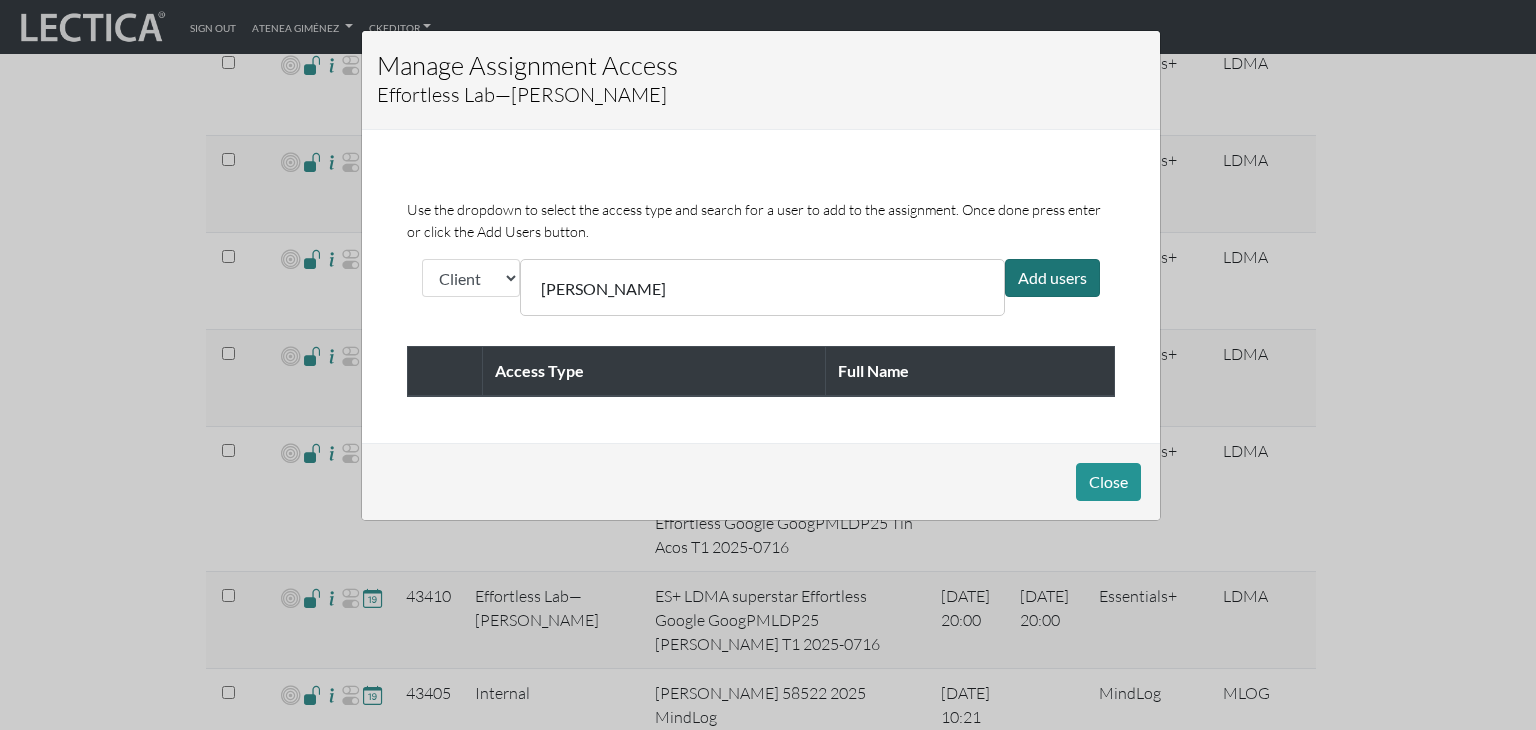 click on "Add users" at bounding box center (1052, 278) 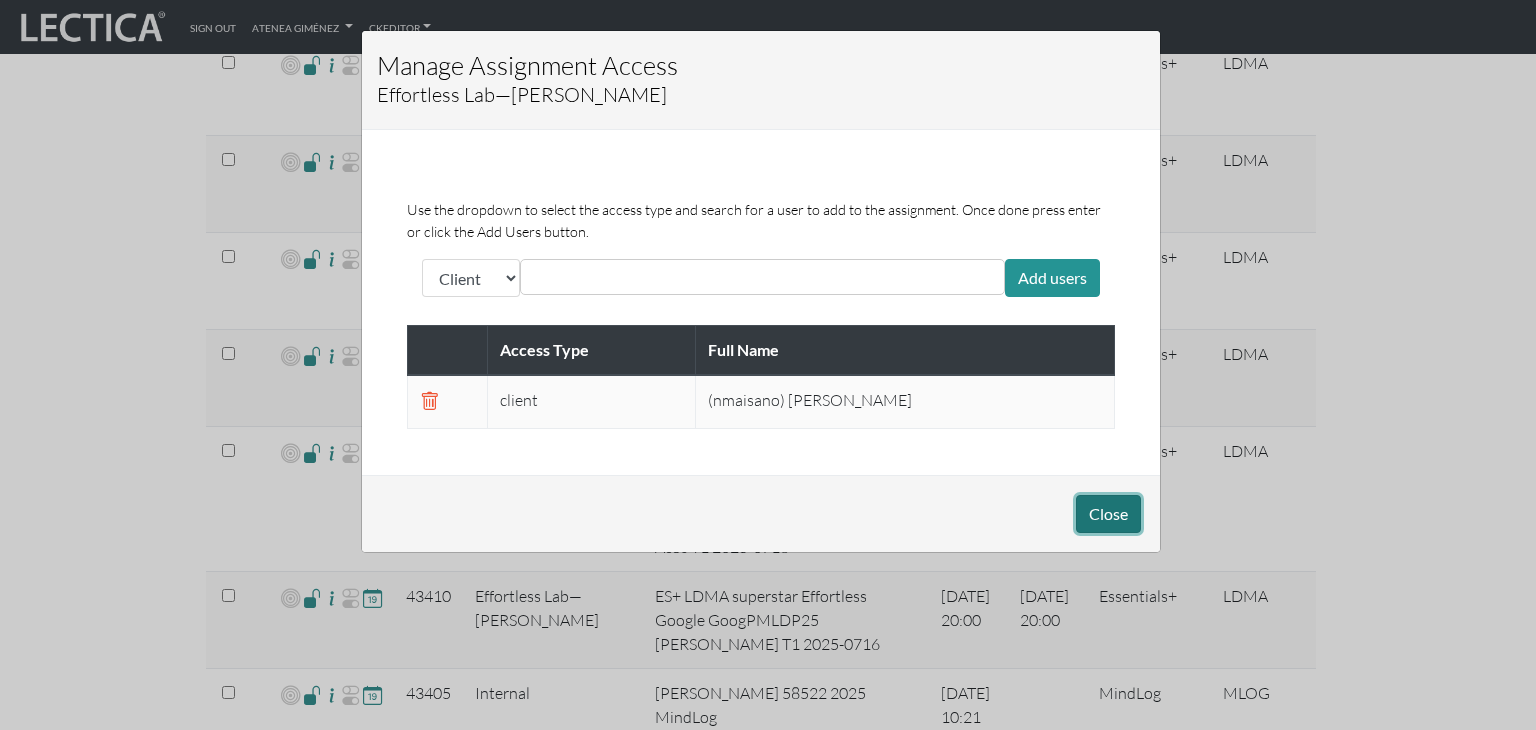 click on "Close" at bounding box center [1108, 514] 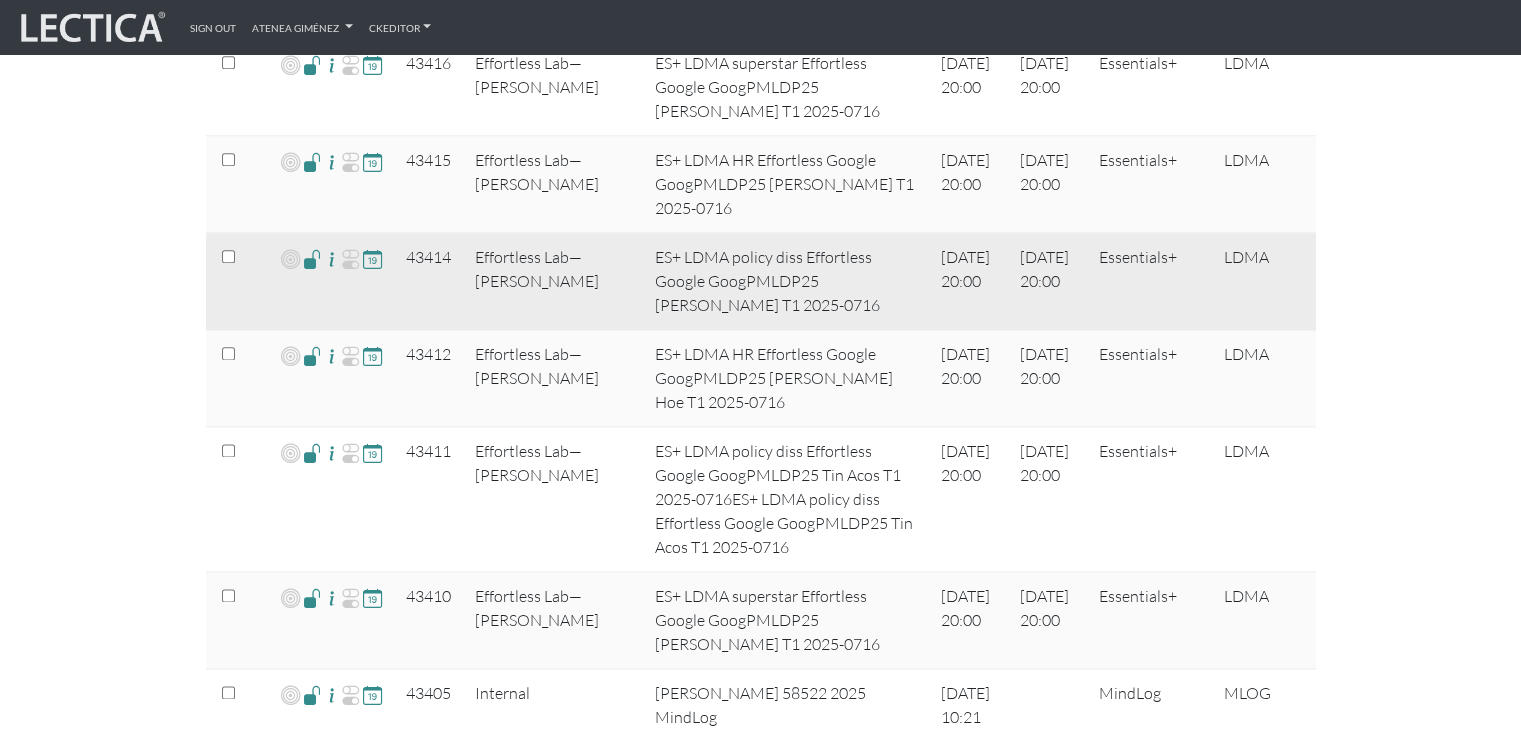 click at bounding box center [312, 258] 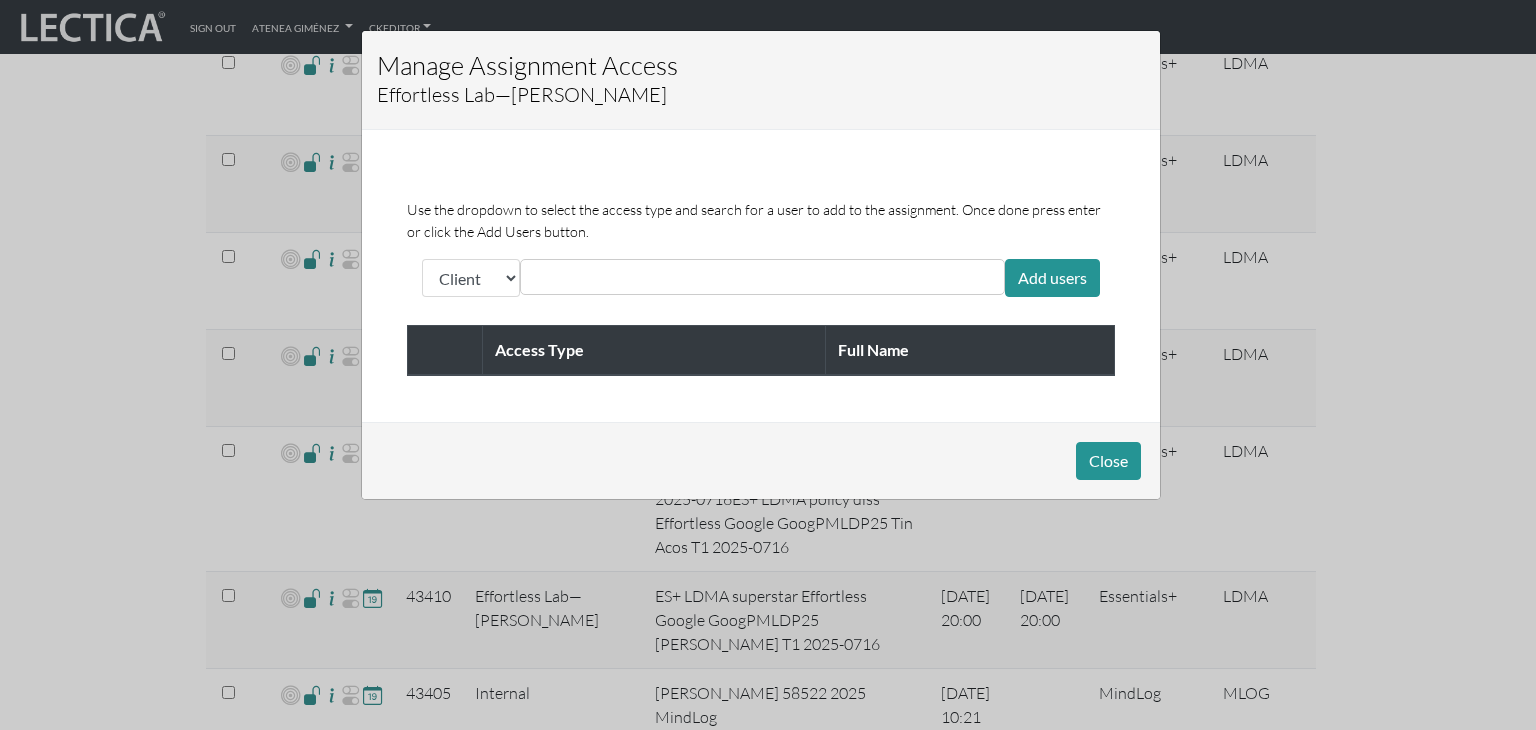 click at bounding box center (615, 277) 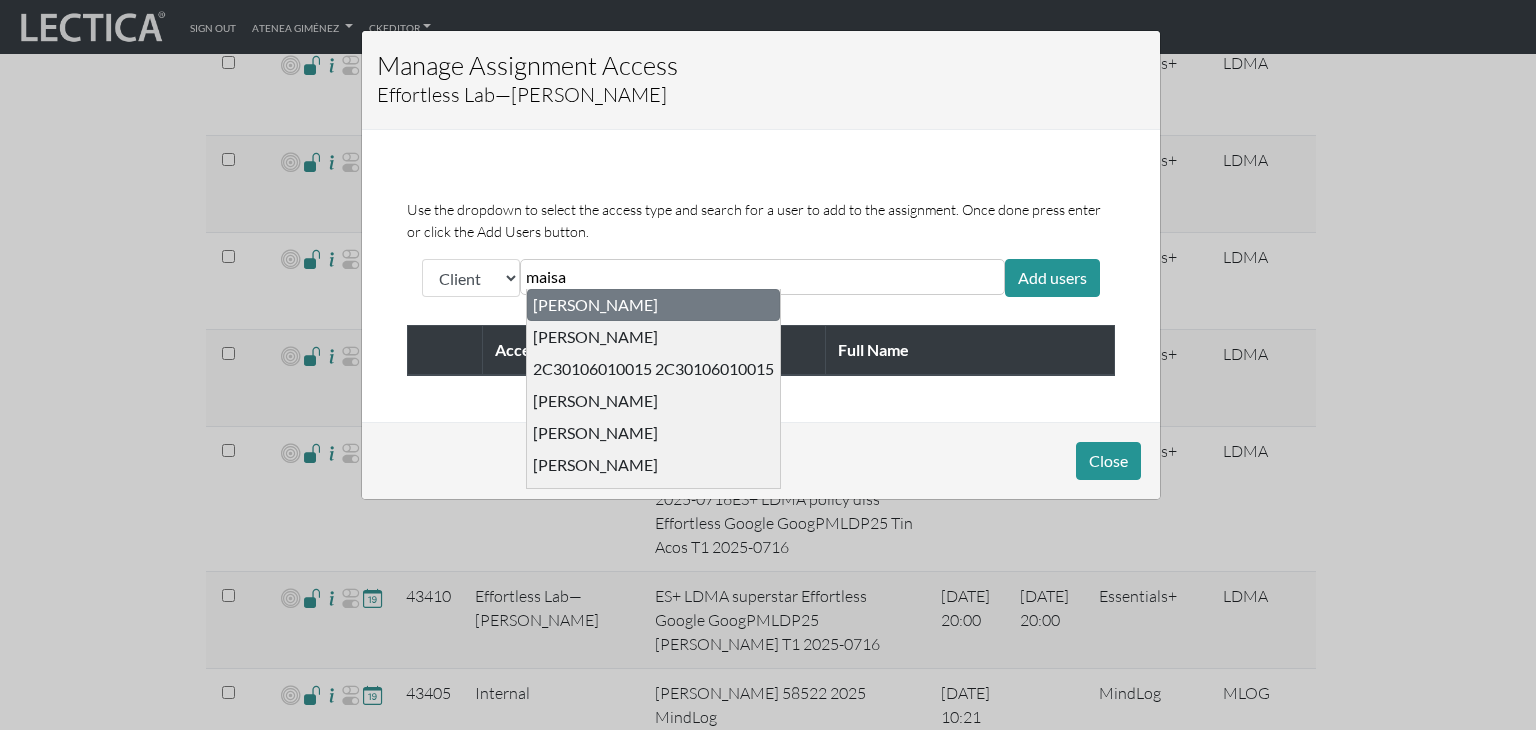 type on "maisa" 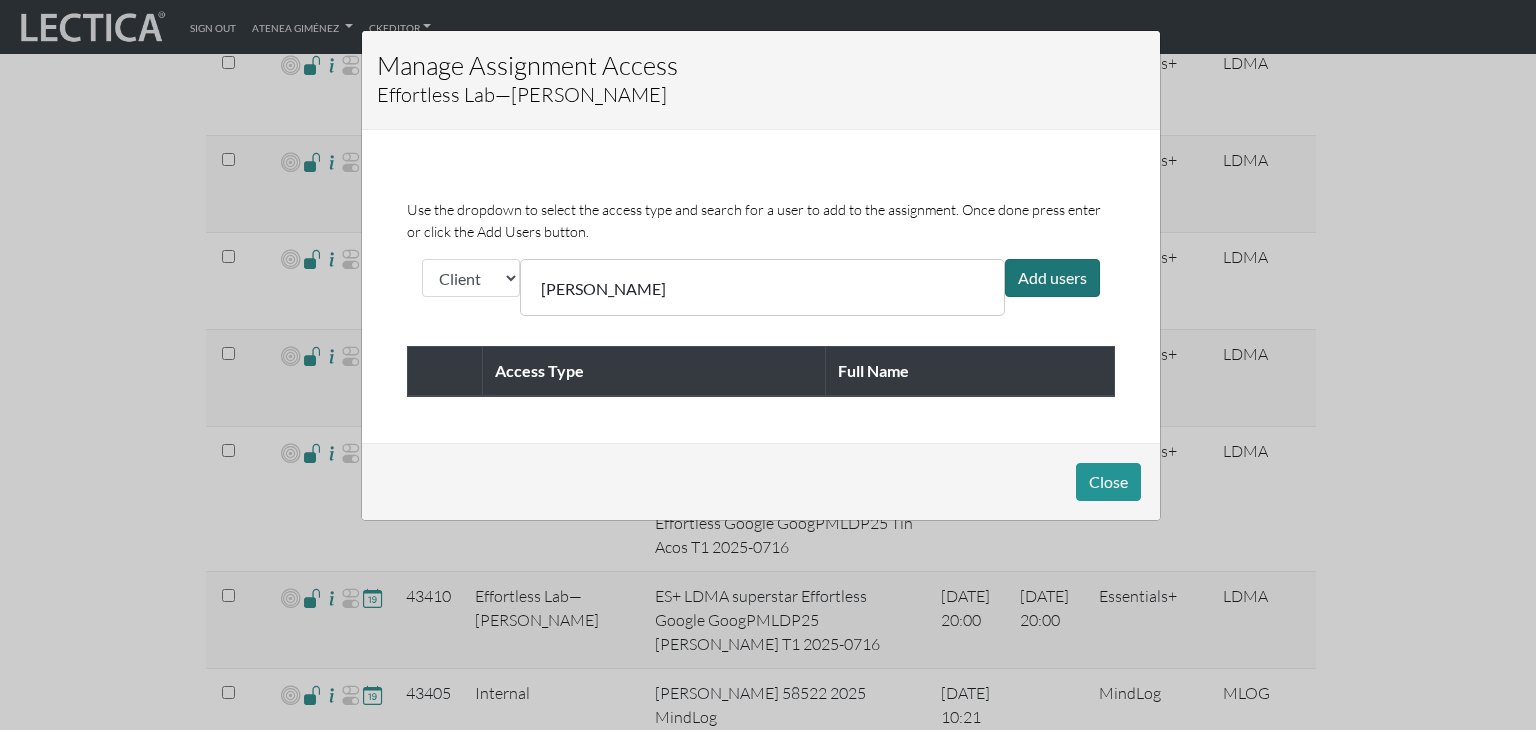 click on "Add users" at bounding box center [1052, 278] 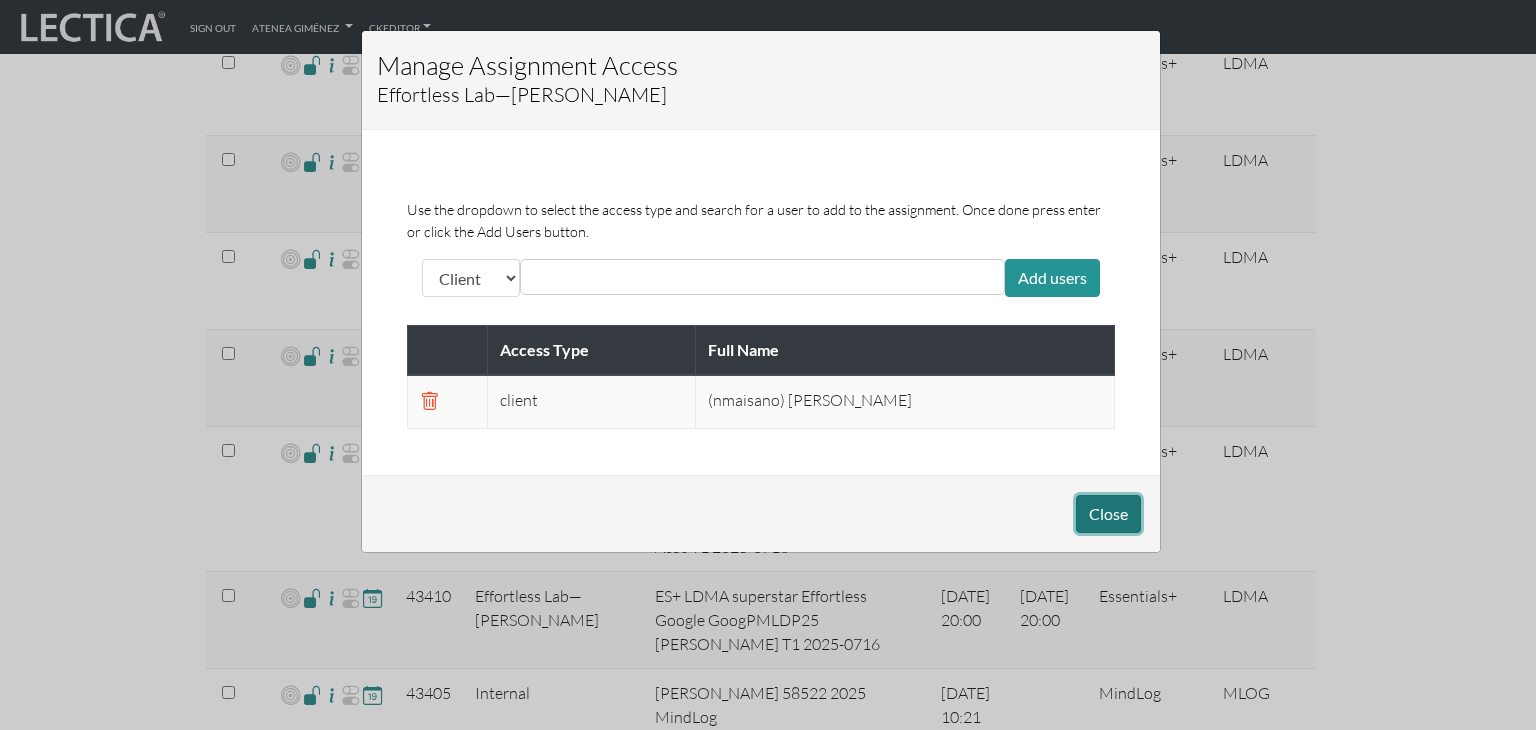 click on "Close" at bounding box center (1108, 514) 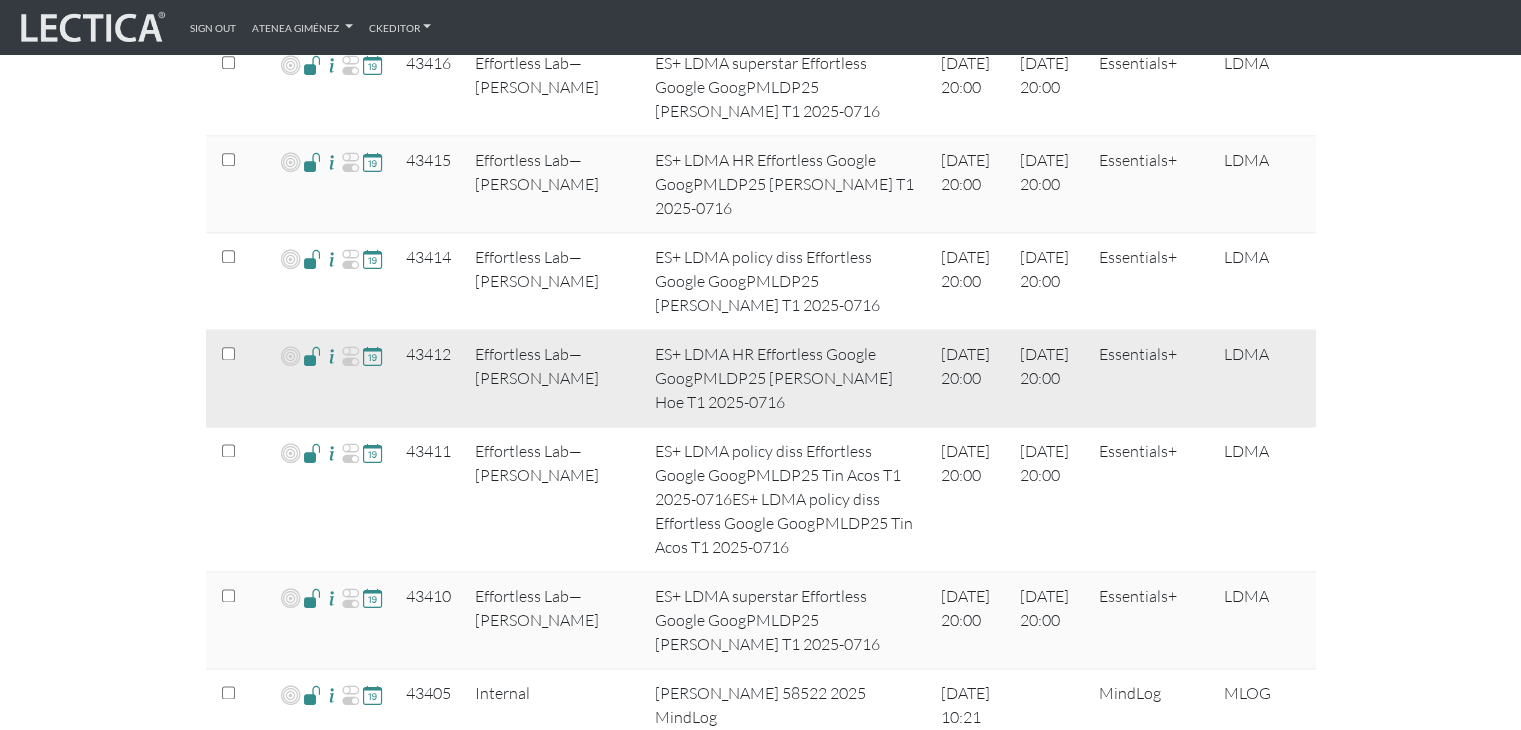 click at bounding box center (312, 355) 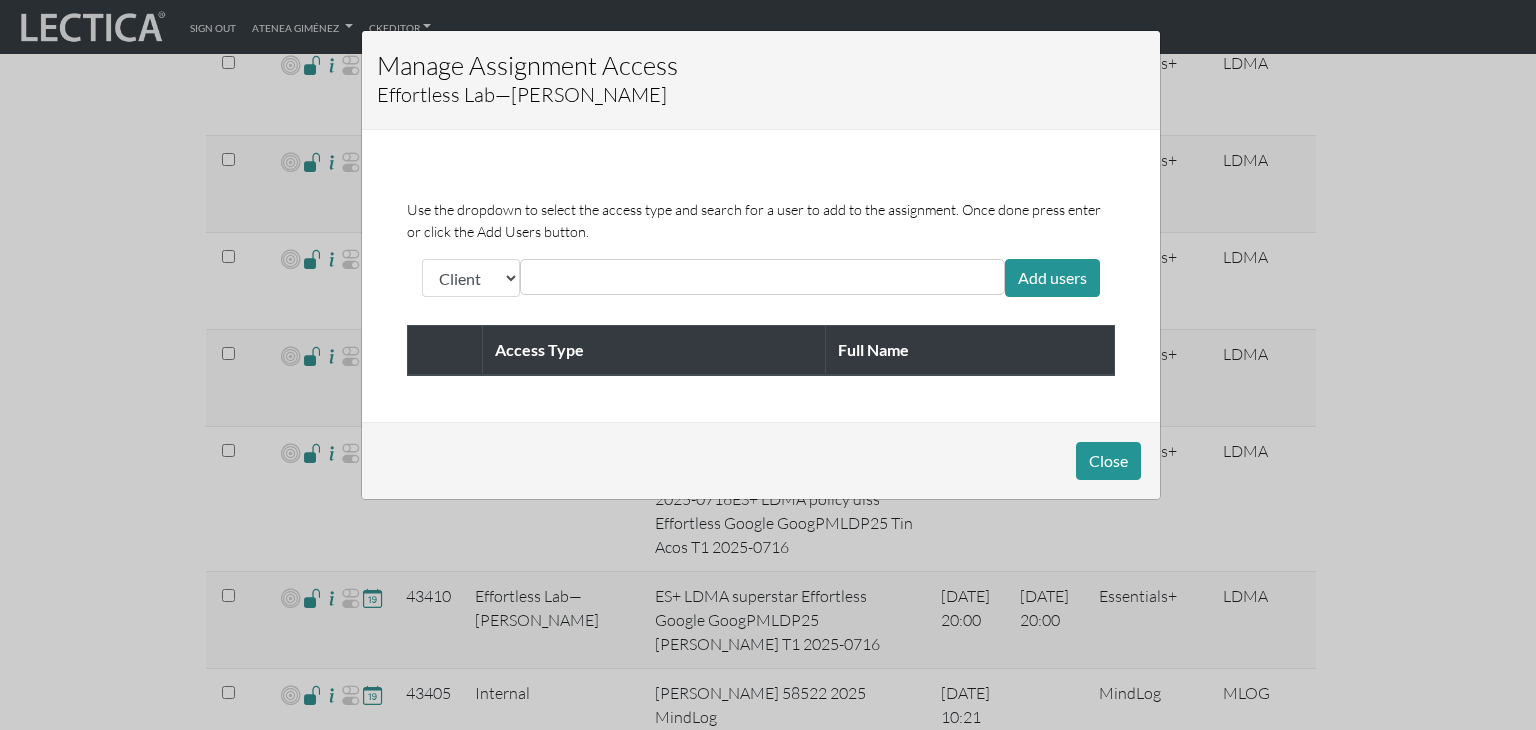 click at bounding box center (615, 277) 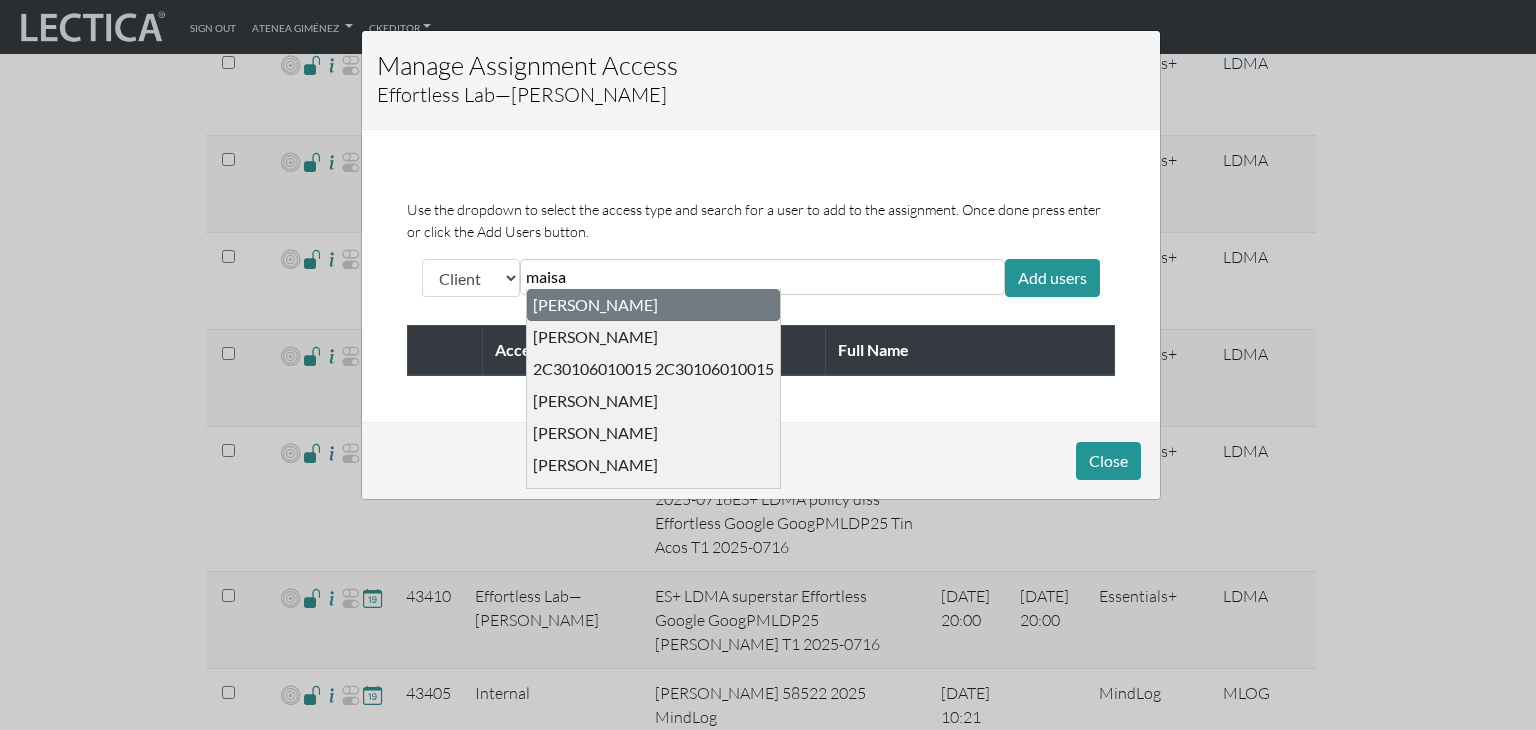 type on "maisa" 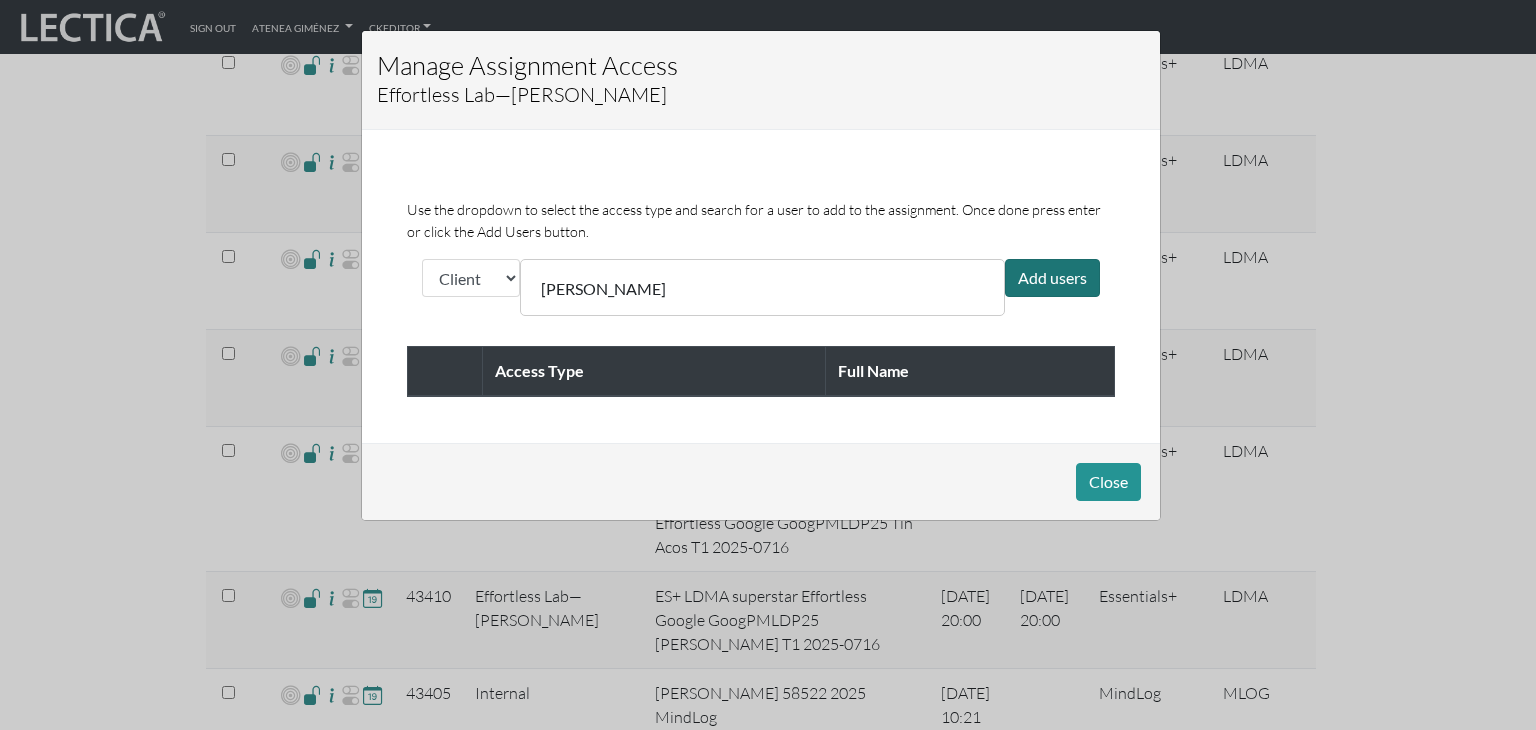 click on "Add users" at bounding box center [1052, 278] 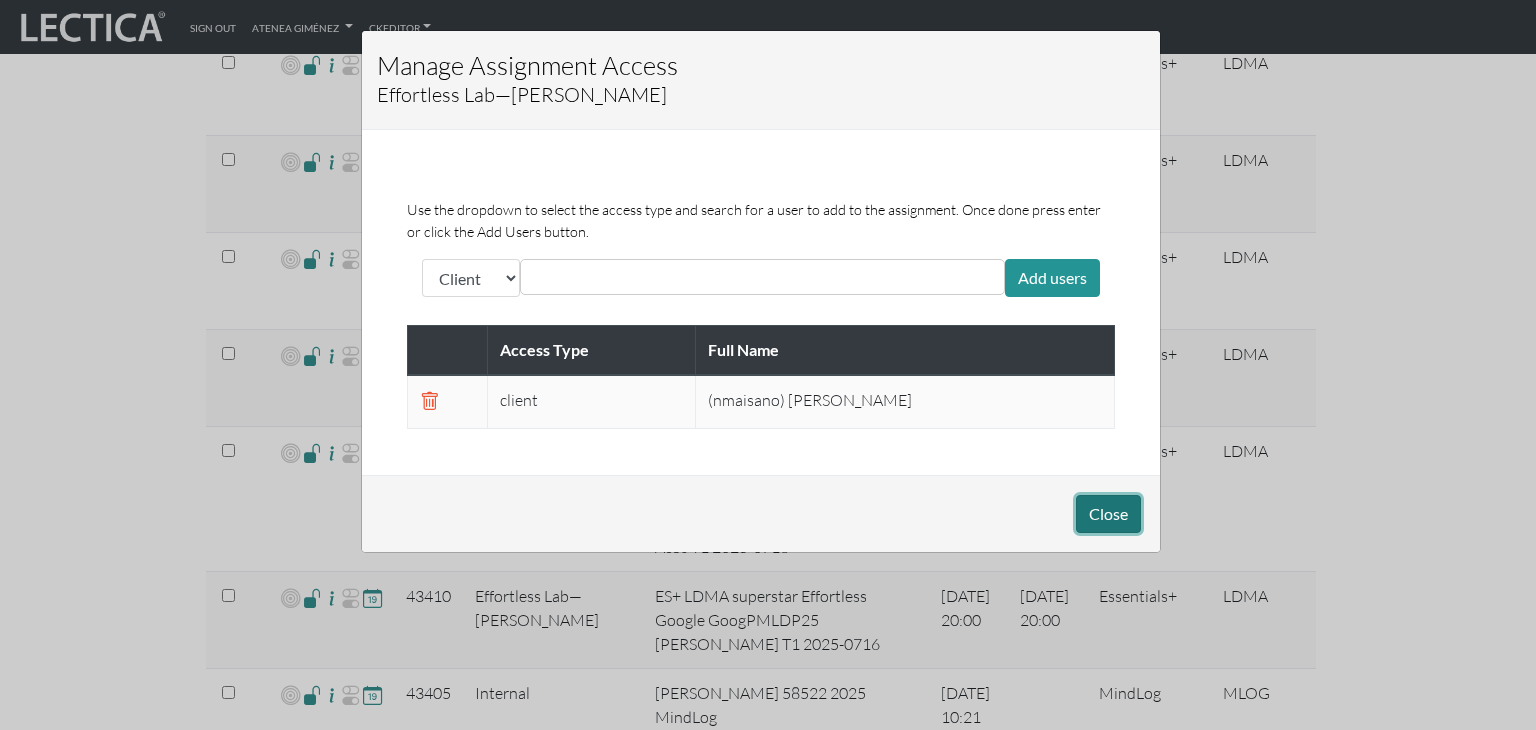 click on "Close" at bounding box center [1108, 514] 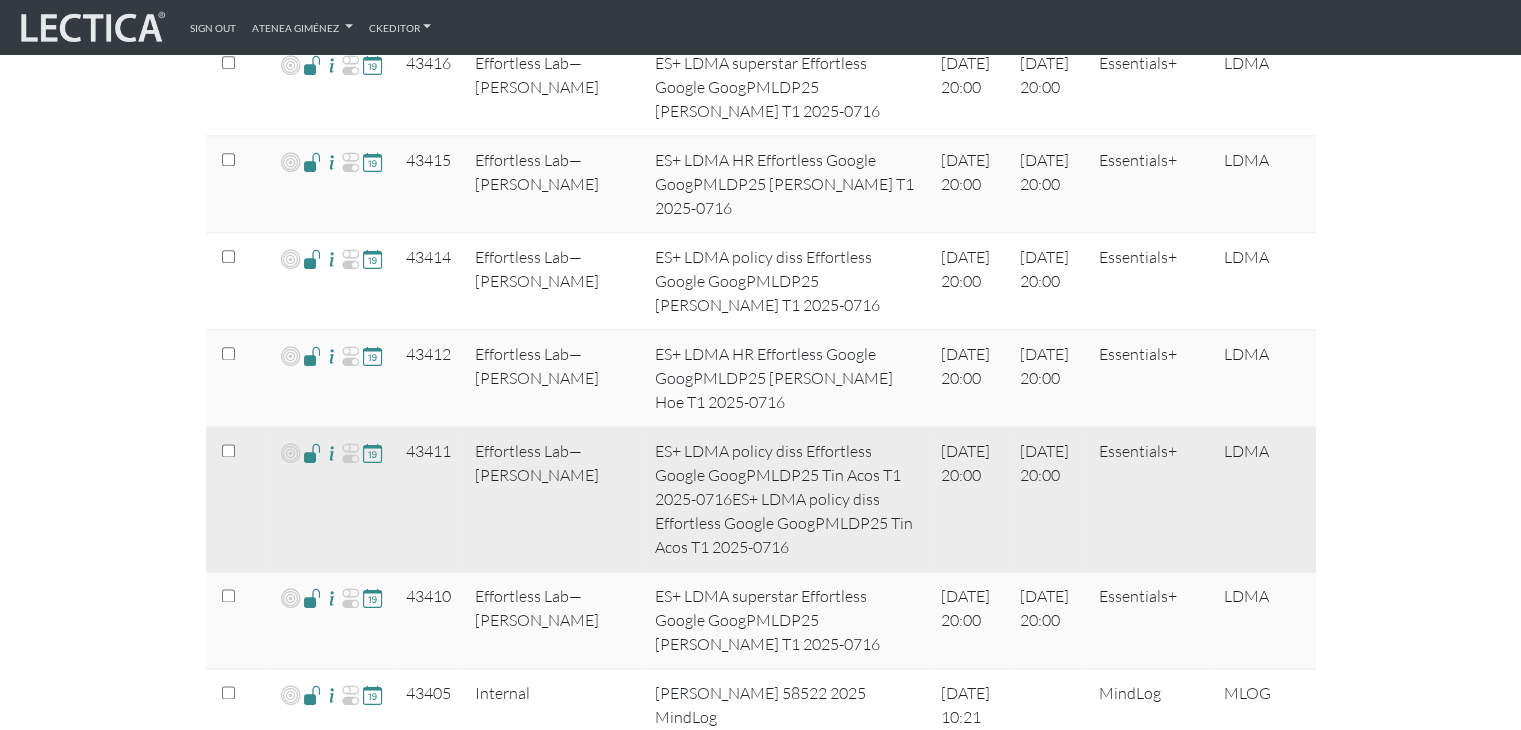 click at bounding box center [312, 452] 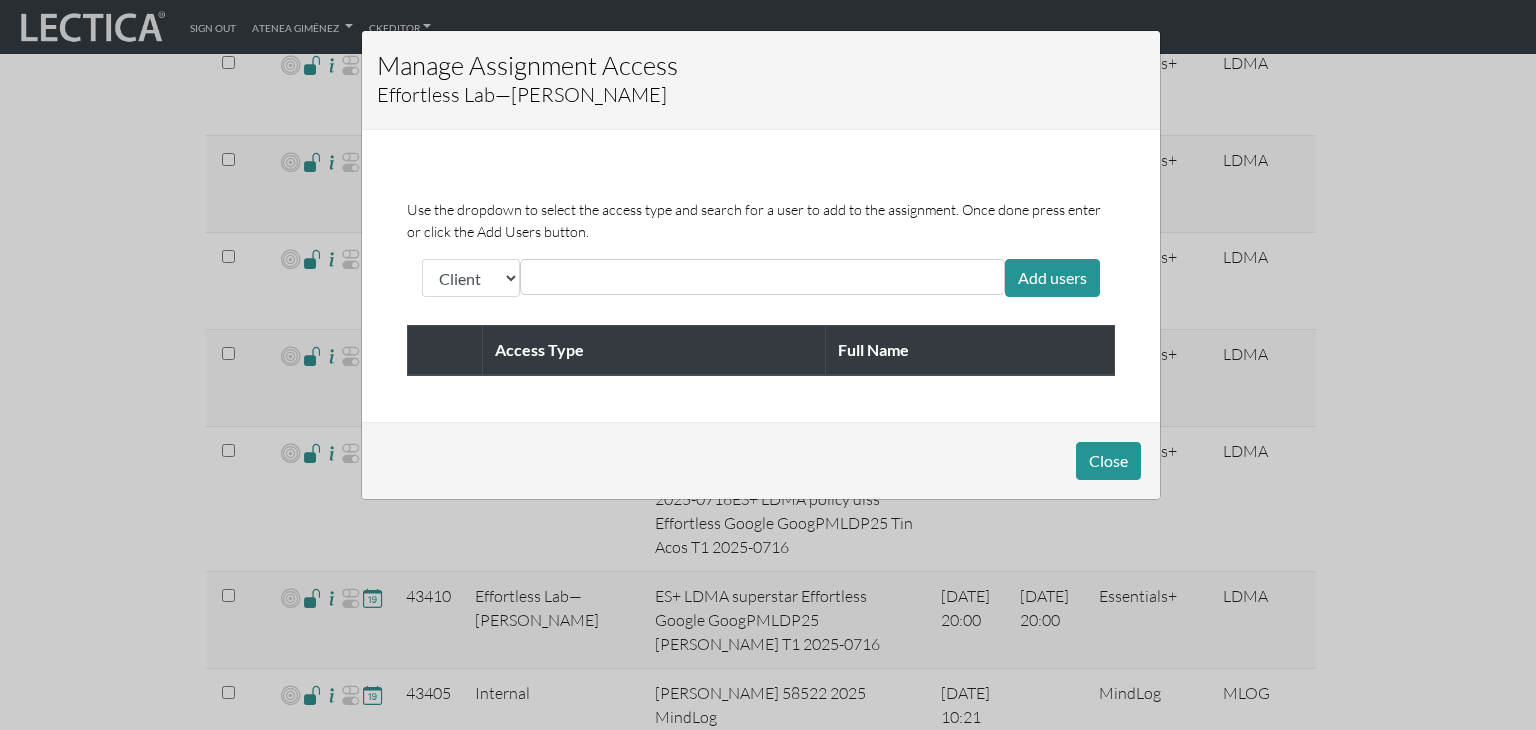 click at bounding box center [615, 277] 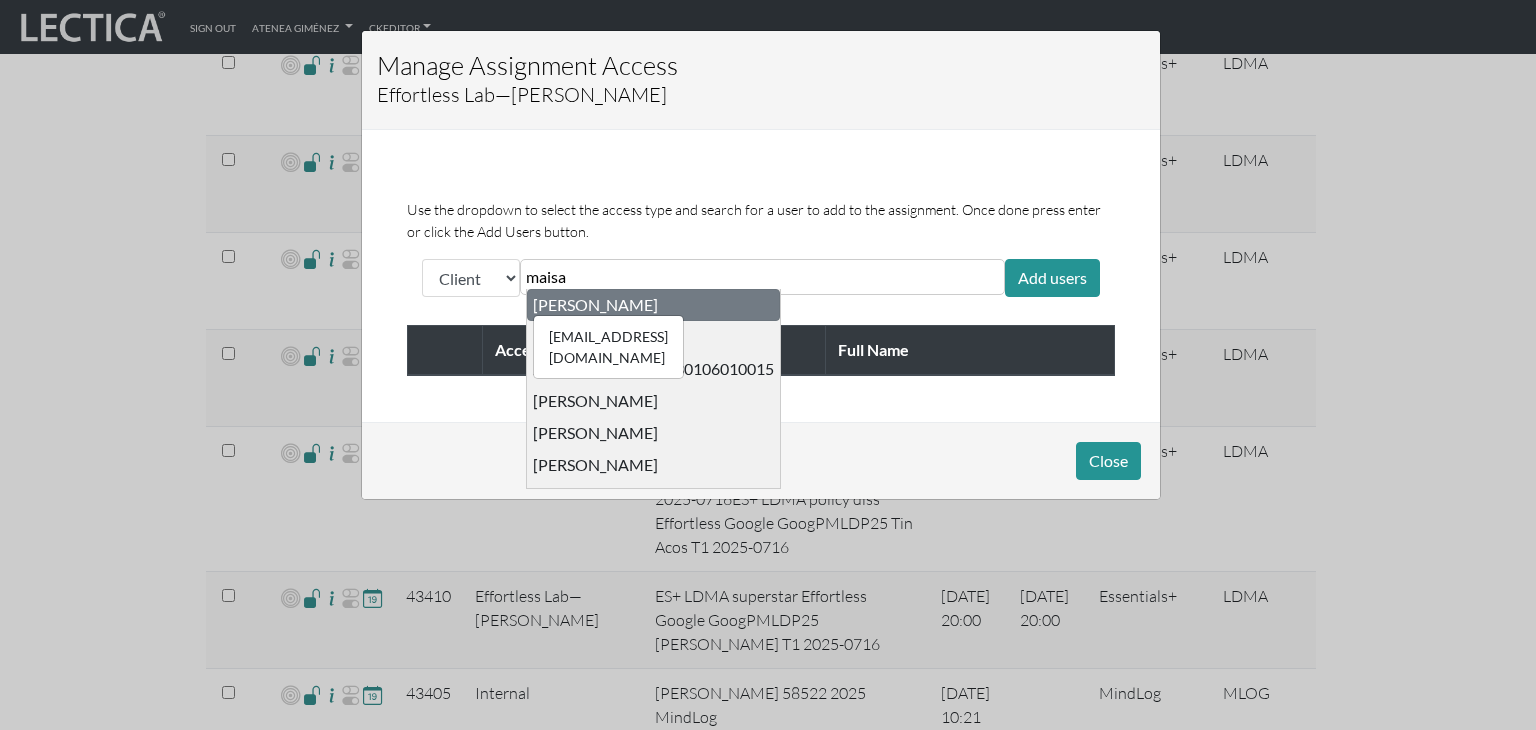 type on "maisa" 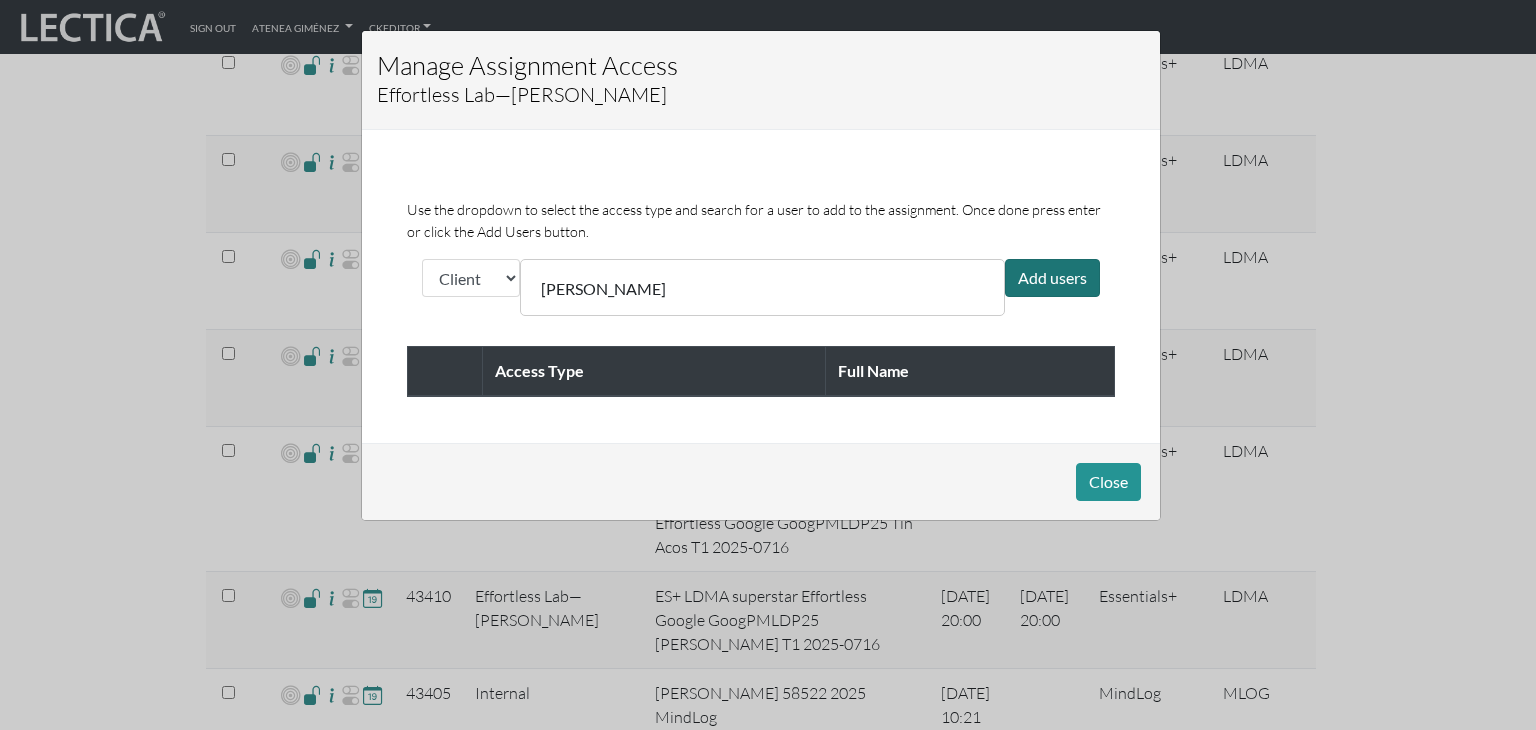 click on "Add users" at bounding box center (1052, 278) 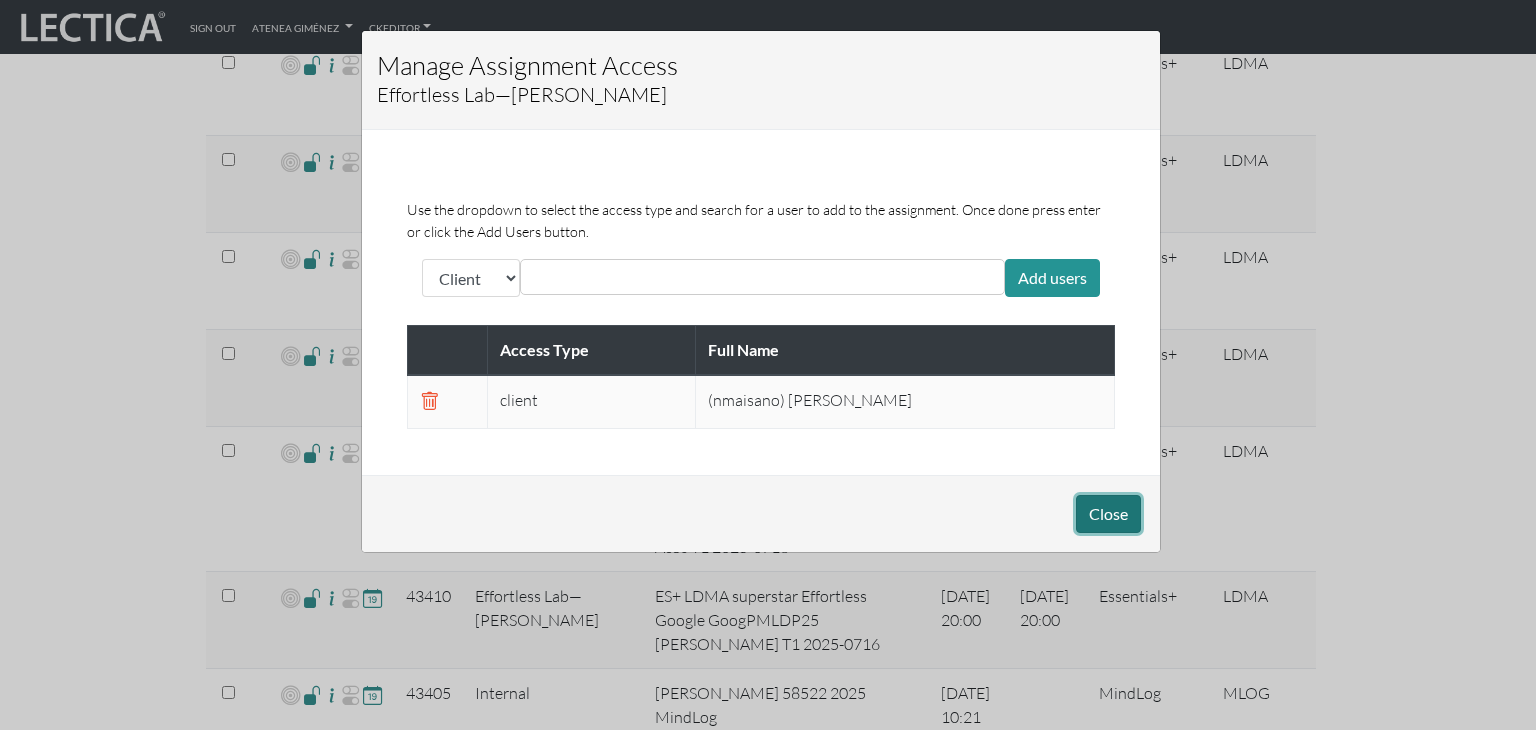 click on "Close" at bounding box center [1108, 514] 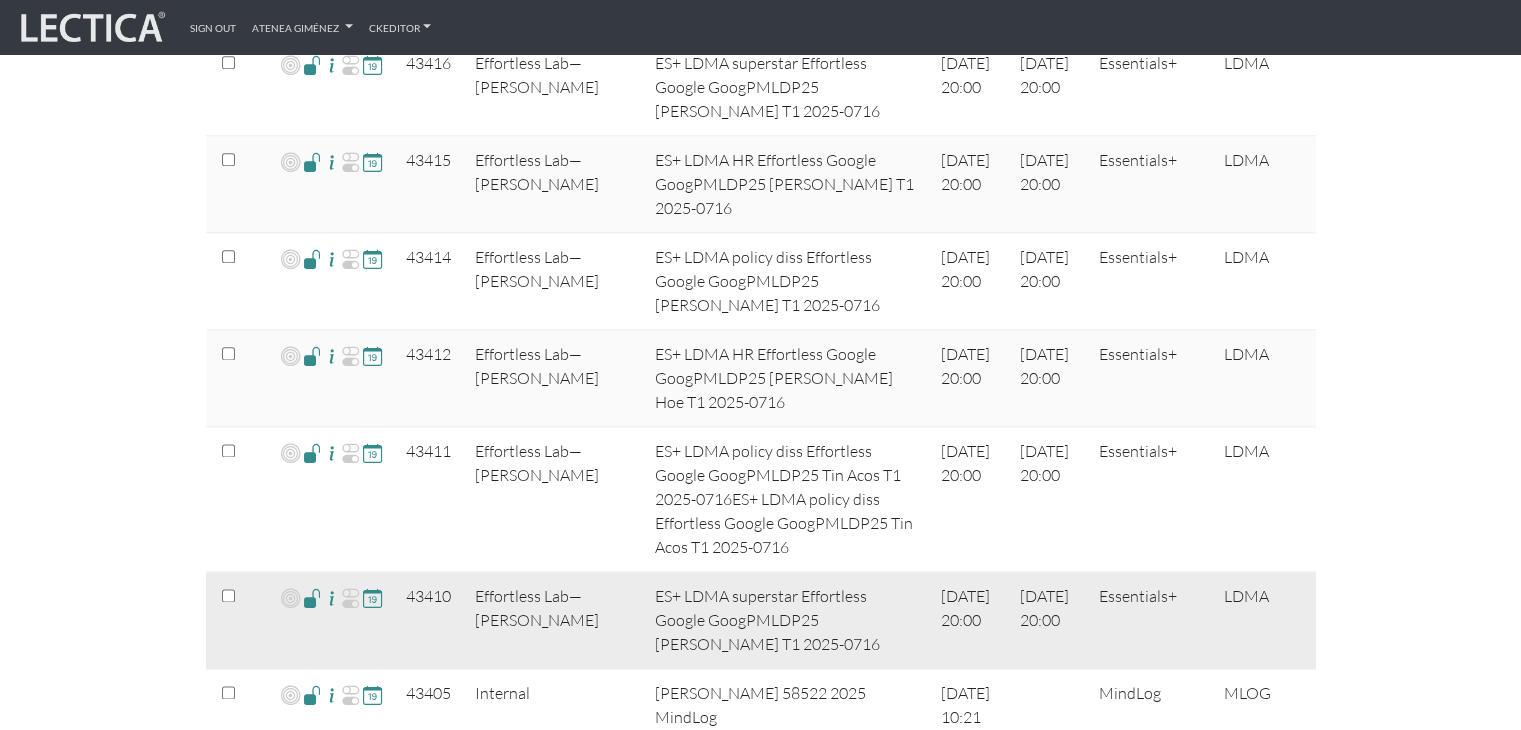 click at bounding box center (312, 597) 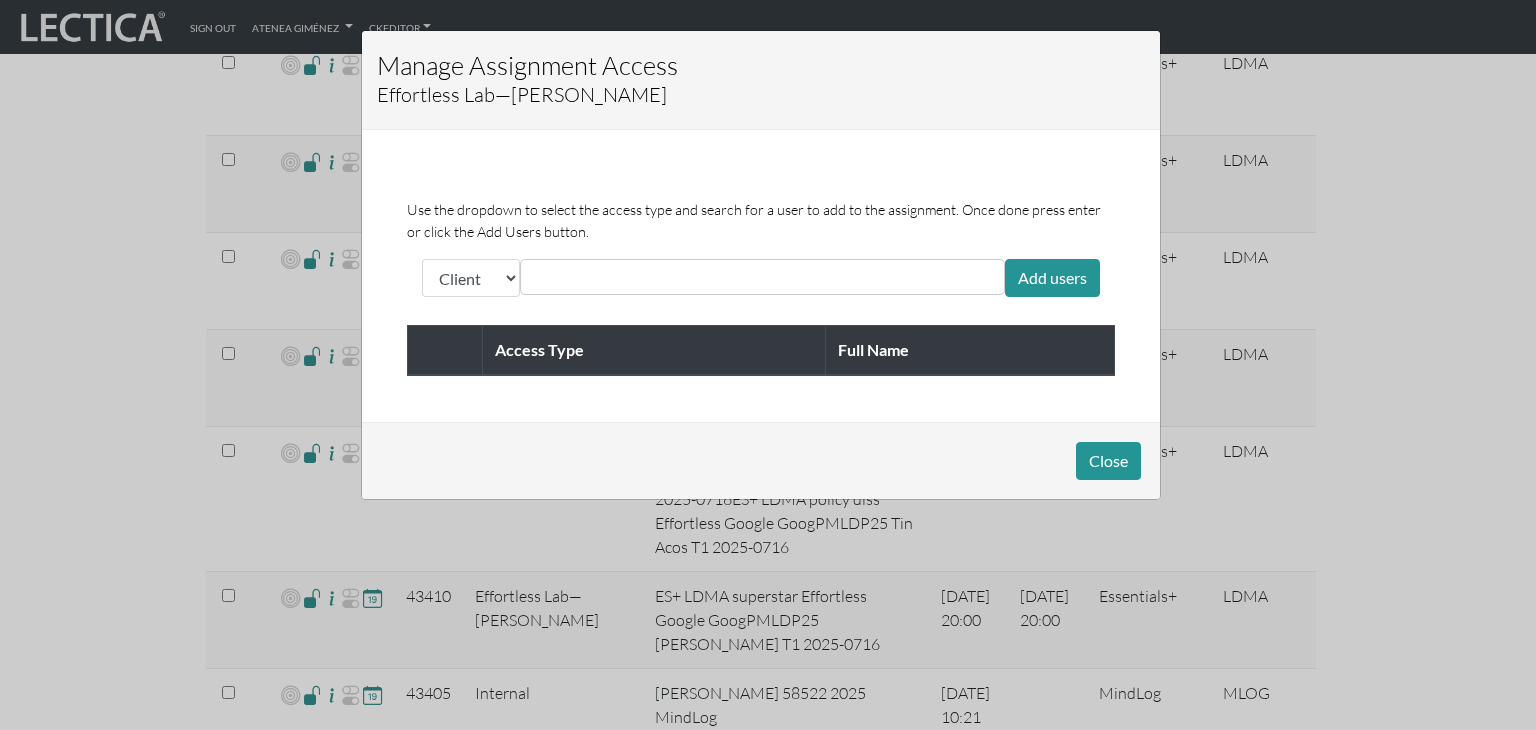 click at bounding box center [615, 277] 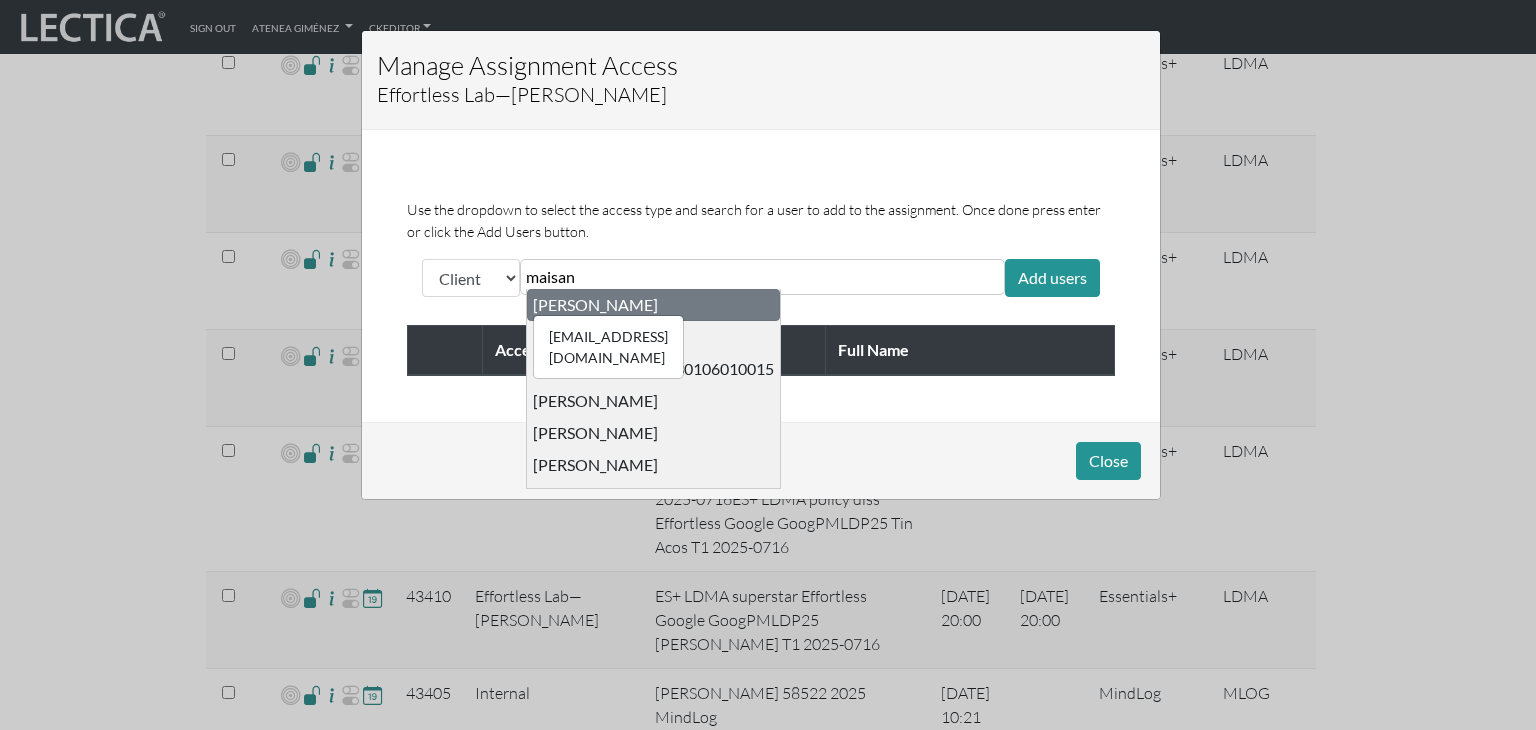 type on "maisan" 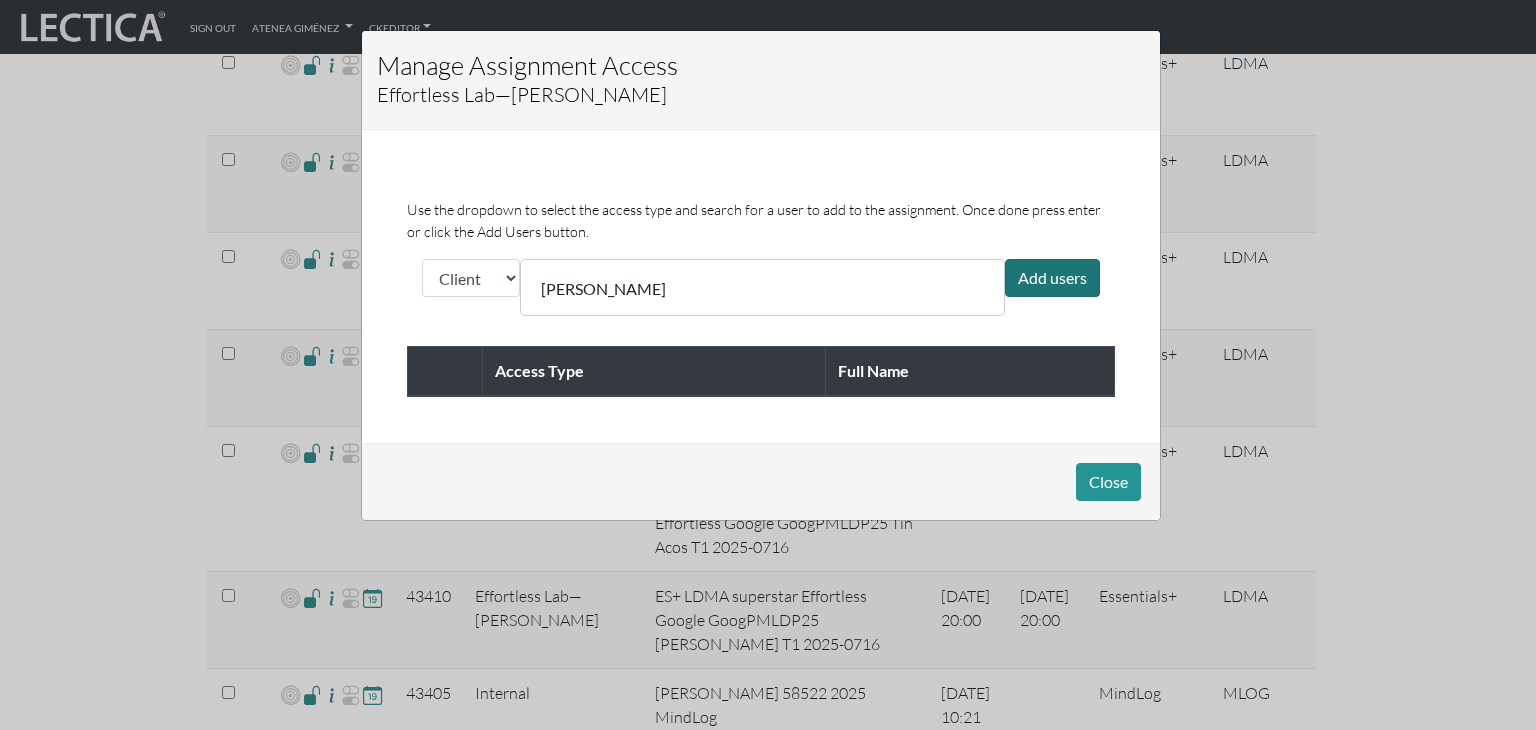 click on "Add users" at bounding box center (1052, 278) 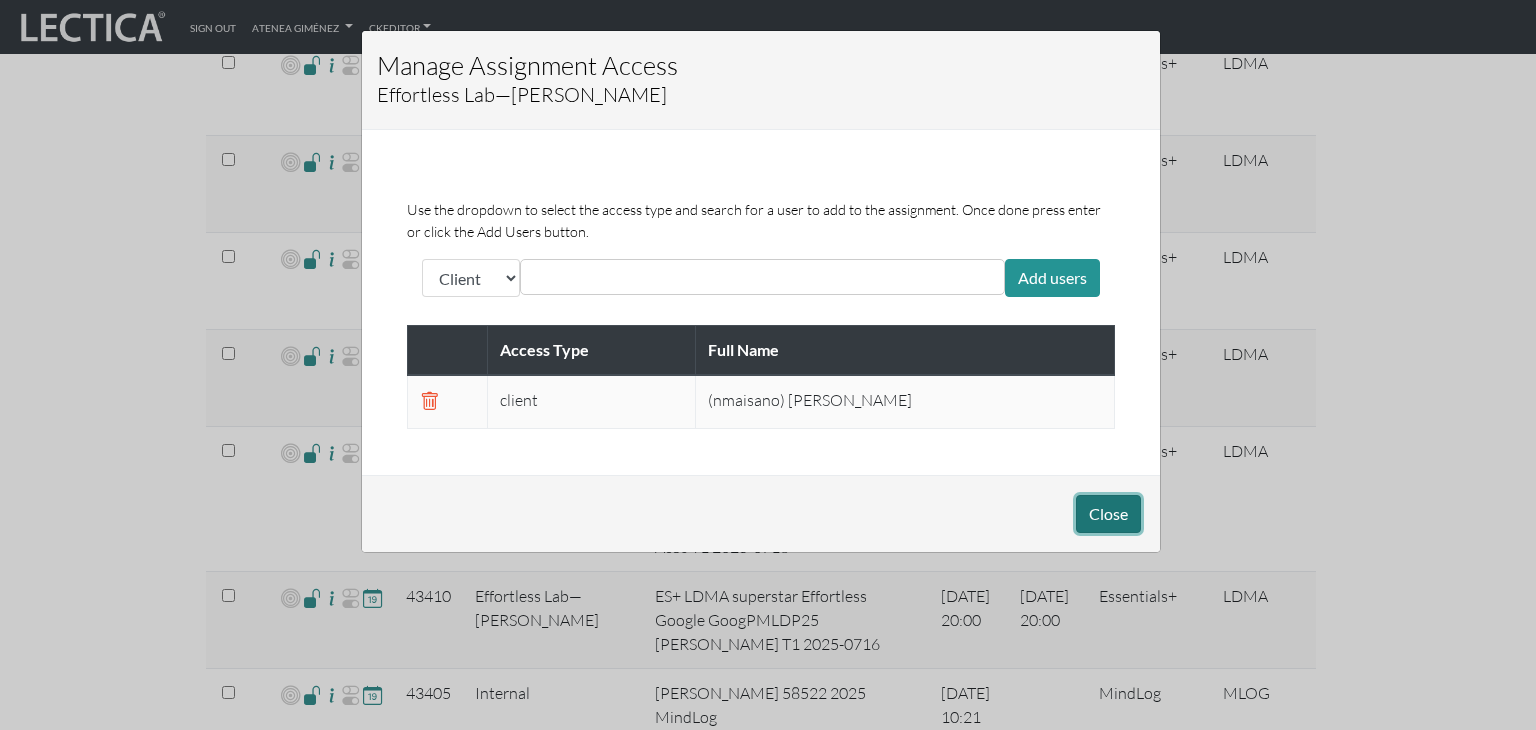 click on "Close" at bounding box center (1108, 514) 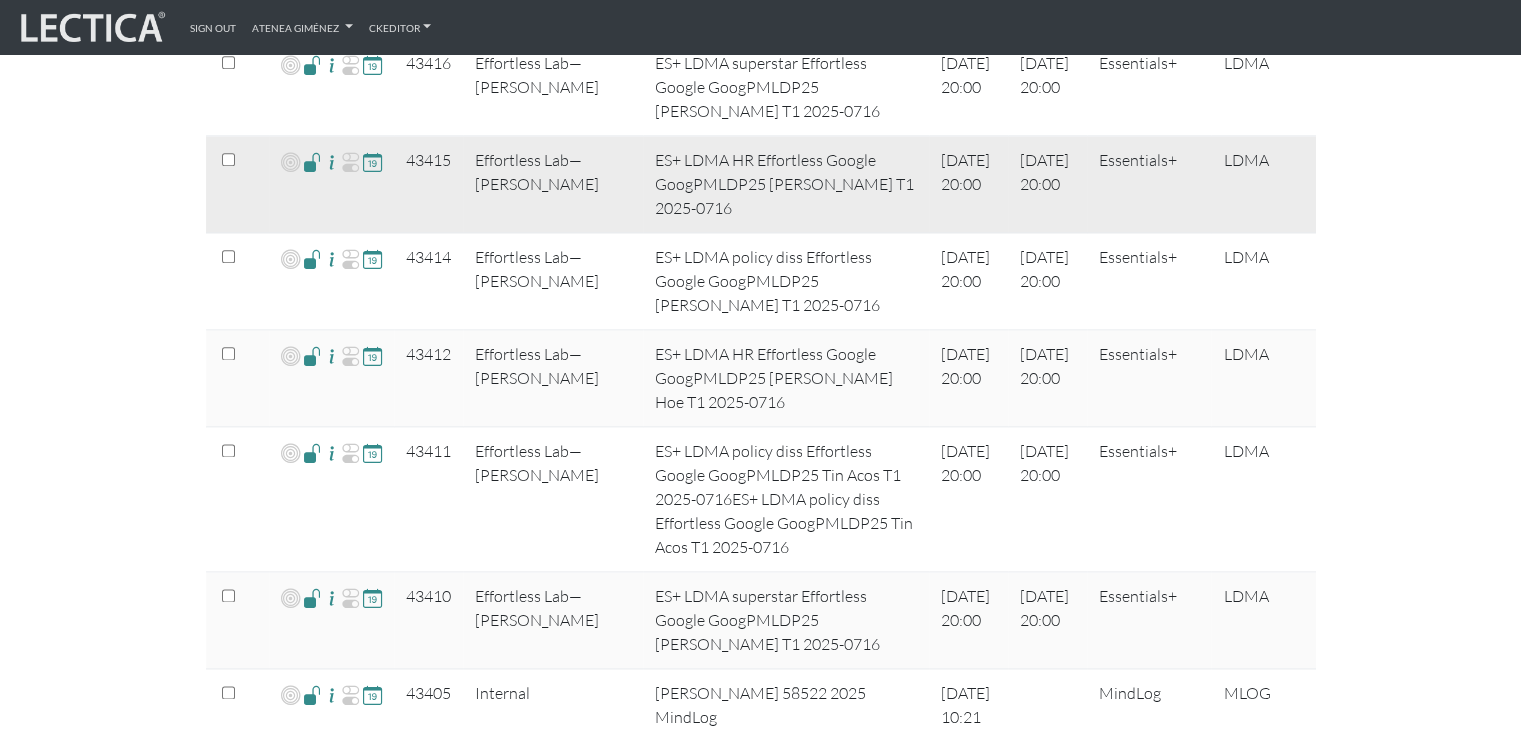 click at bounding box center [312, 161] 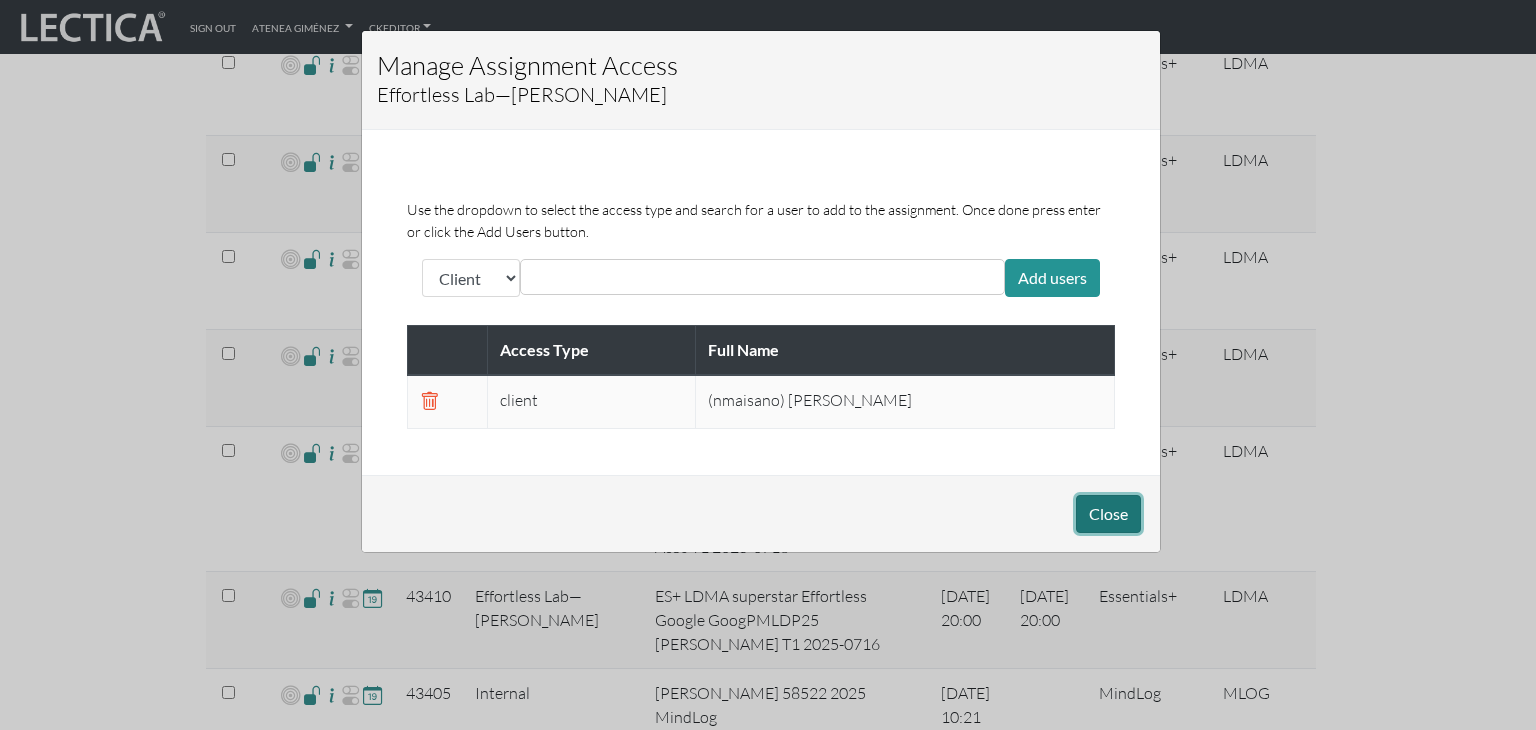 click on "Close" at bounding box center (1108, 514) 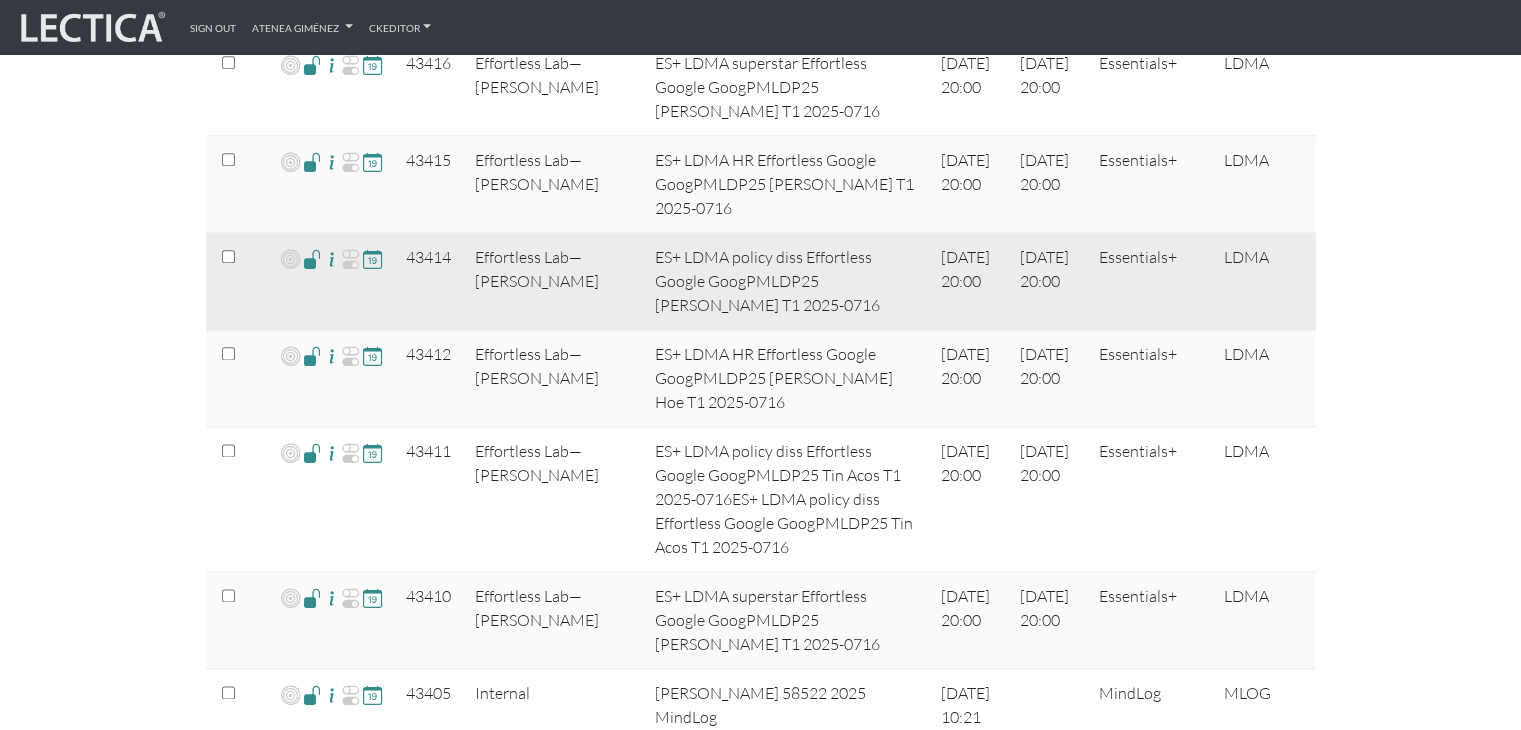 click at bounding box center (312, 258) 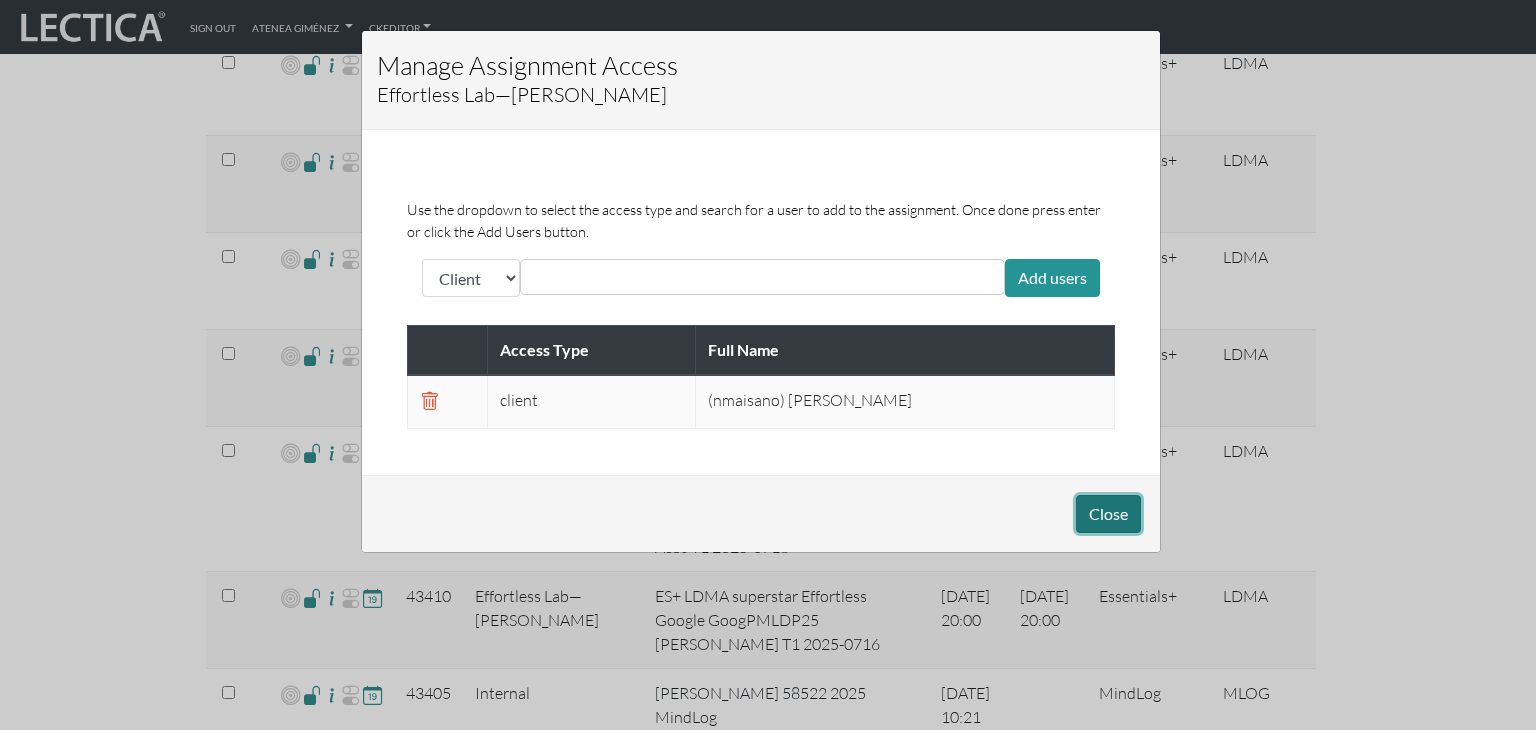 click on "Close" at bounding box center (1108, 514) 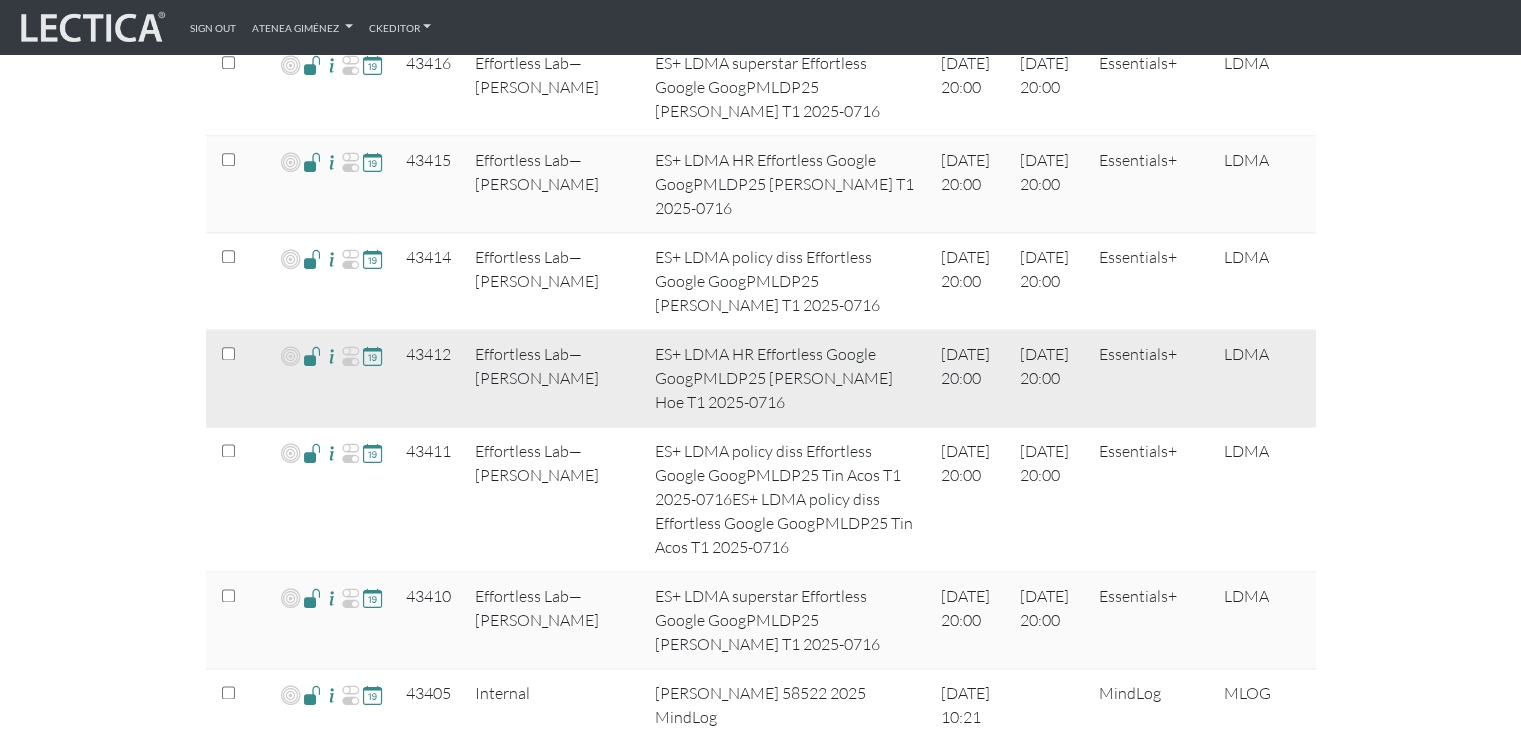click at bounding box center (312, 355) 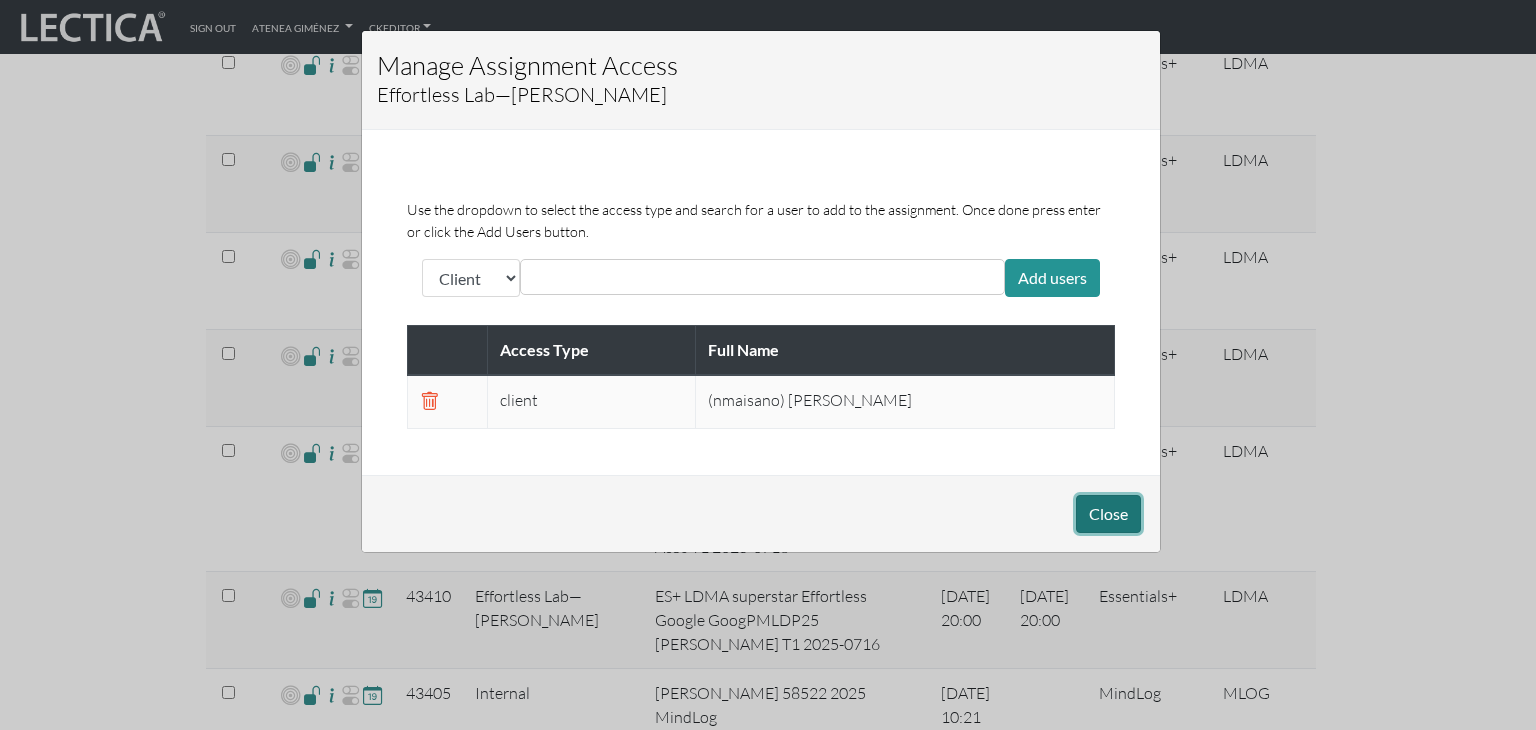 click on "Close" at bounding box center (1108, 514) 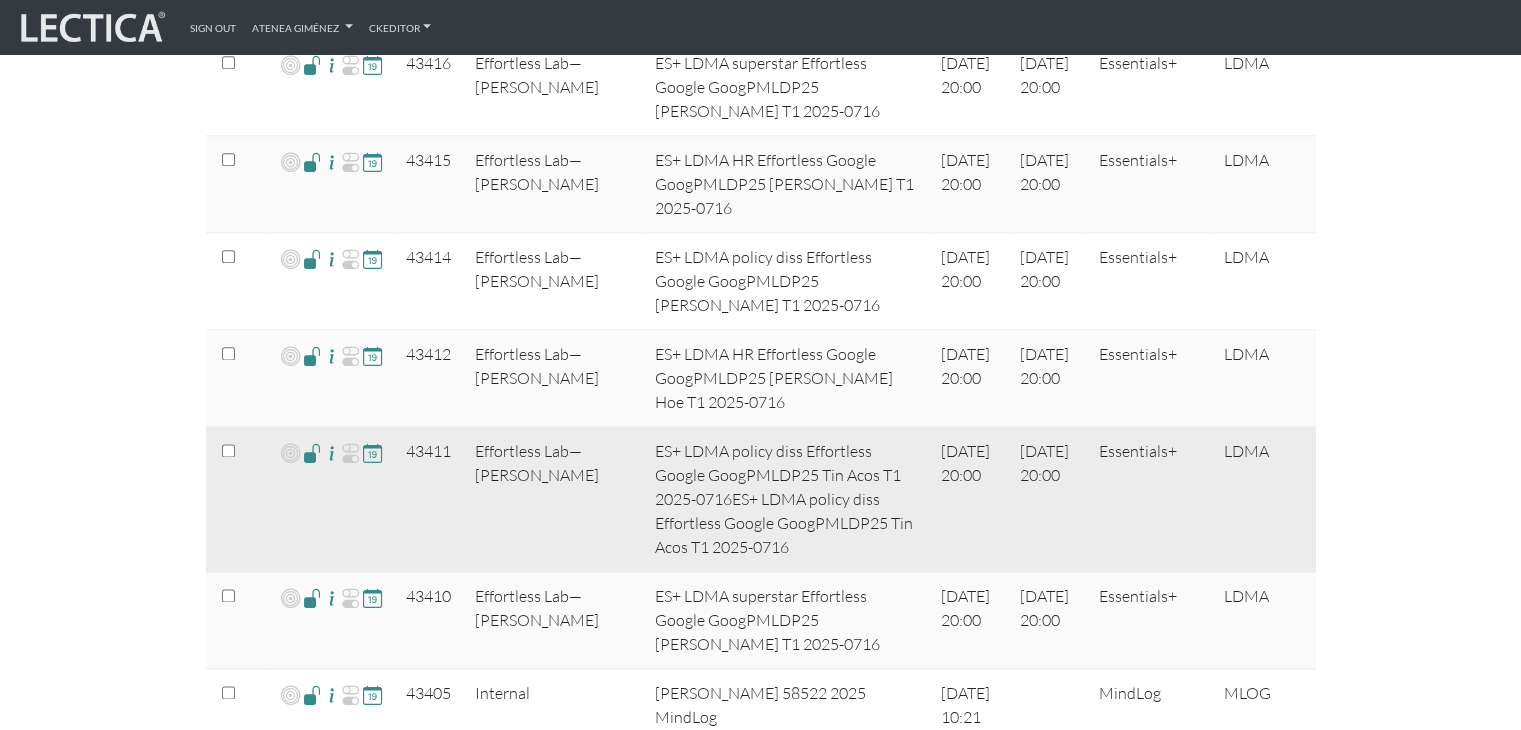 click at bounding box center (312, 452) 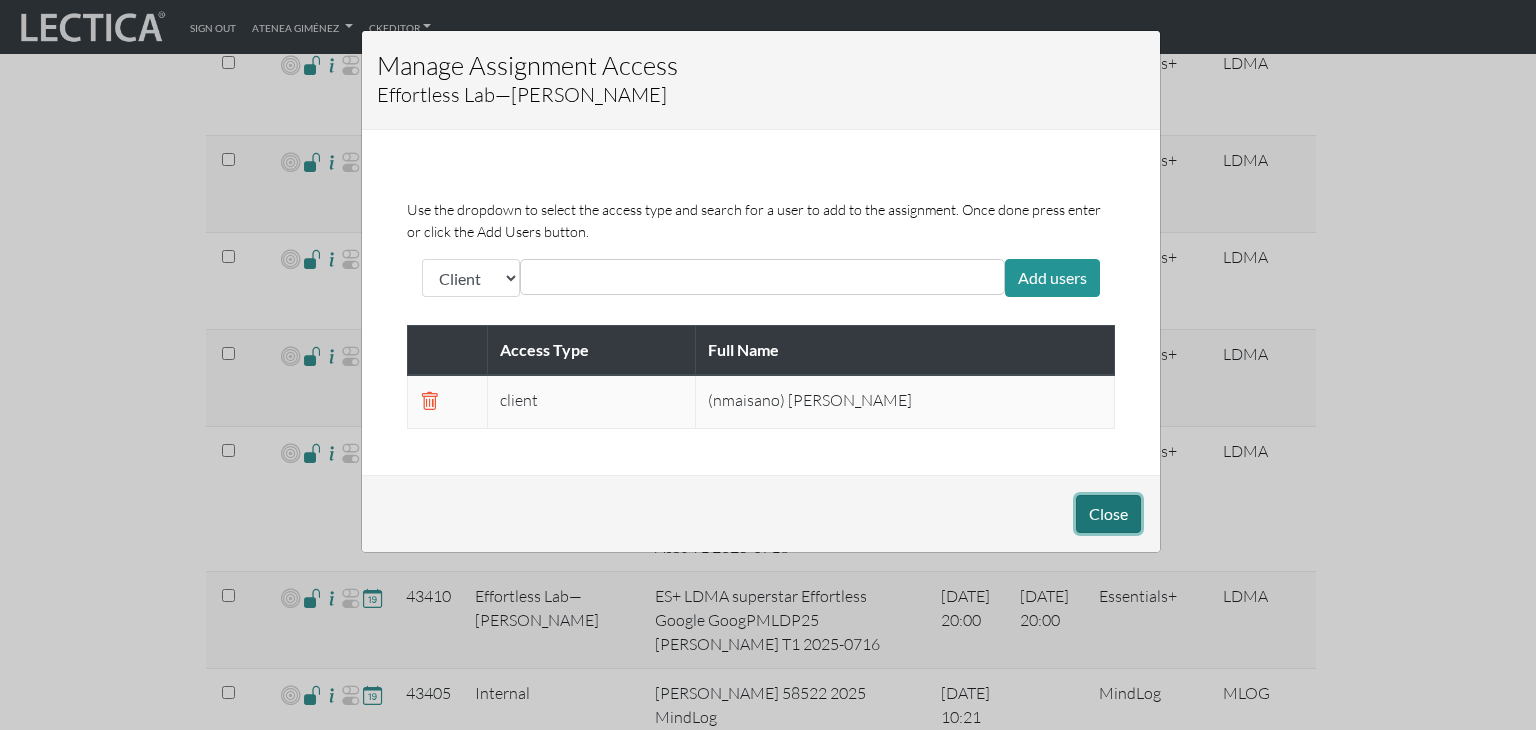 click on "Close" at bounding box center [1108, 514] 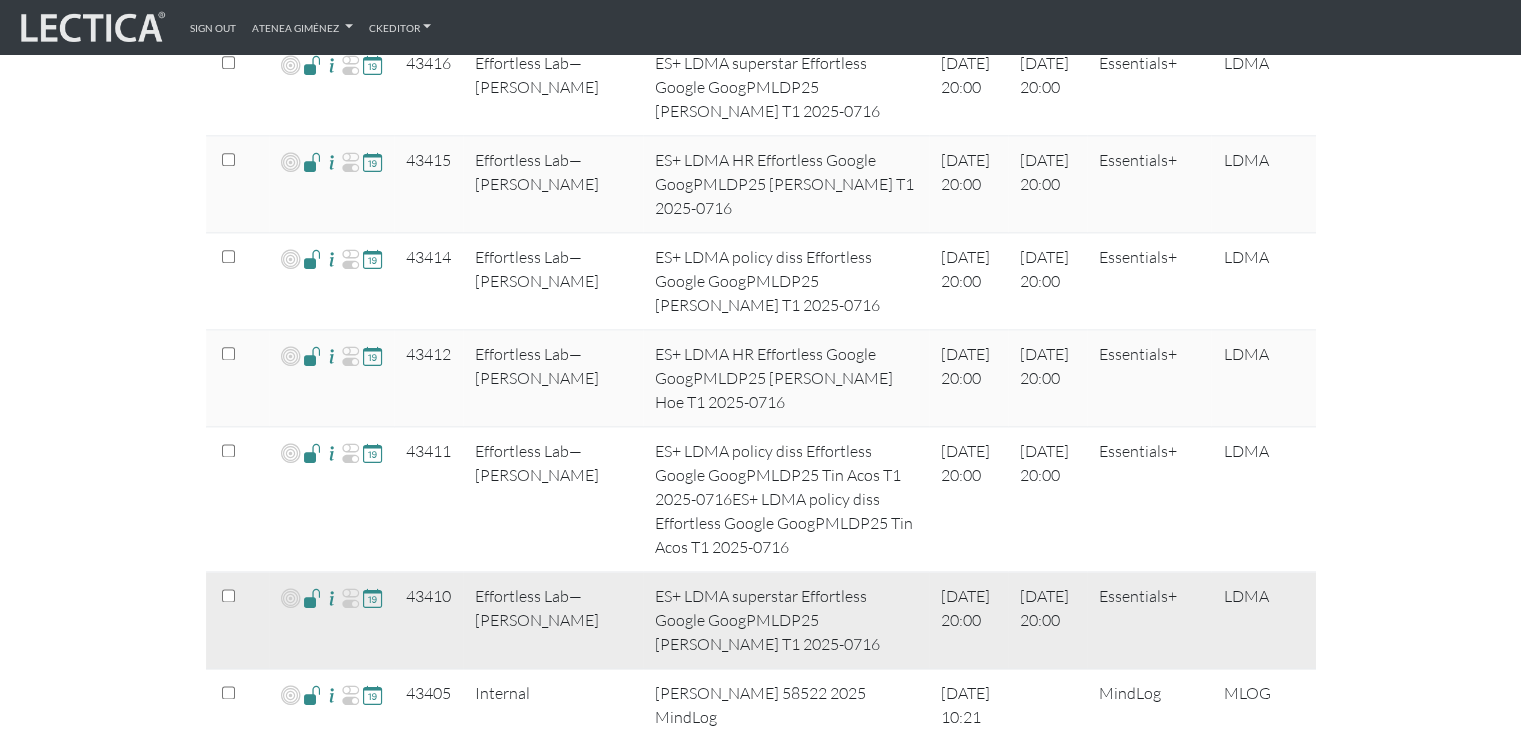 click at bounding box center [312, 597] 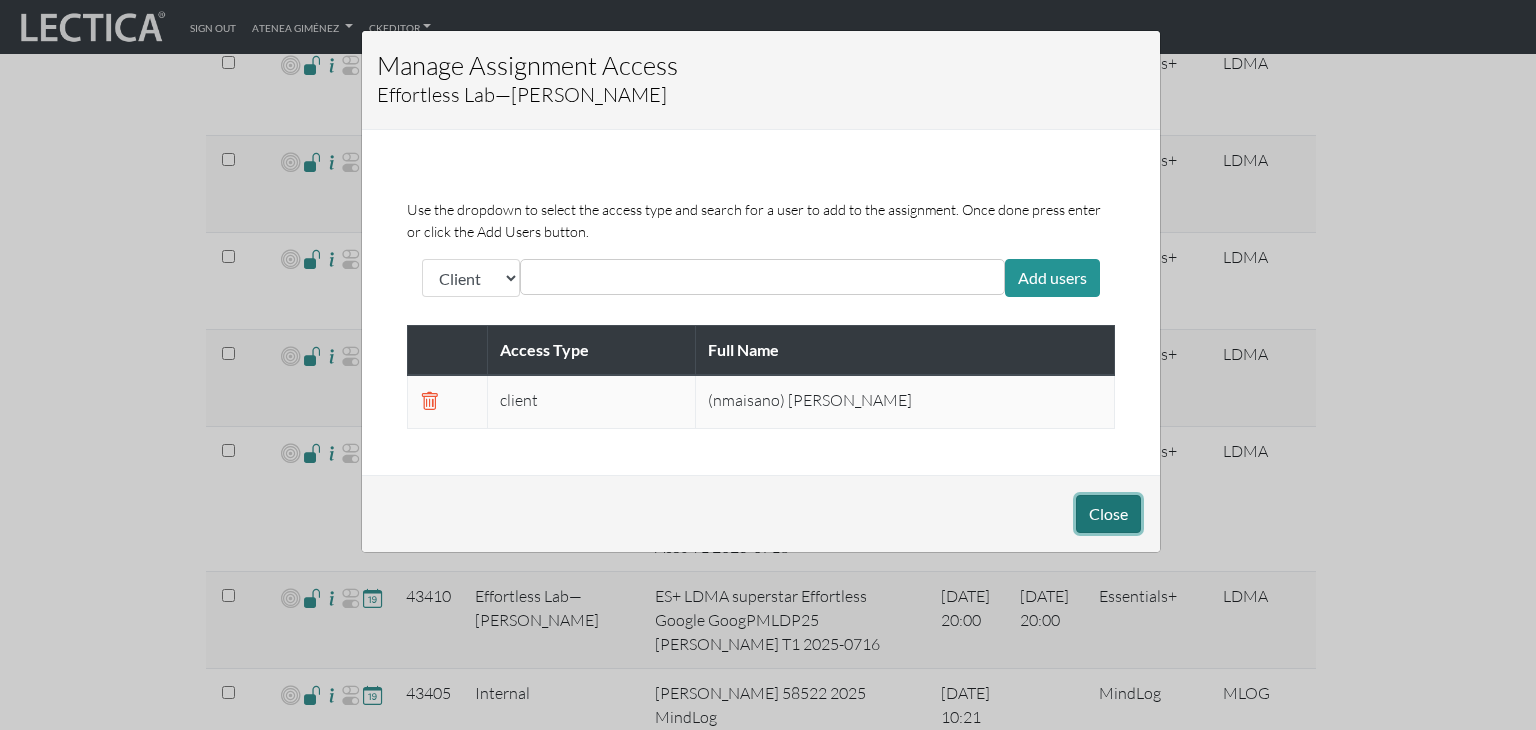 click on "Close" at bounding box center [1108, 514] 